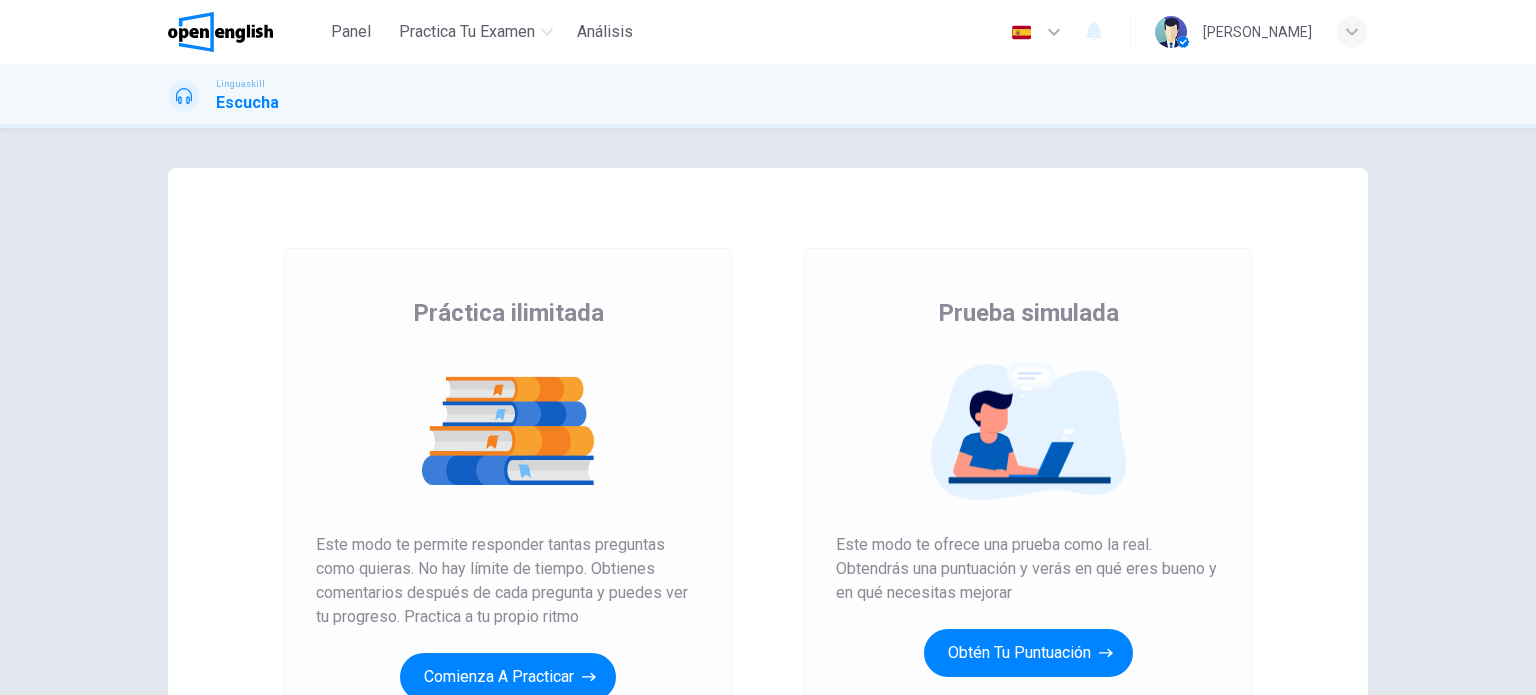 scroll, scrollTop: 0, scrollLeft: 0, axis: both 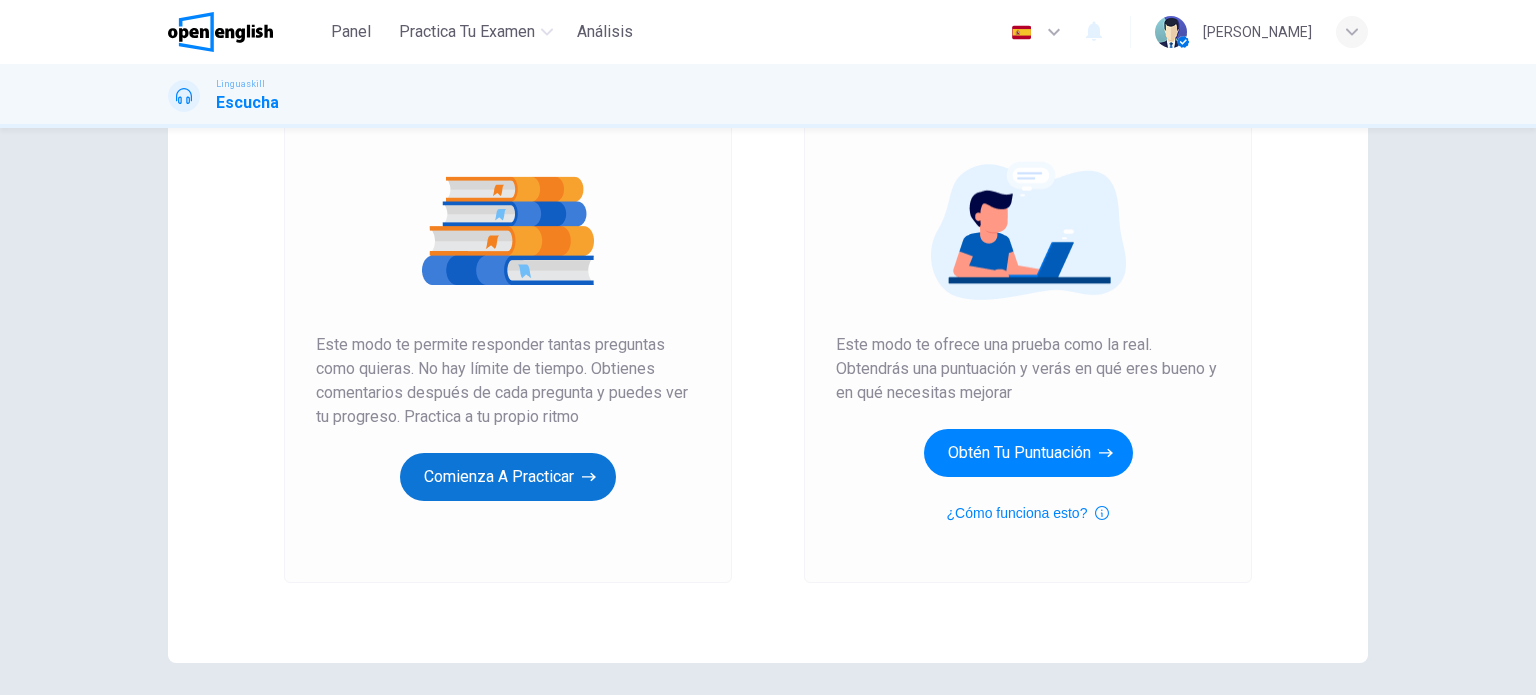 click on "Comienza a practicar" at bounding box center (508, 477) 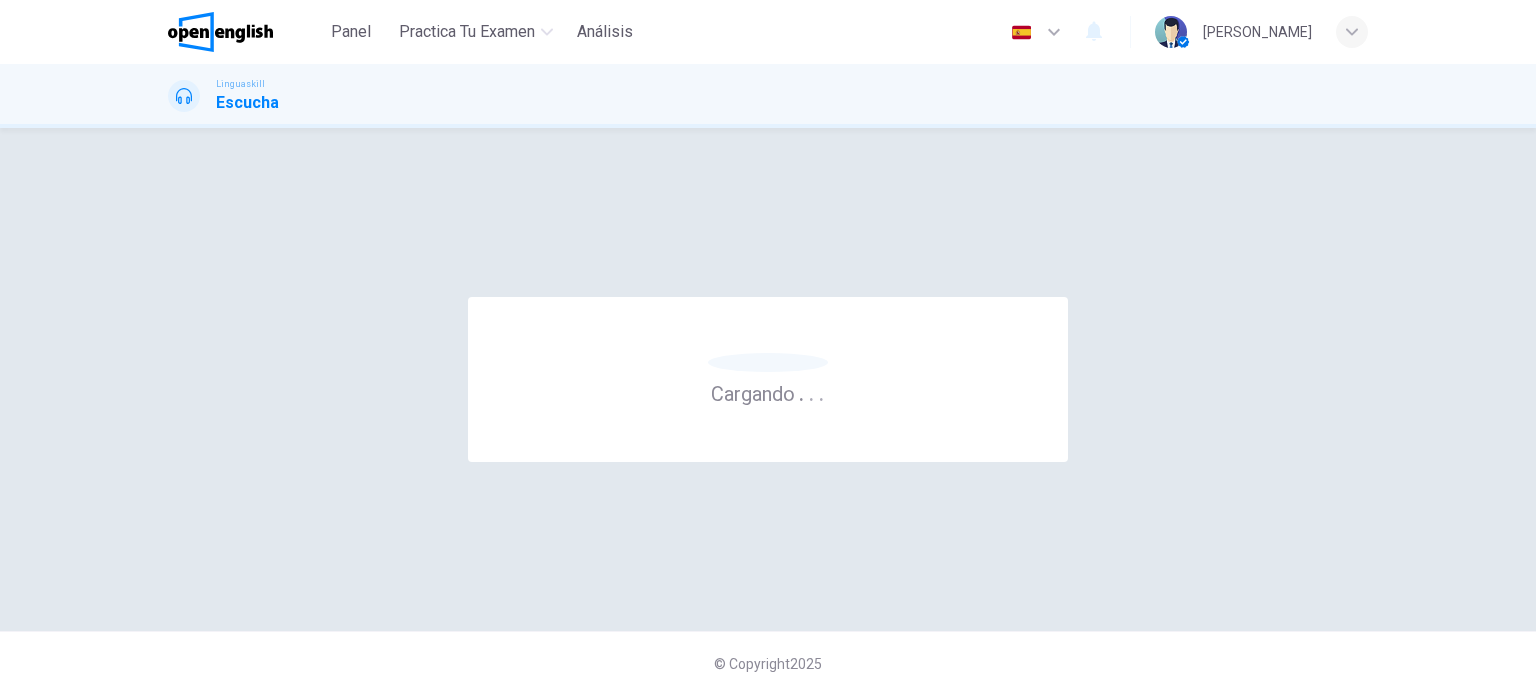 scroll, scrollTop: 0, scrollLeft: 0, axis: both 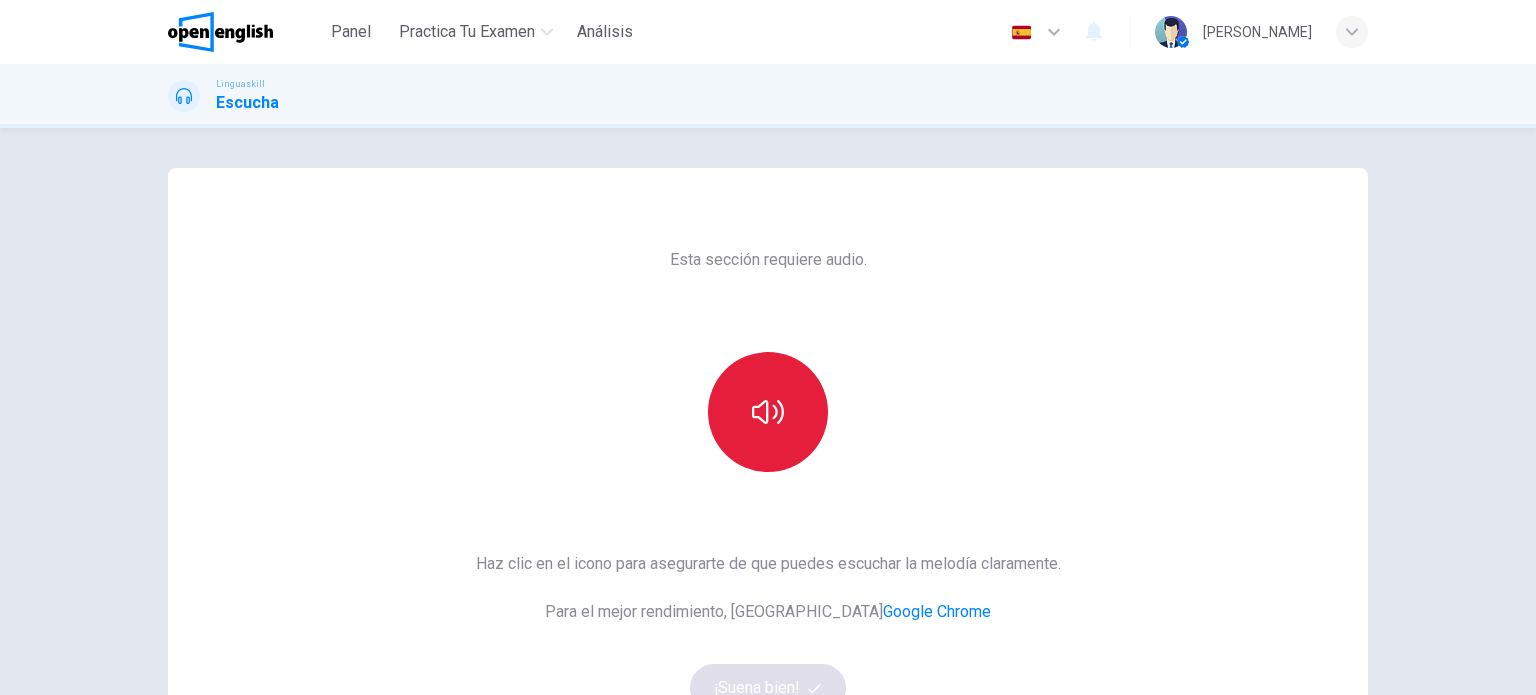 click at bounding box center [768, 412] 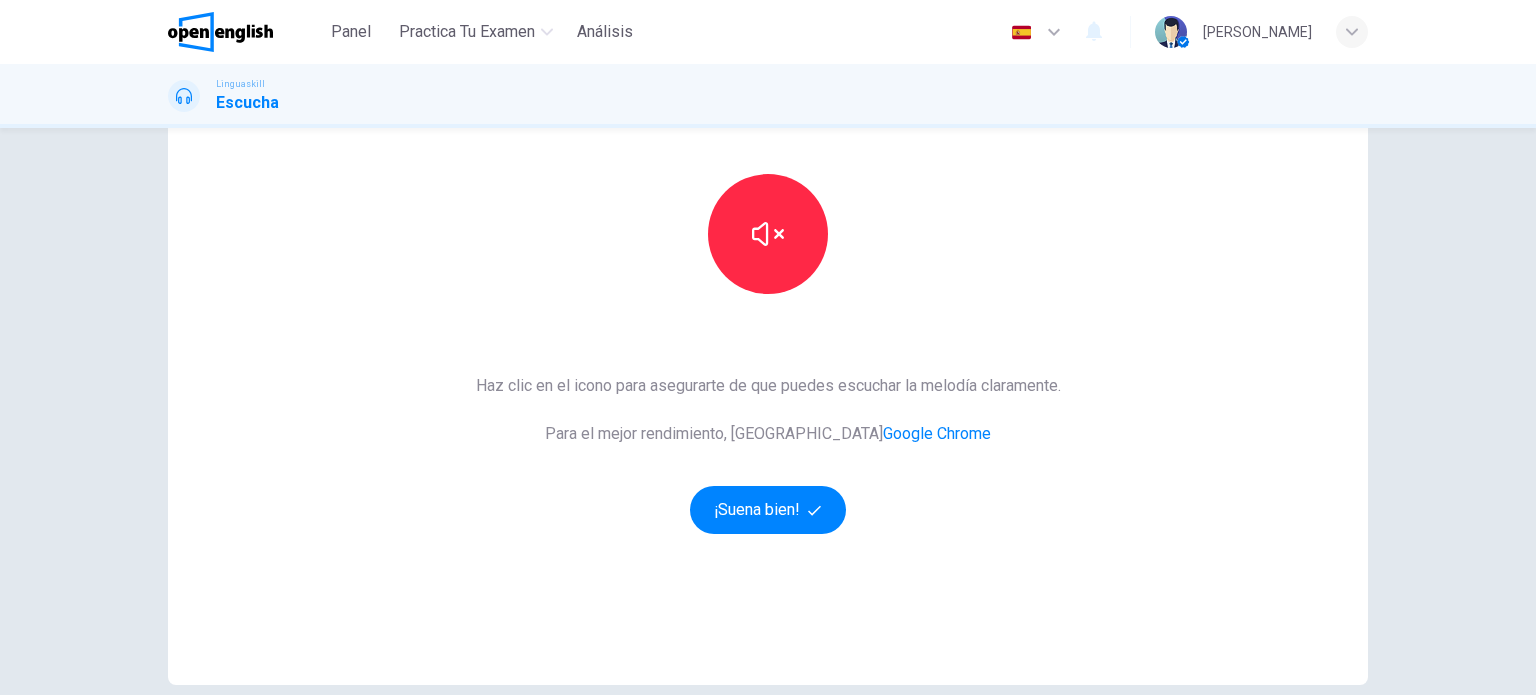 scroll, scrollTop: 200, scrollLeft: 0, axis: vertical 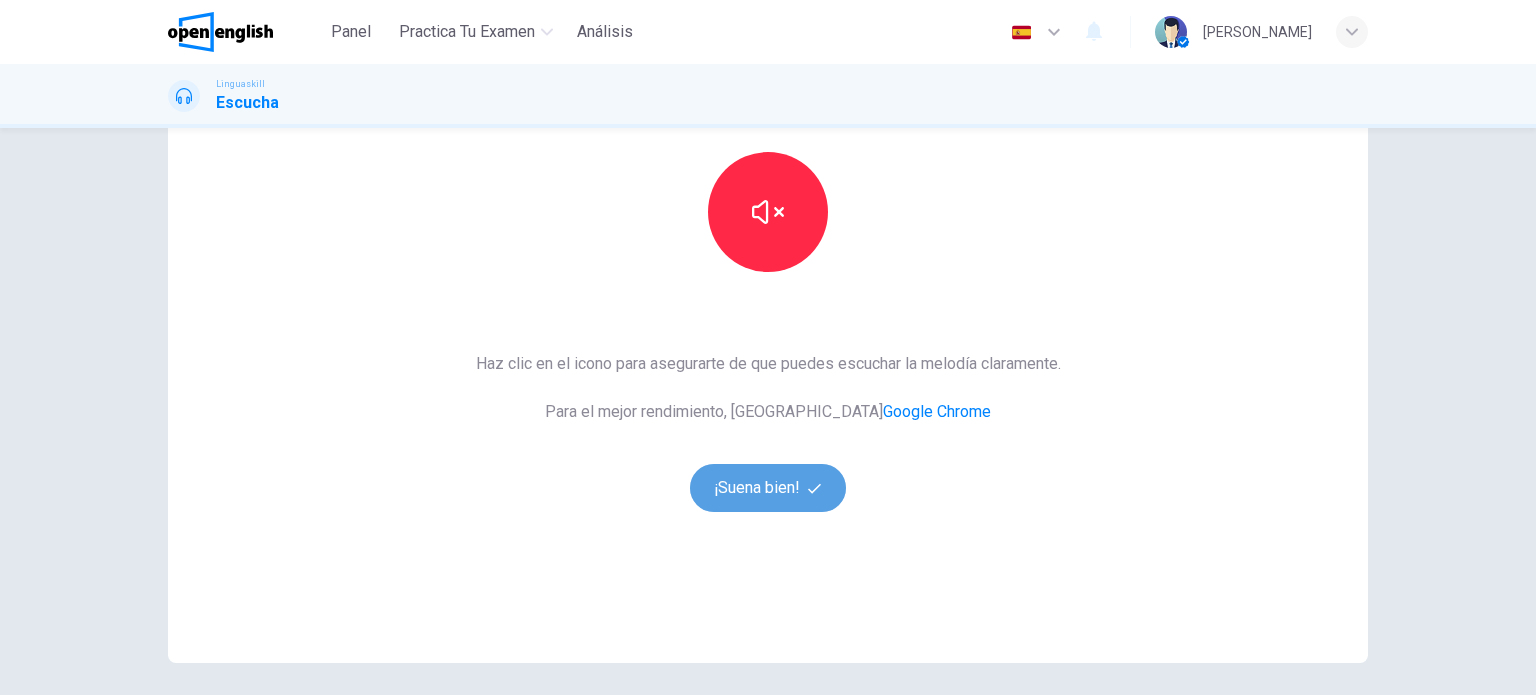 click on "¡Suena bien!" at bounding box center [768, 488] 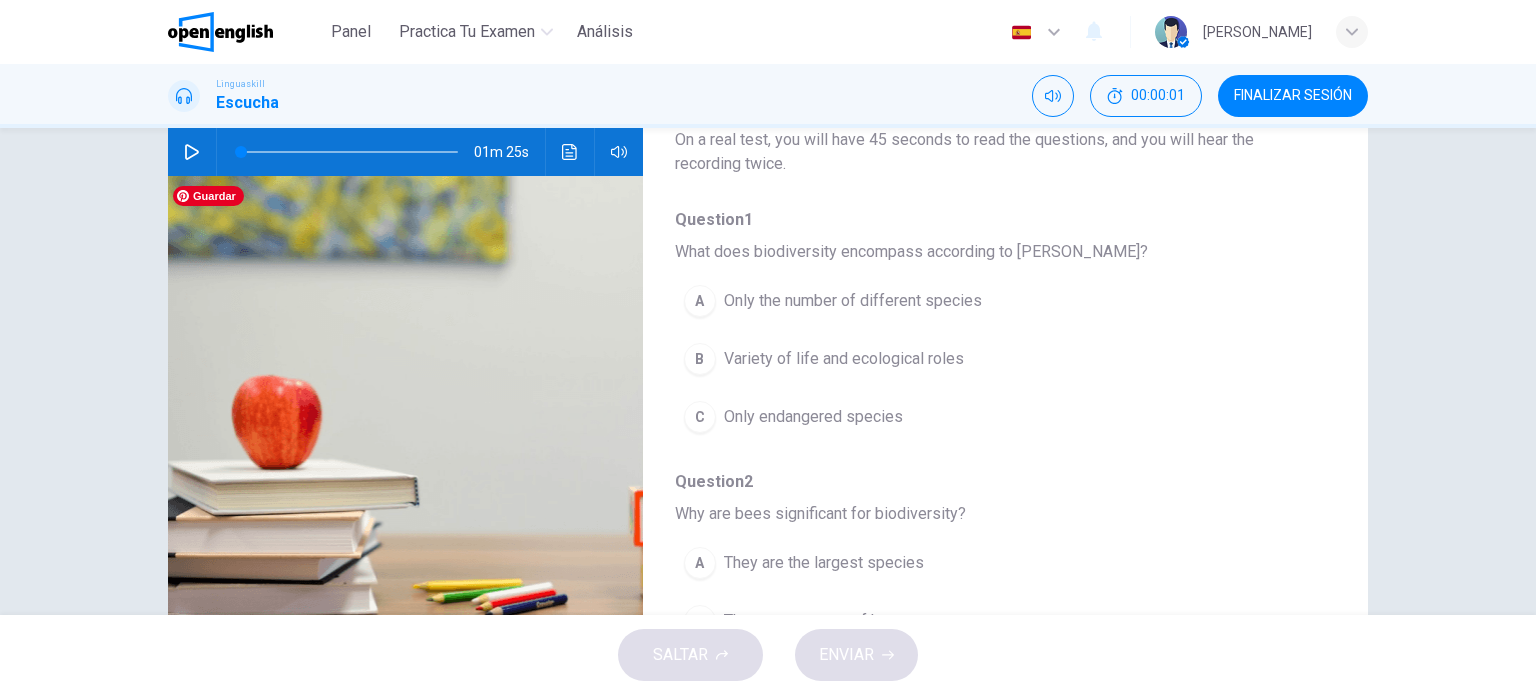 scroll, scrollTop: 0, scrollLeft: 0, axis: both 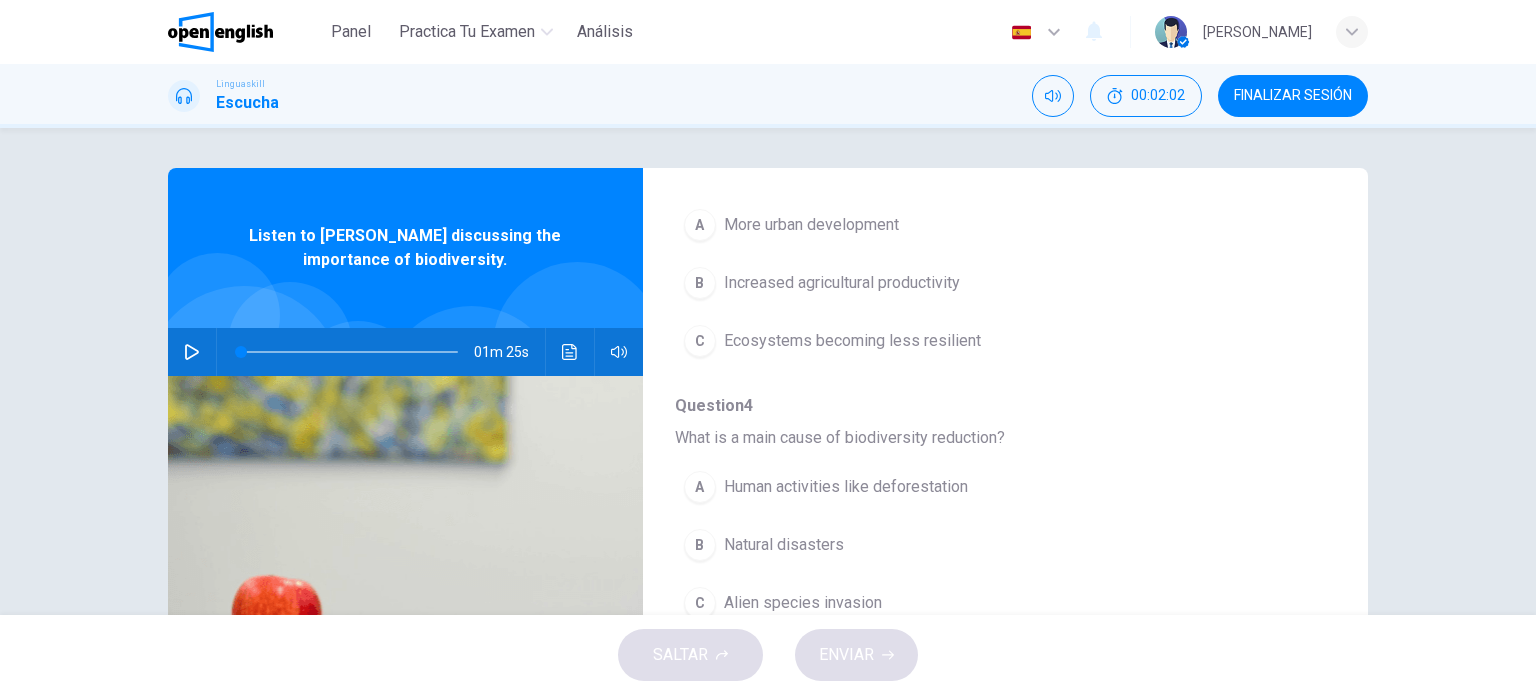 click 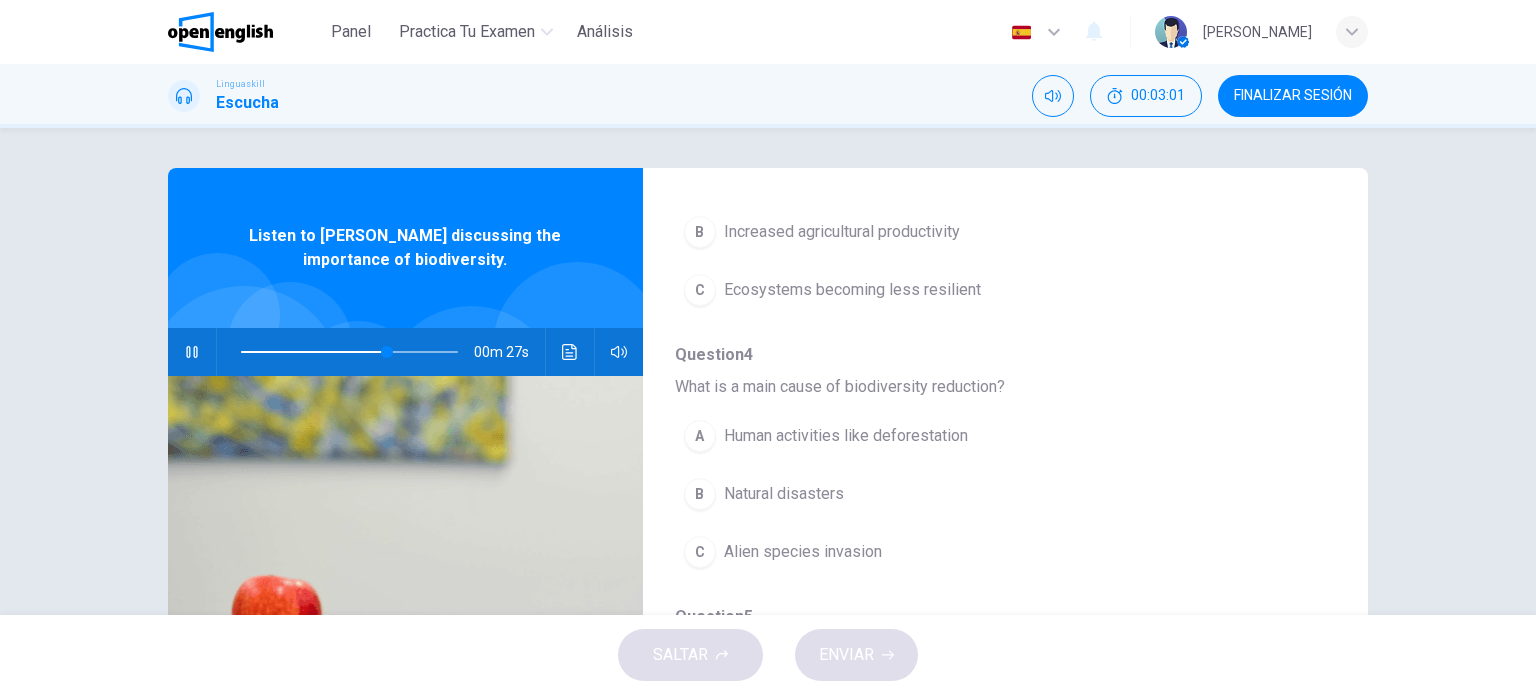 scroll, scrollTop: 856, scrollLeft: 0, axis: vertical 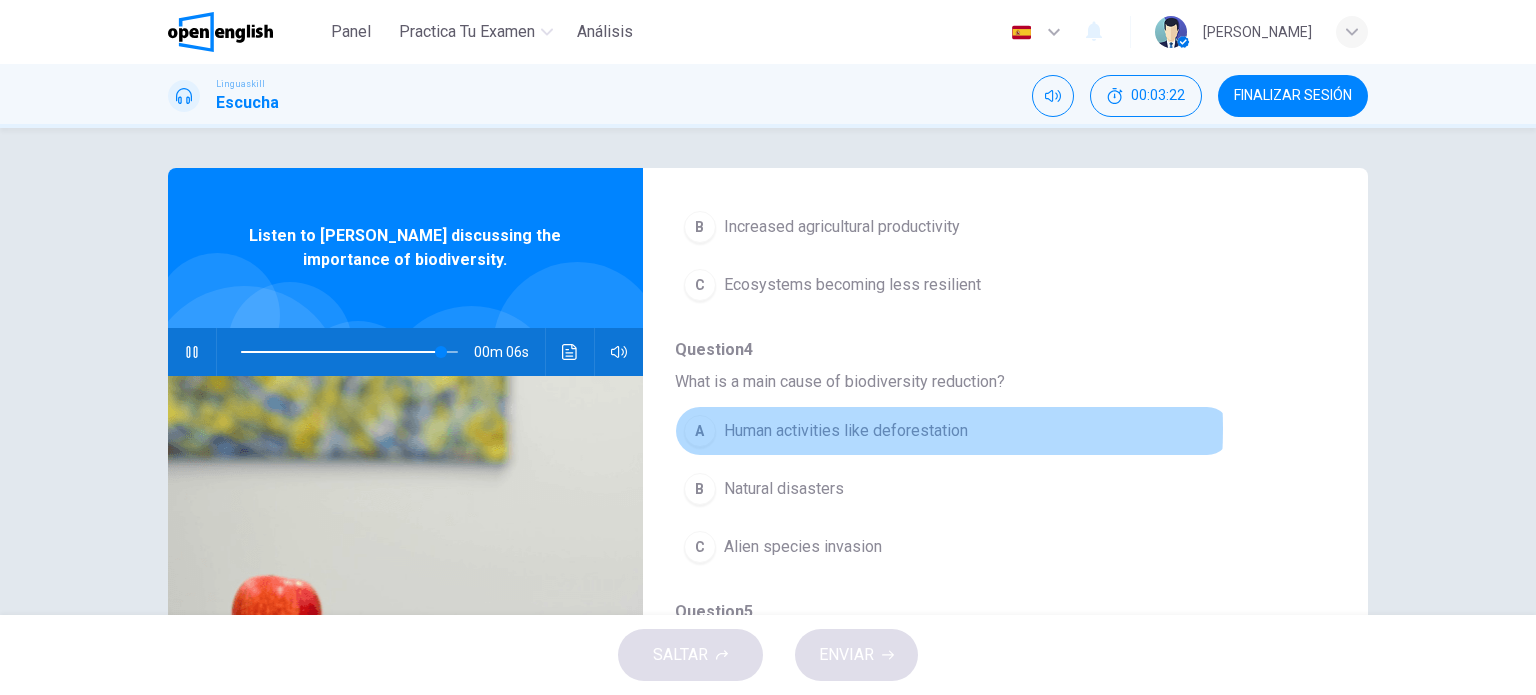 click on "Human activities like deforestation" at bounding box center (846, 431) 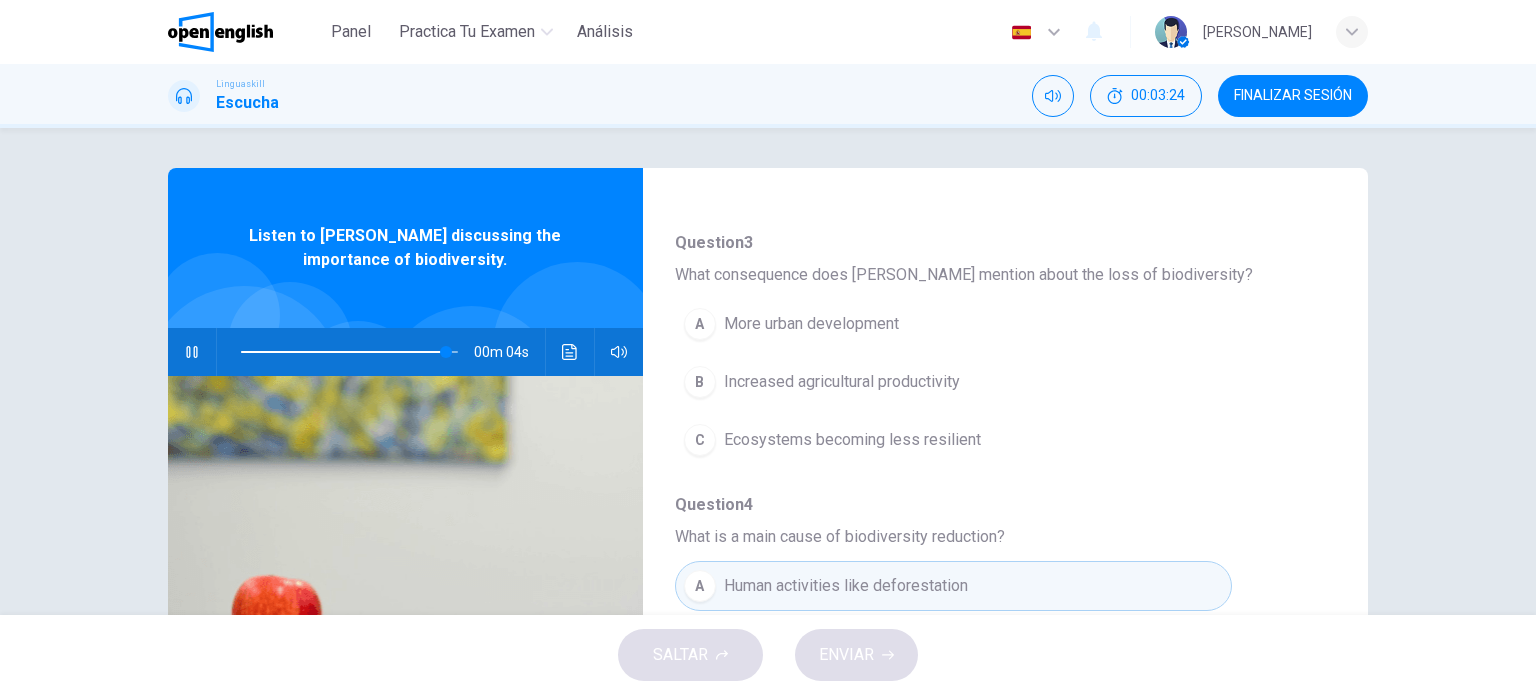 scroll, scrollTop: 656, scrollLeft: 0, axis: vertical 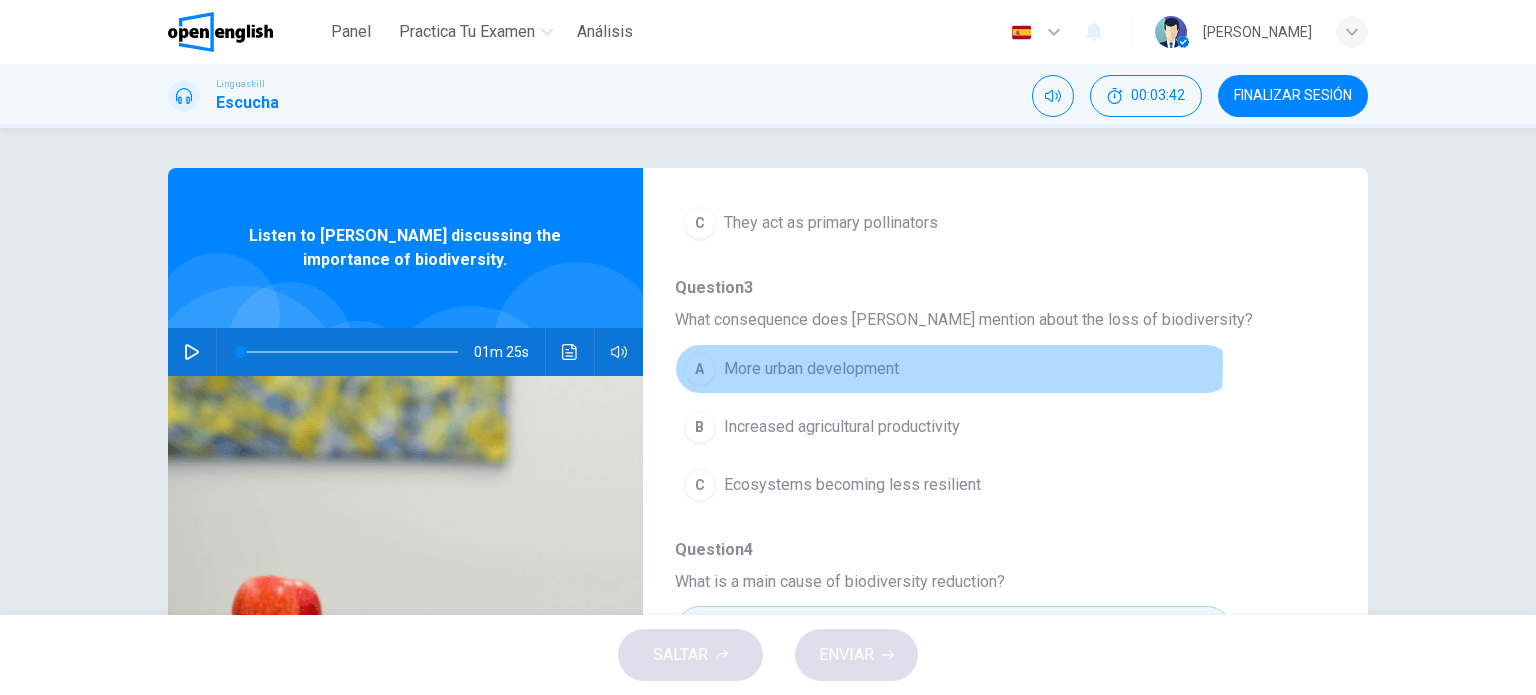 click on "More urban development" at bounding box center [811, 369] 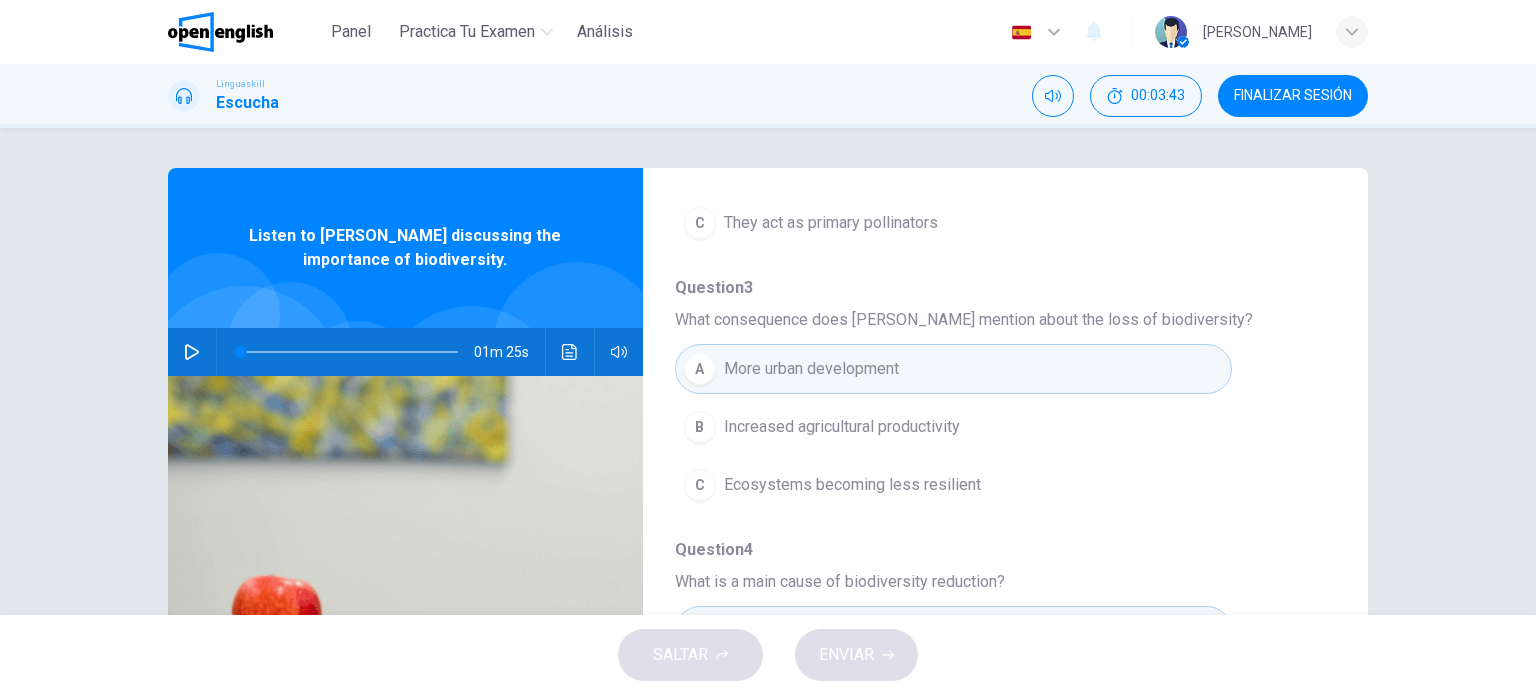 click 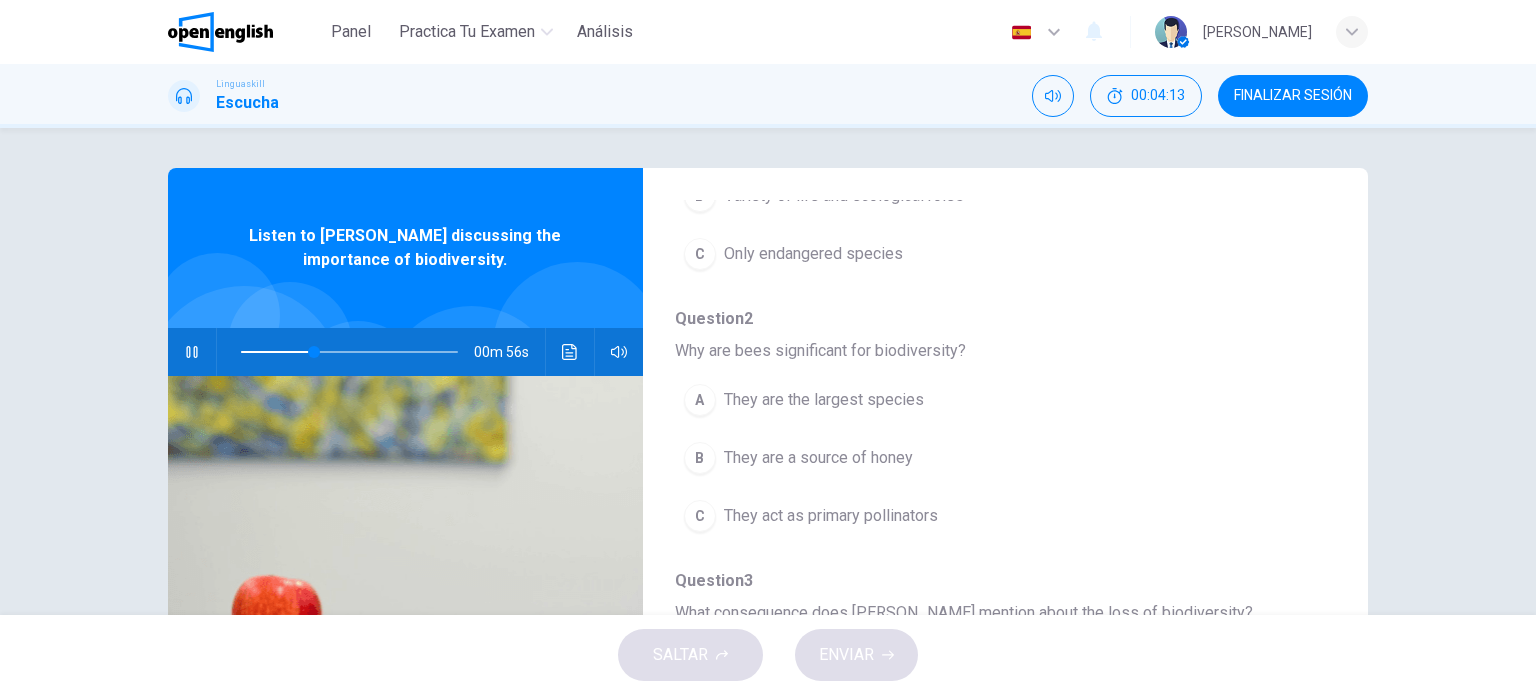 scroll, scrollTop: 456, scrollLeft: 0, axis: vertical 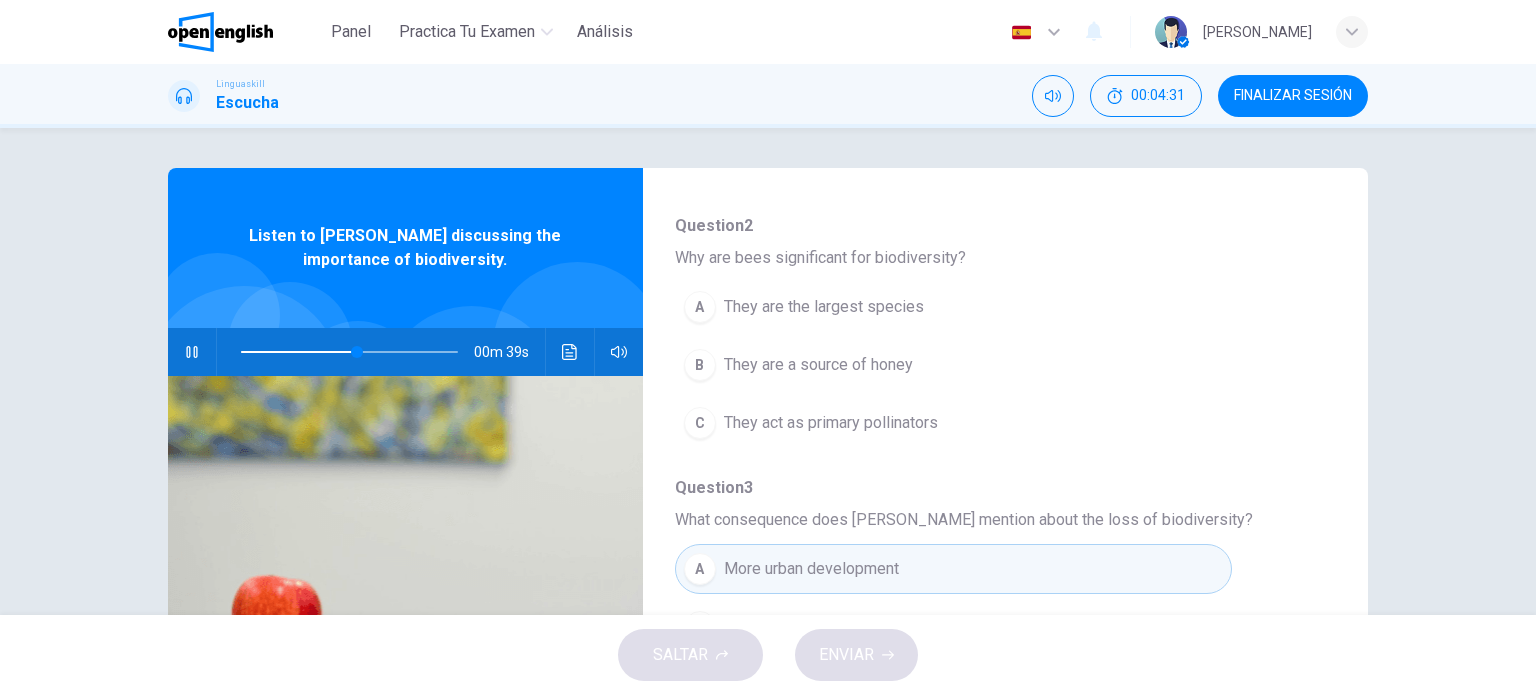 click on "They act as primary pollinators" at bounding box center (831, 423) 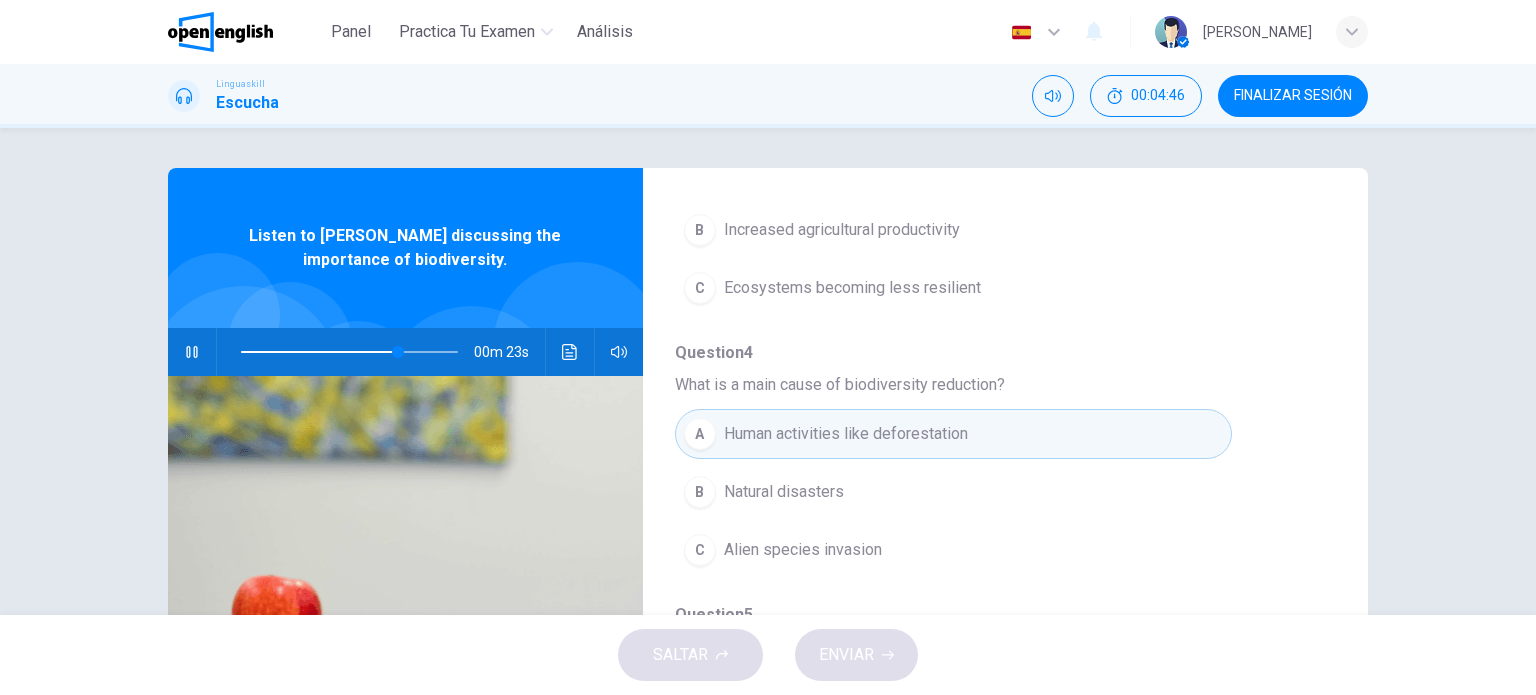 scroll, scrollTop: 856, scrollLeft: 0, axis: vertical 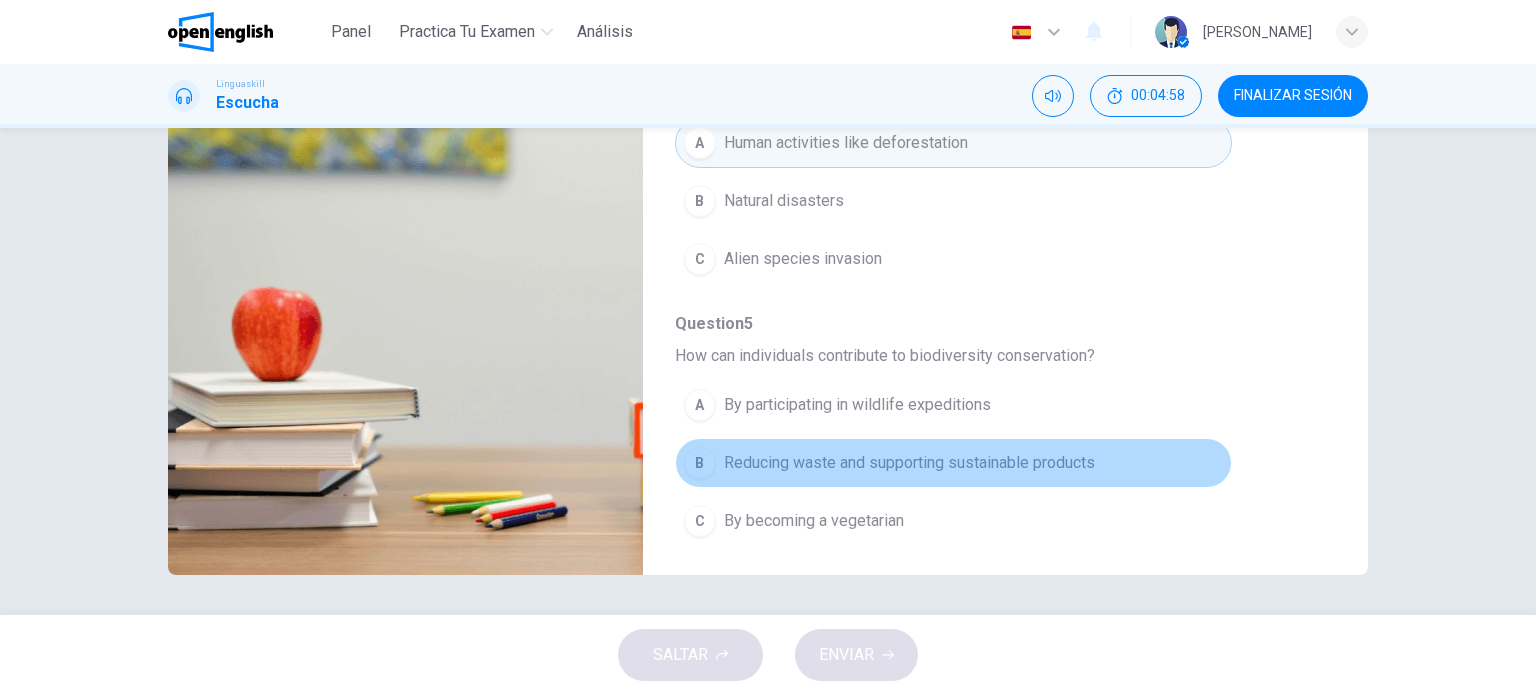 click on "Reducing waste and supporting sustainable products" at bounding box center [909, 463] 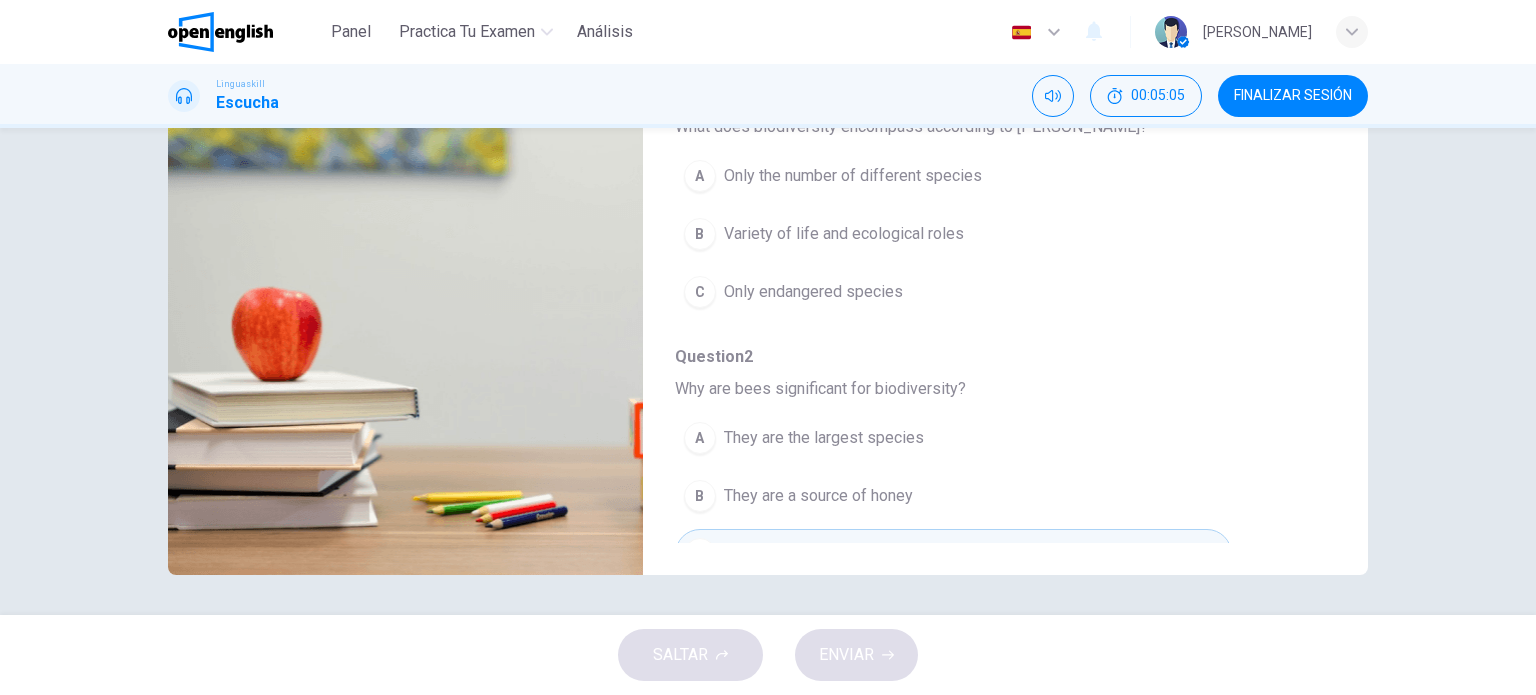 scroll, scrollTop: 0, scrollLeft: 0, axis: both 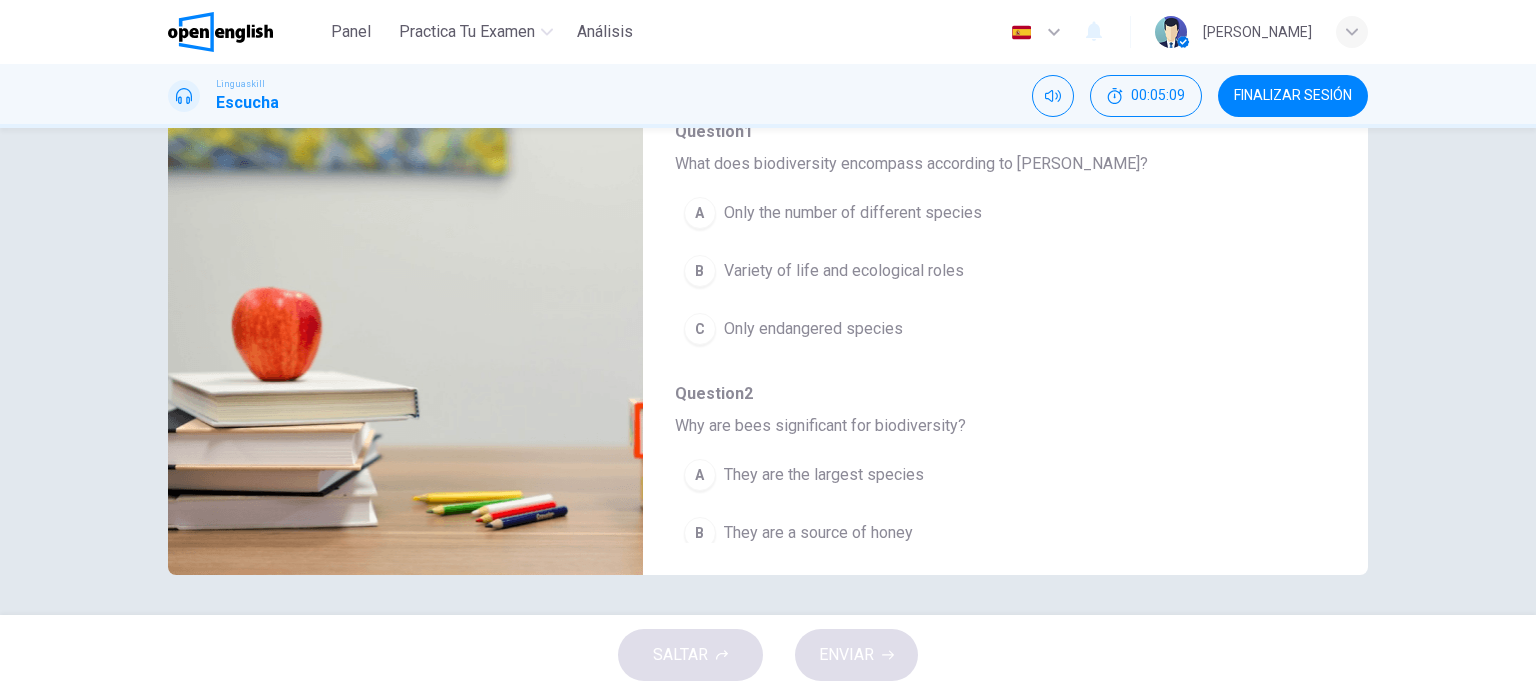 type on "*" 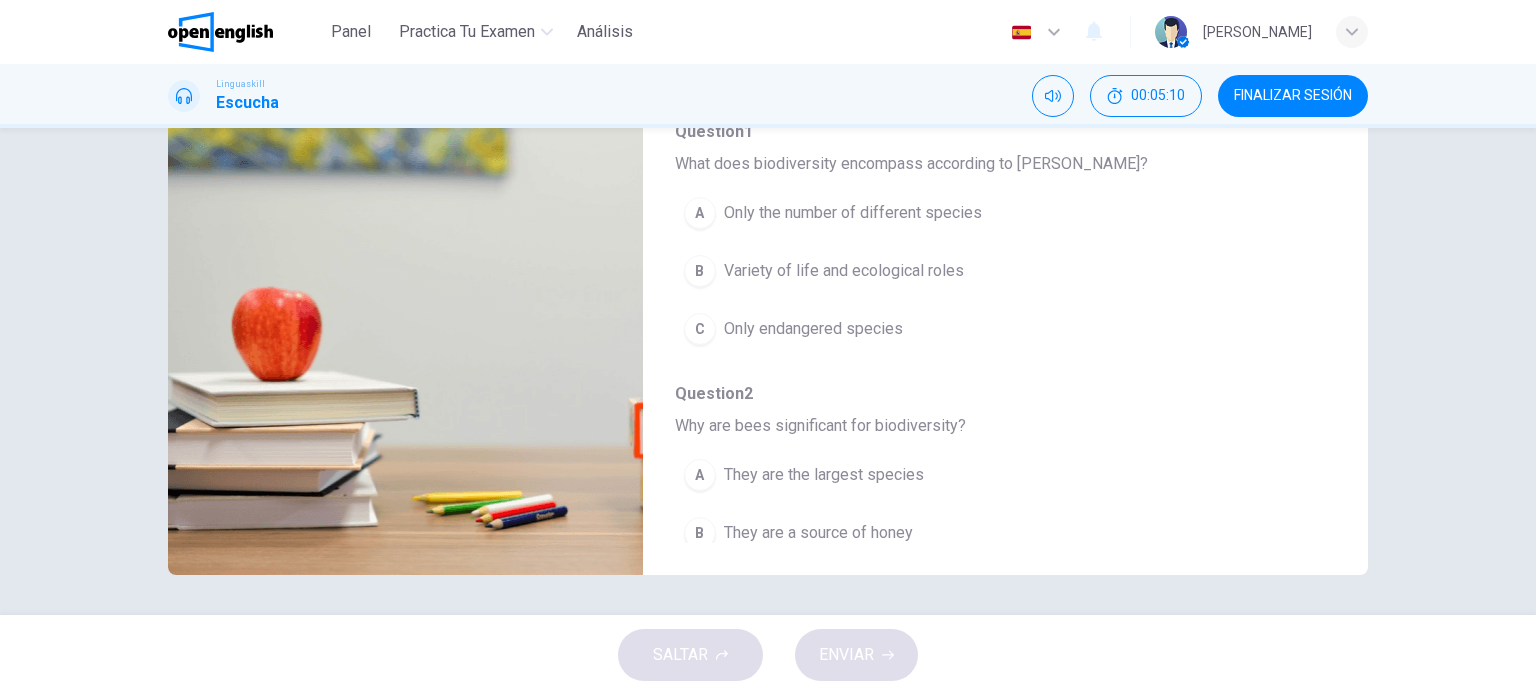 click on "Variety of life and ecological roles" at bounding box center [844, 271] 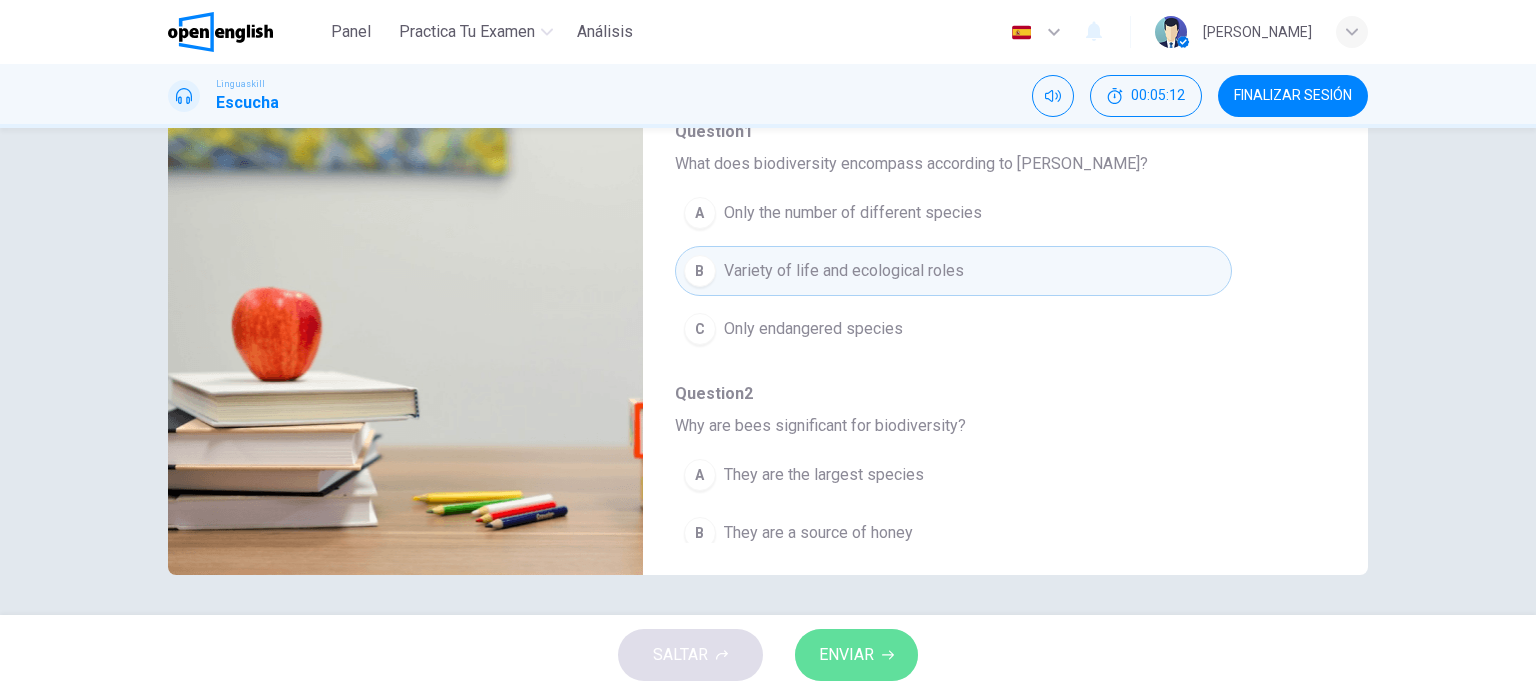click on "ENVIAR" at bounding box center [846, 655] 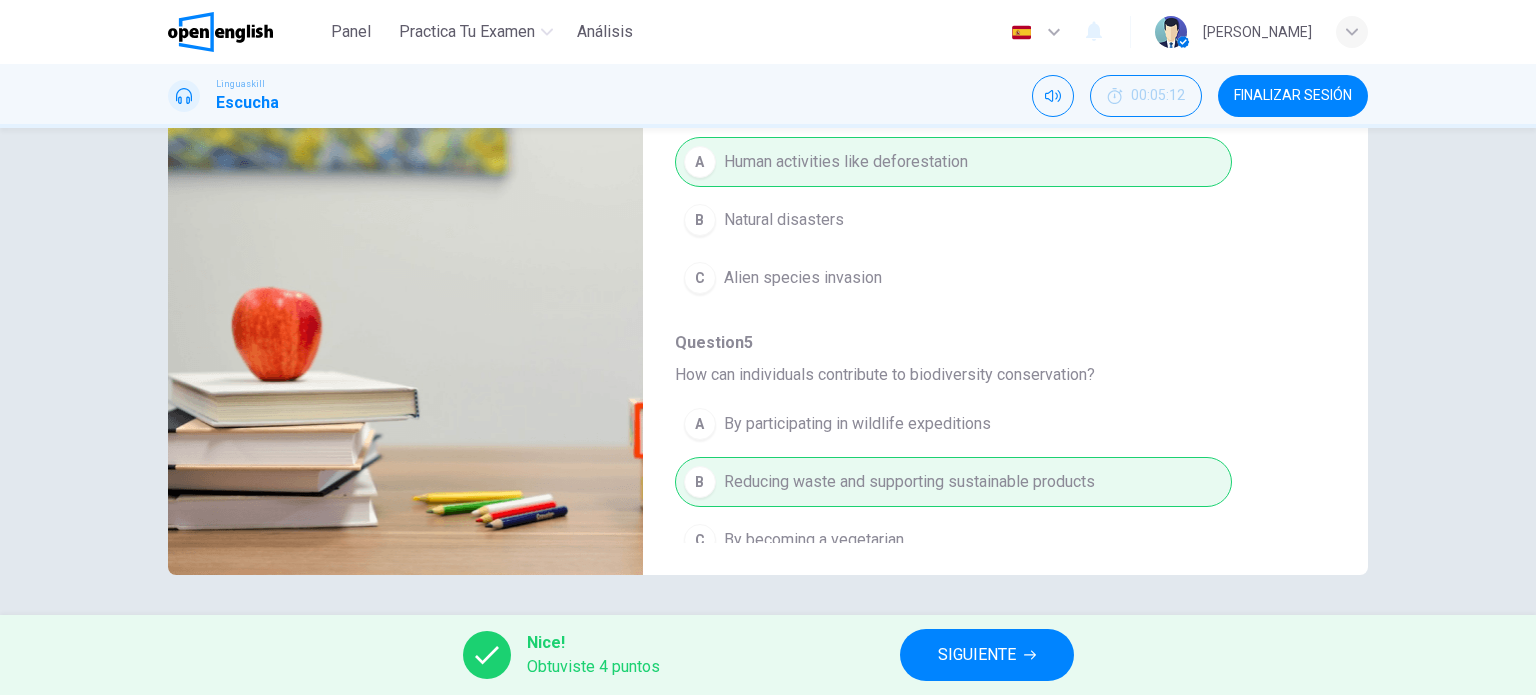 scroll, scrollTop: 856, scrollLeft: 0, axis: vertical 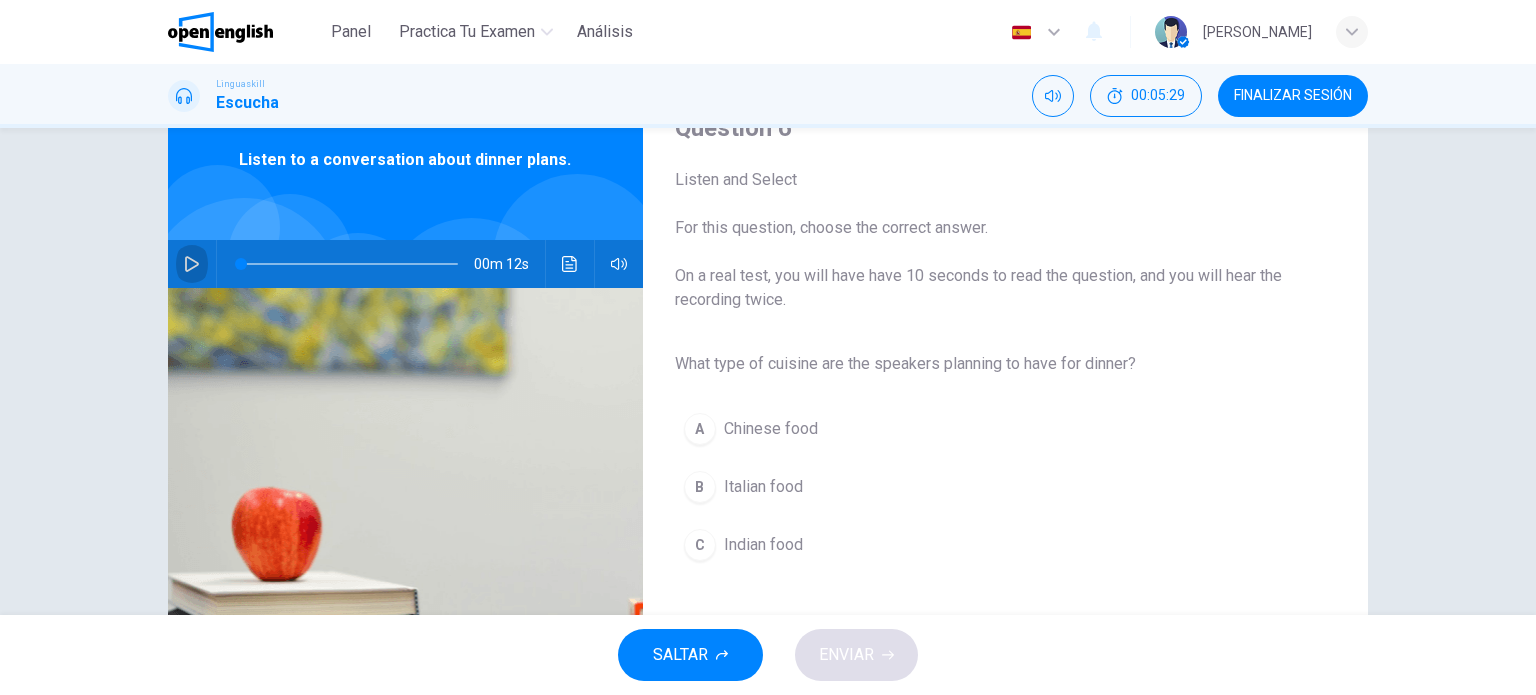 click 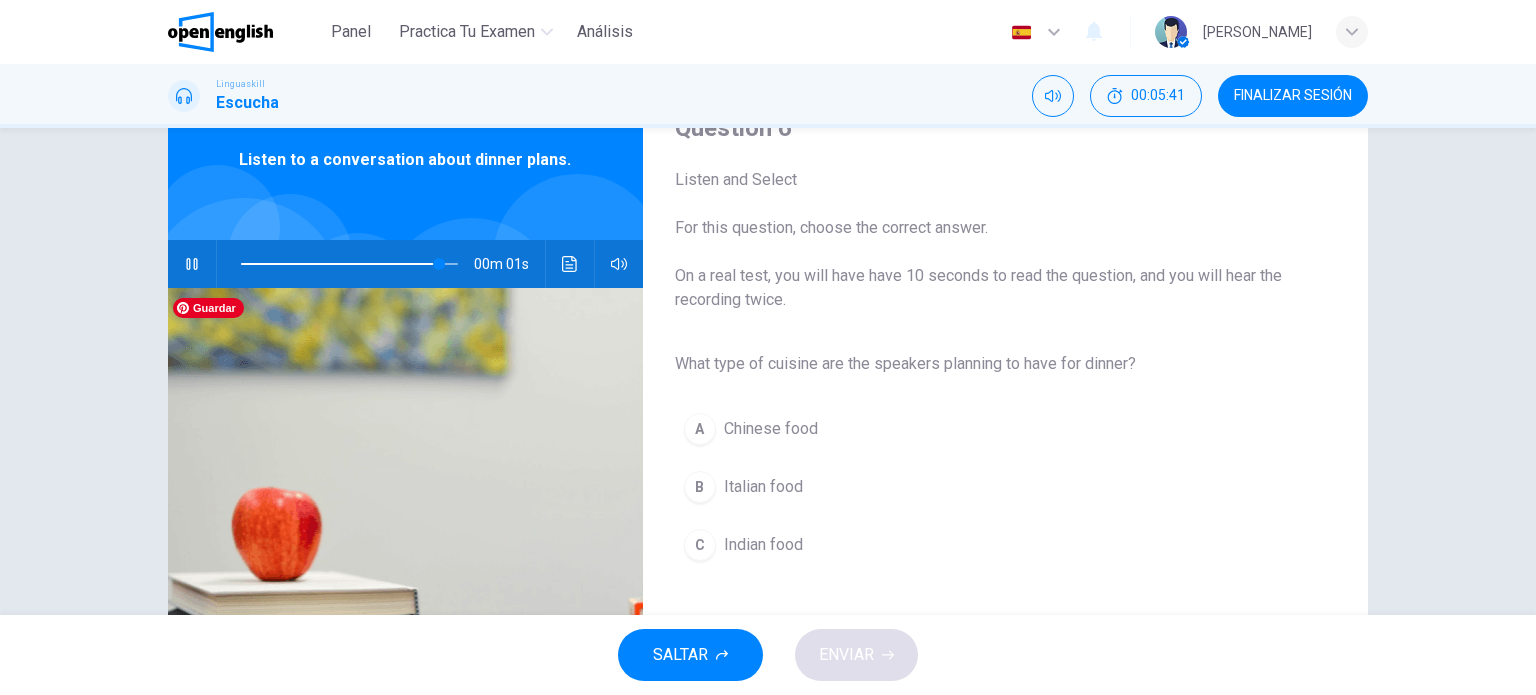 type on "*" 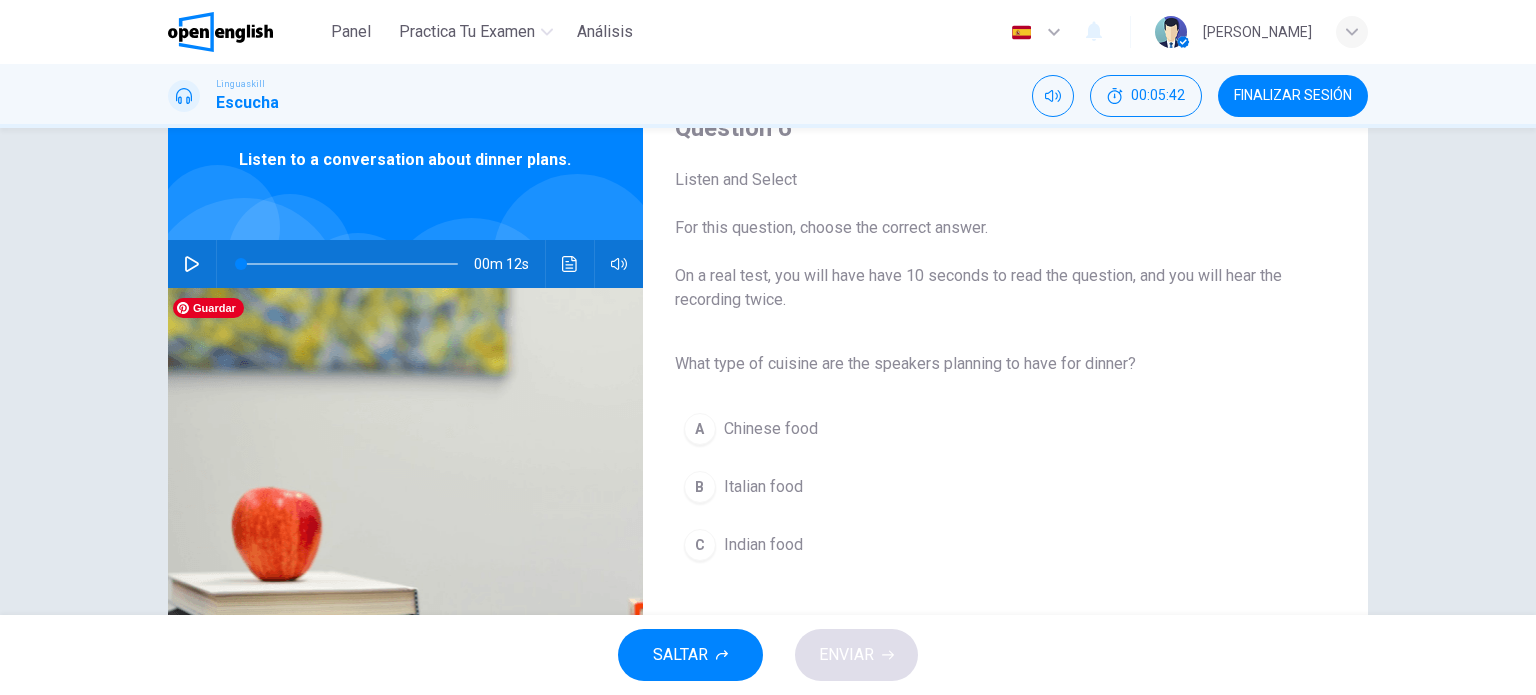 type 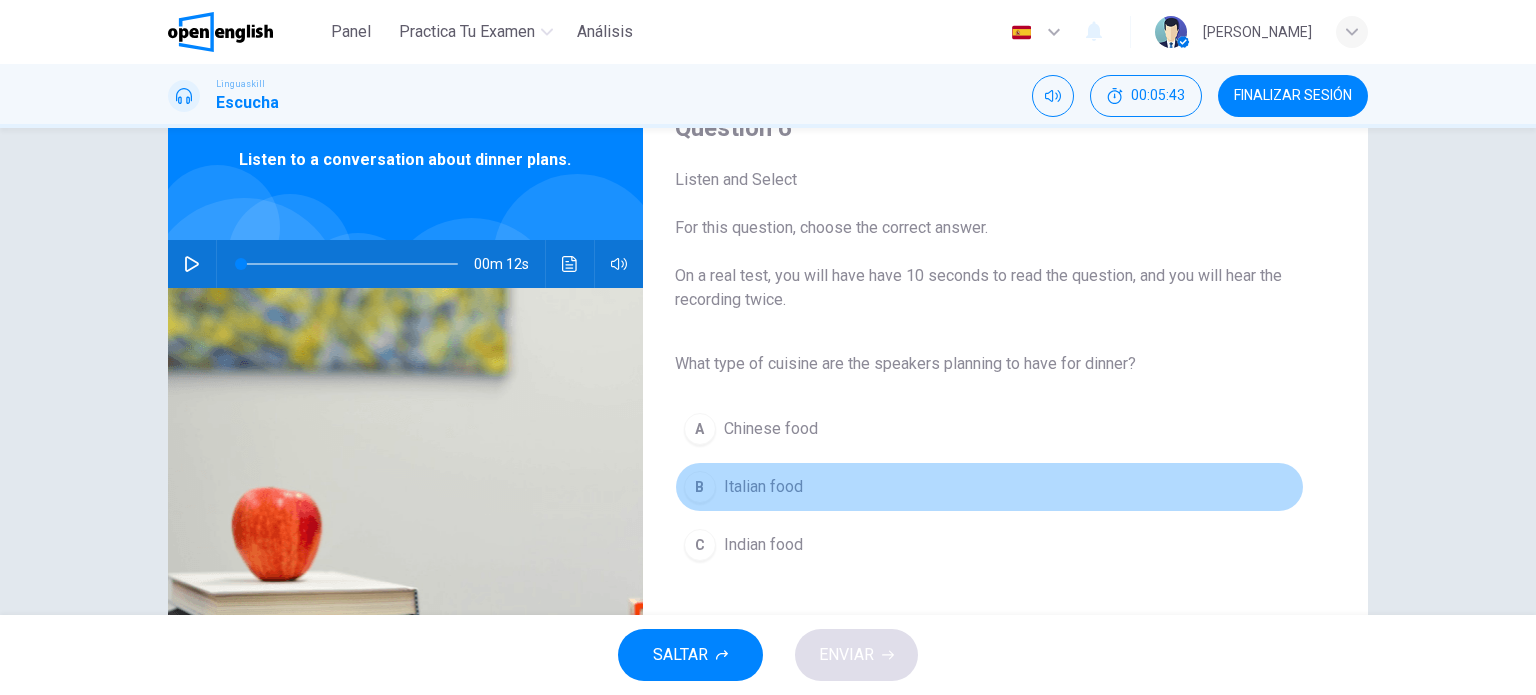 click on "Italian food" at bounding box center [763, 487] 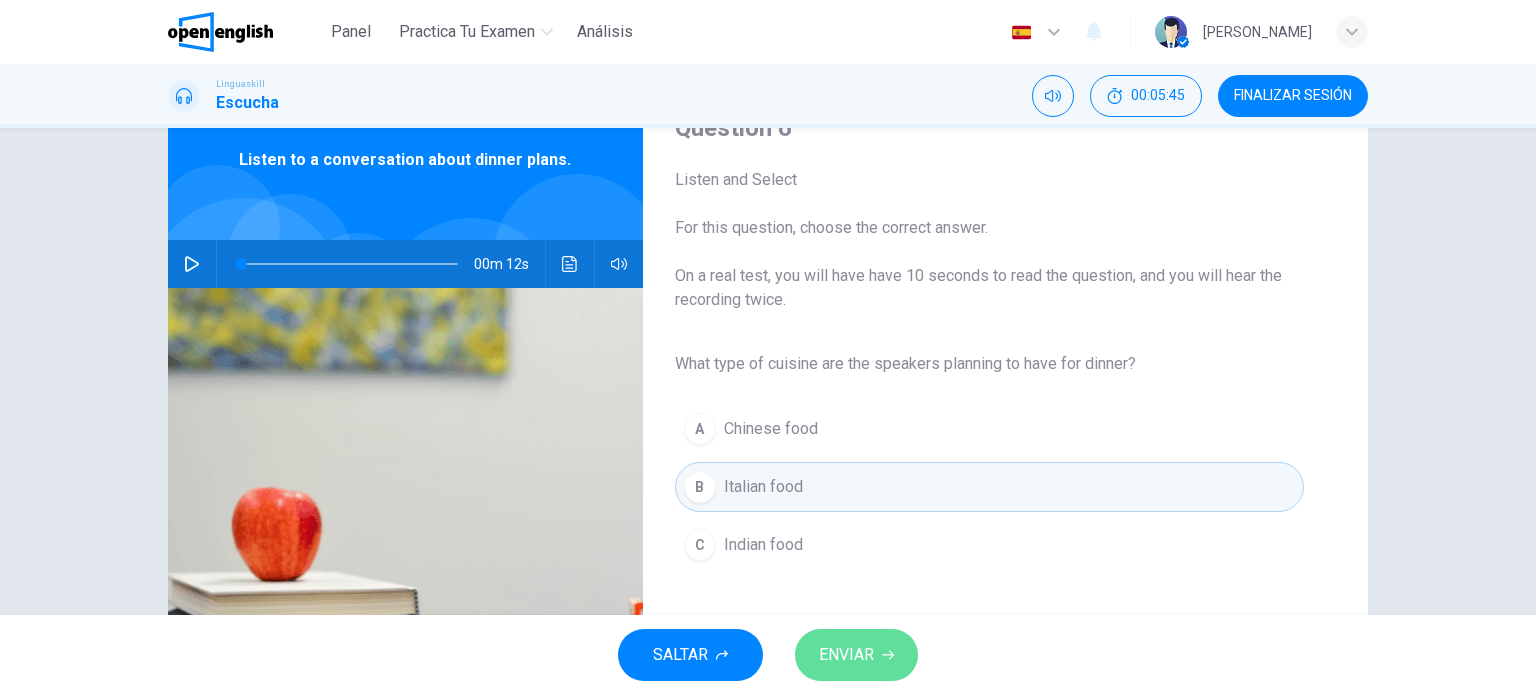 click 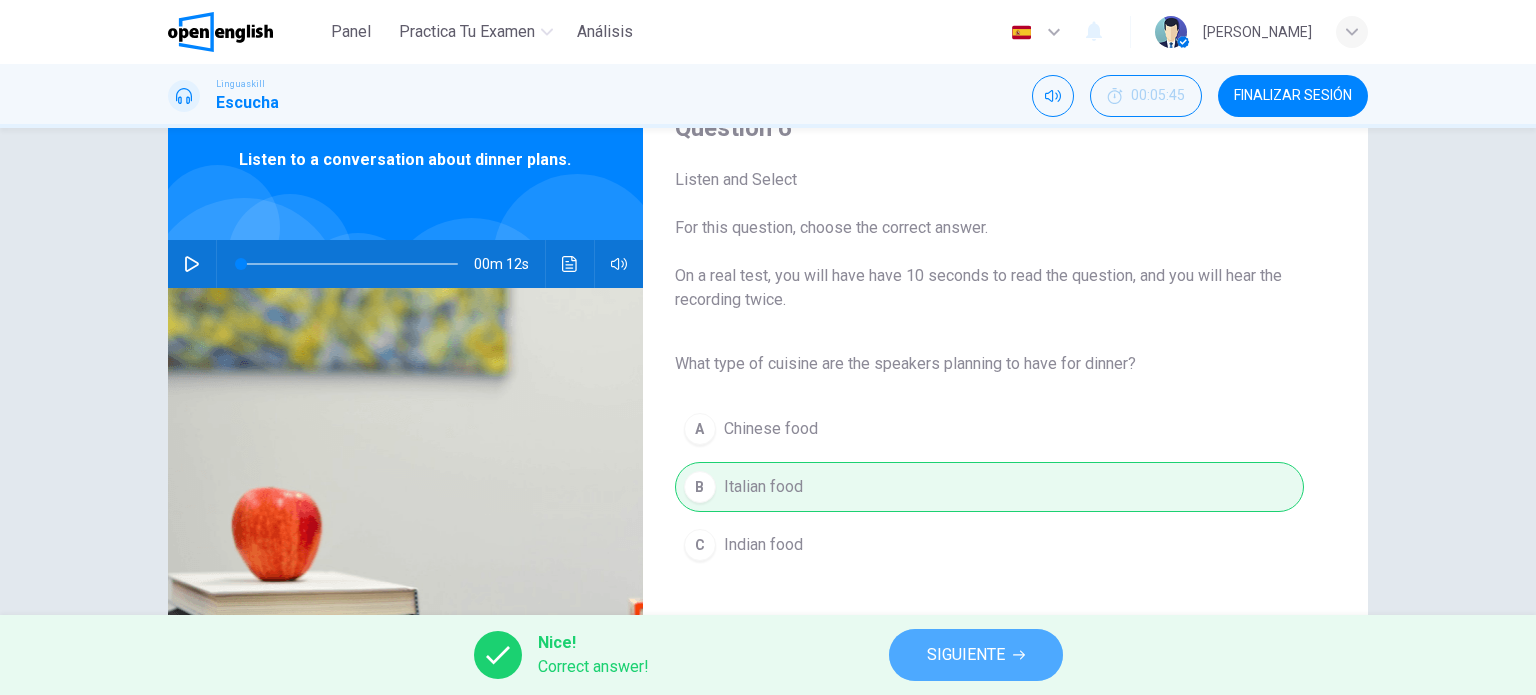 click on "SIGUIENTE" at bounding box center [966, 655] 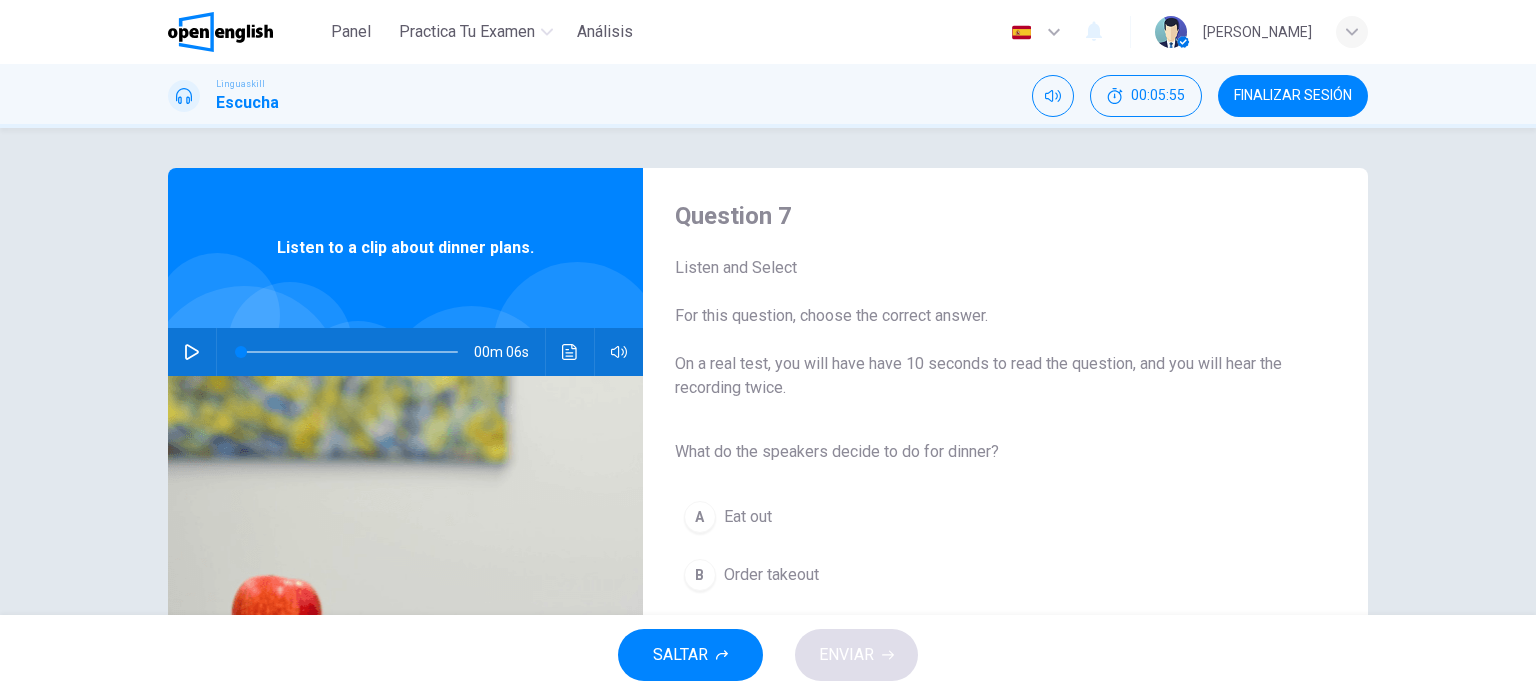 scroll, scrollTop: 100, scrollLeft: 0, axis: vertical 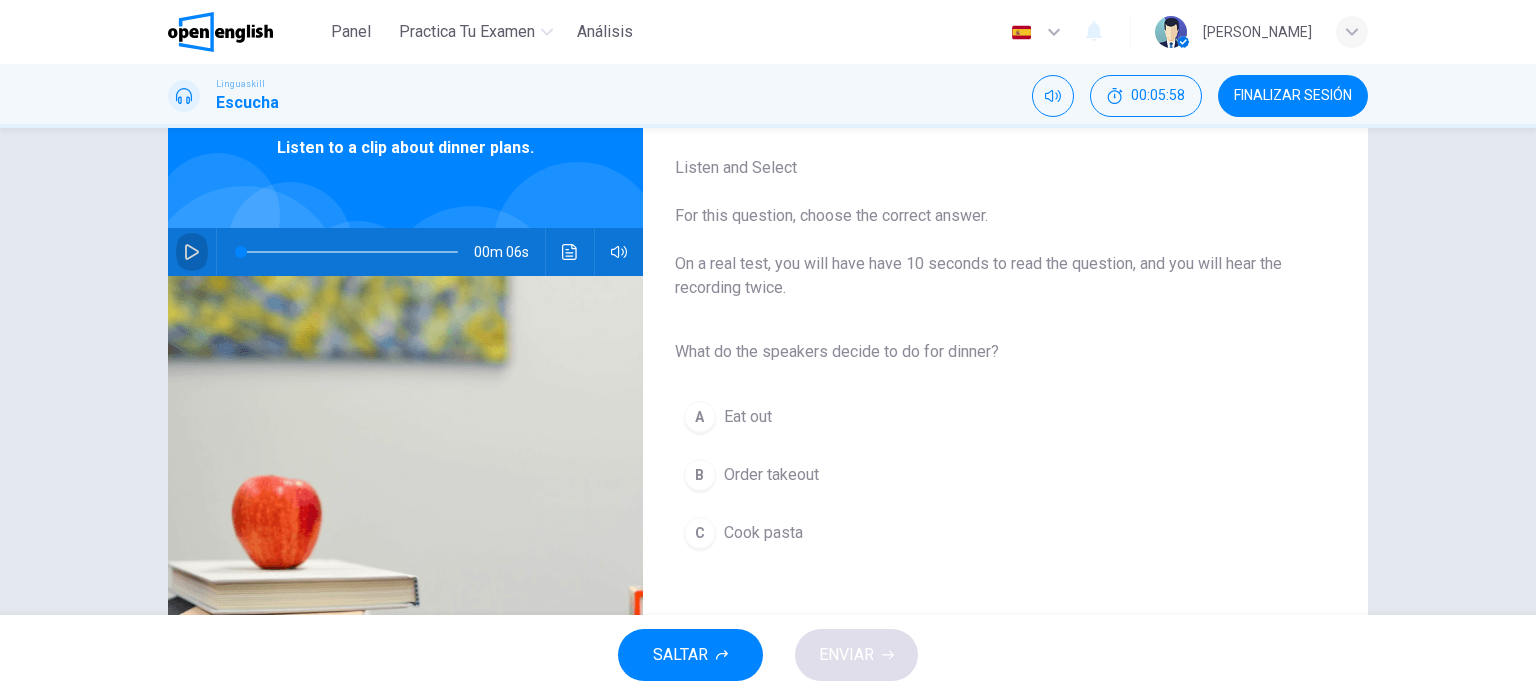 click 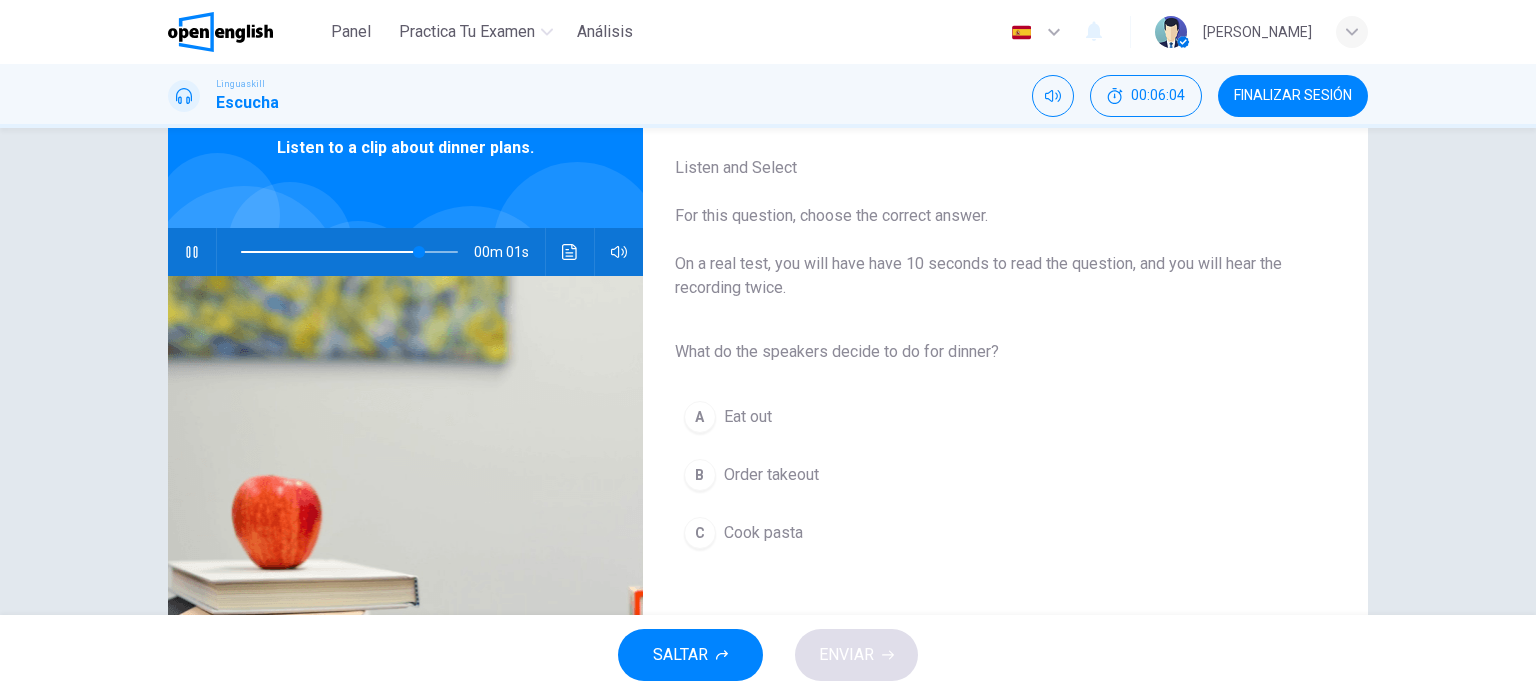 type on "*" 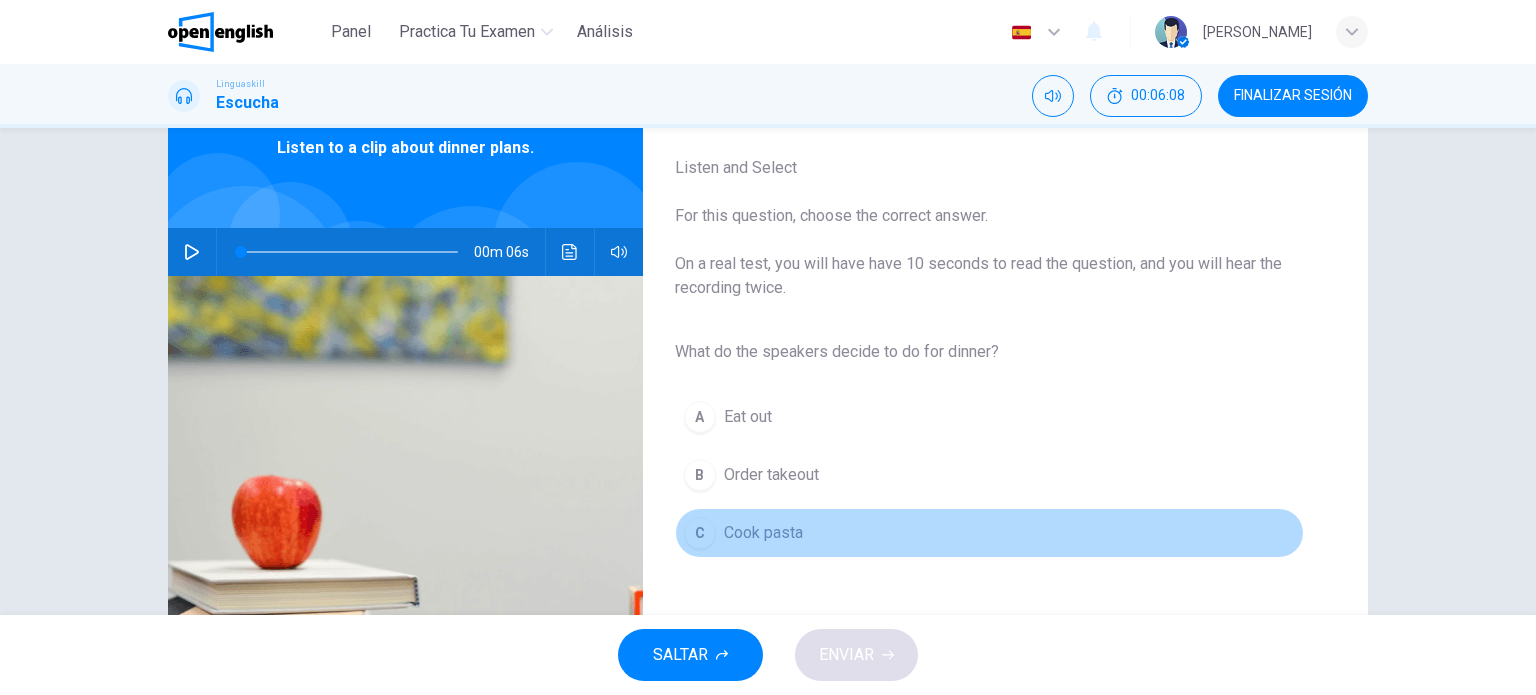 click on "Cook pasta" at bounding box center (763, 533) 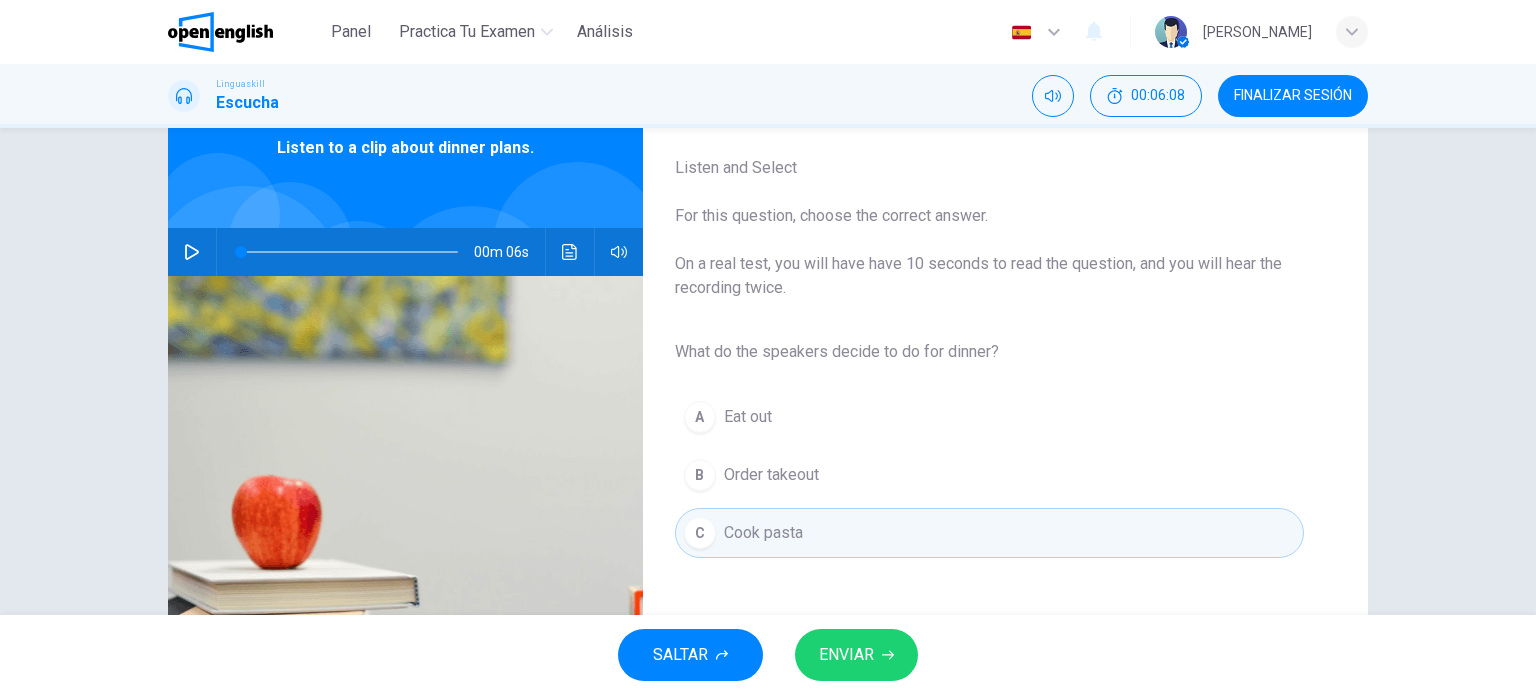 click on "ENVIAR" at bounding box center (846, 655) 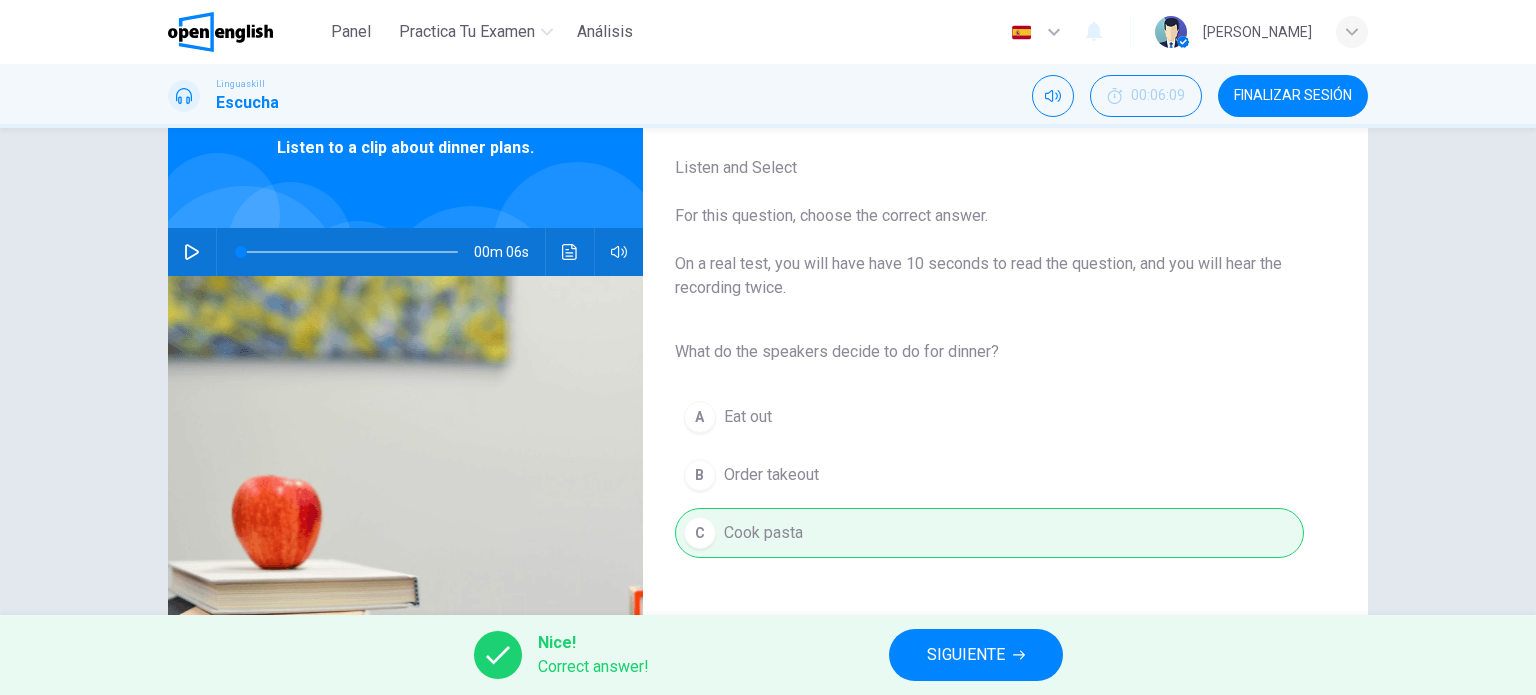 click on "SIGUIENTE" at bounding box center (966, 655) 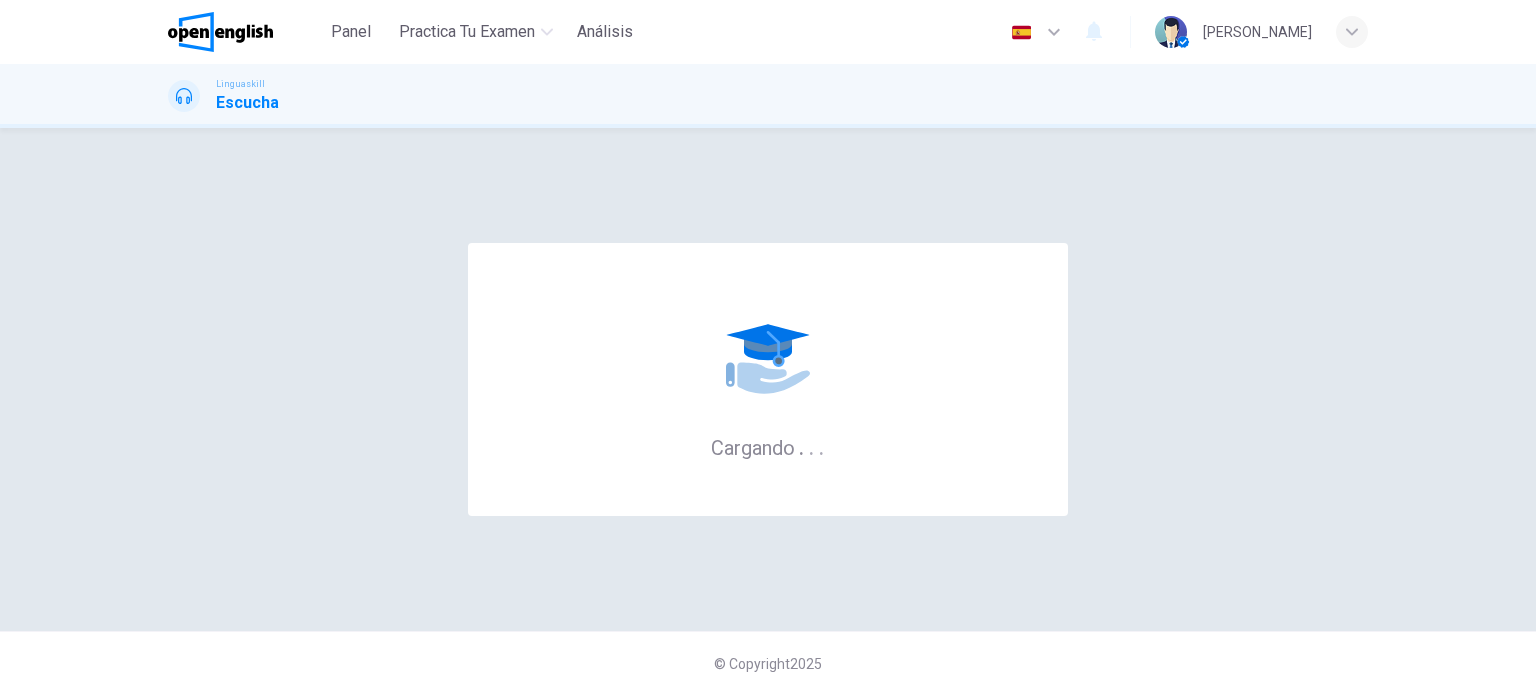 scroll, scrollTop: 0, scrollLeft: 0, axis: both 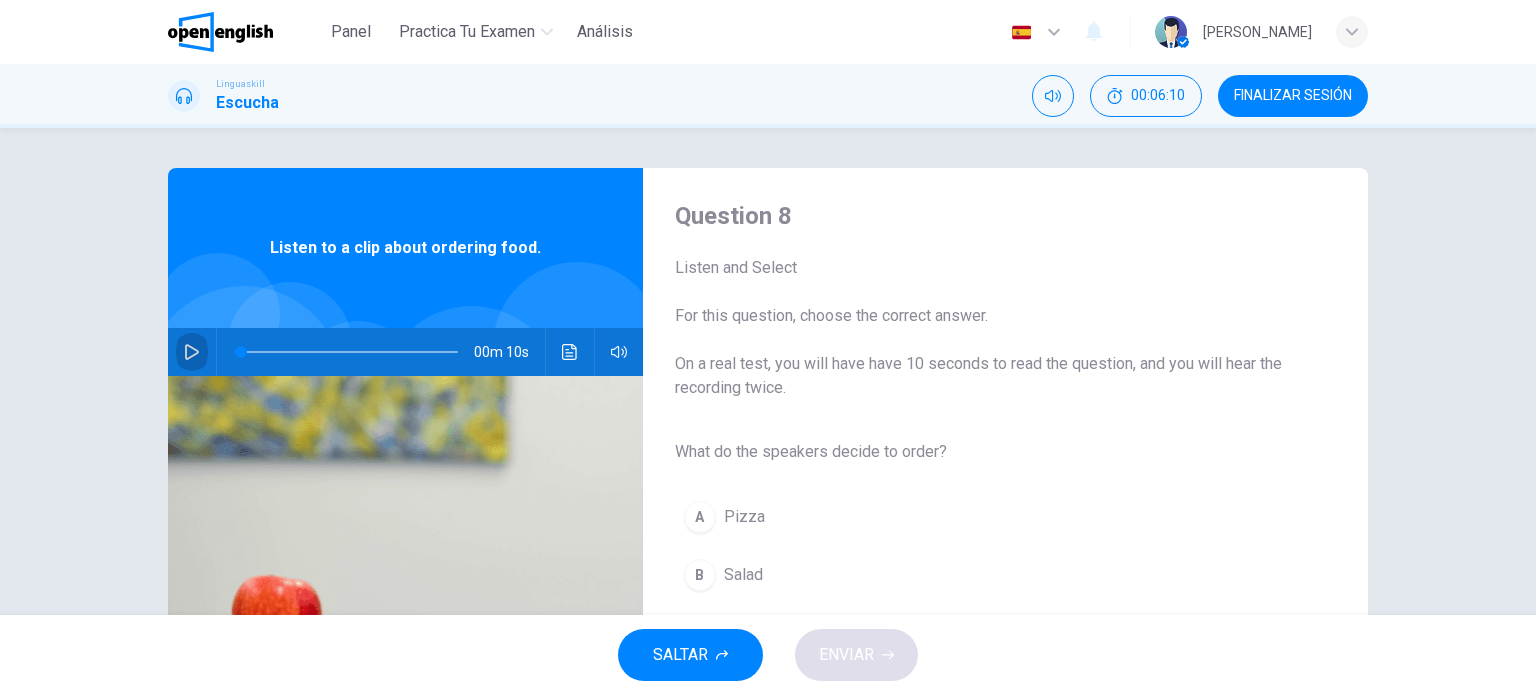 click 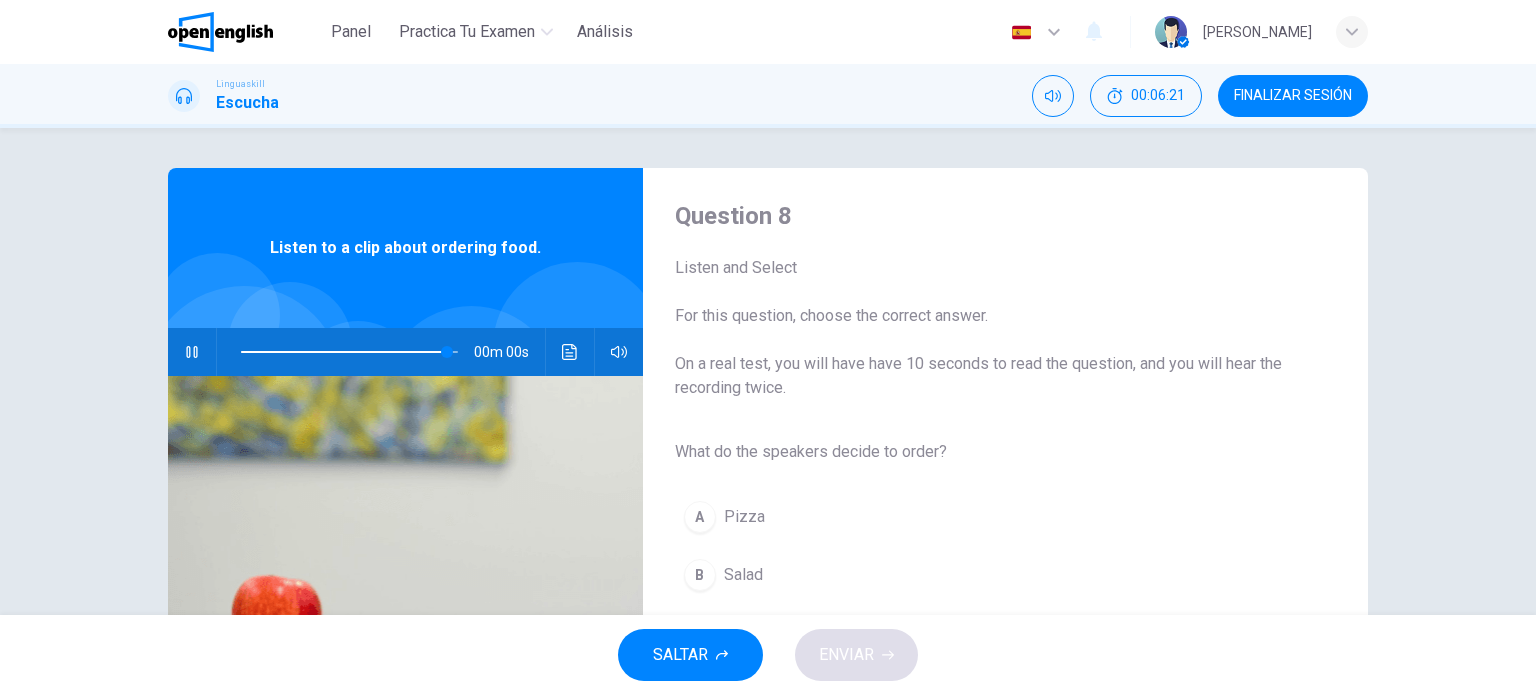 type on "*" 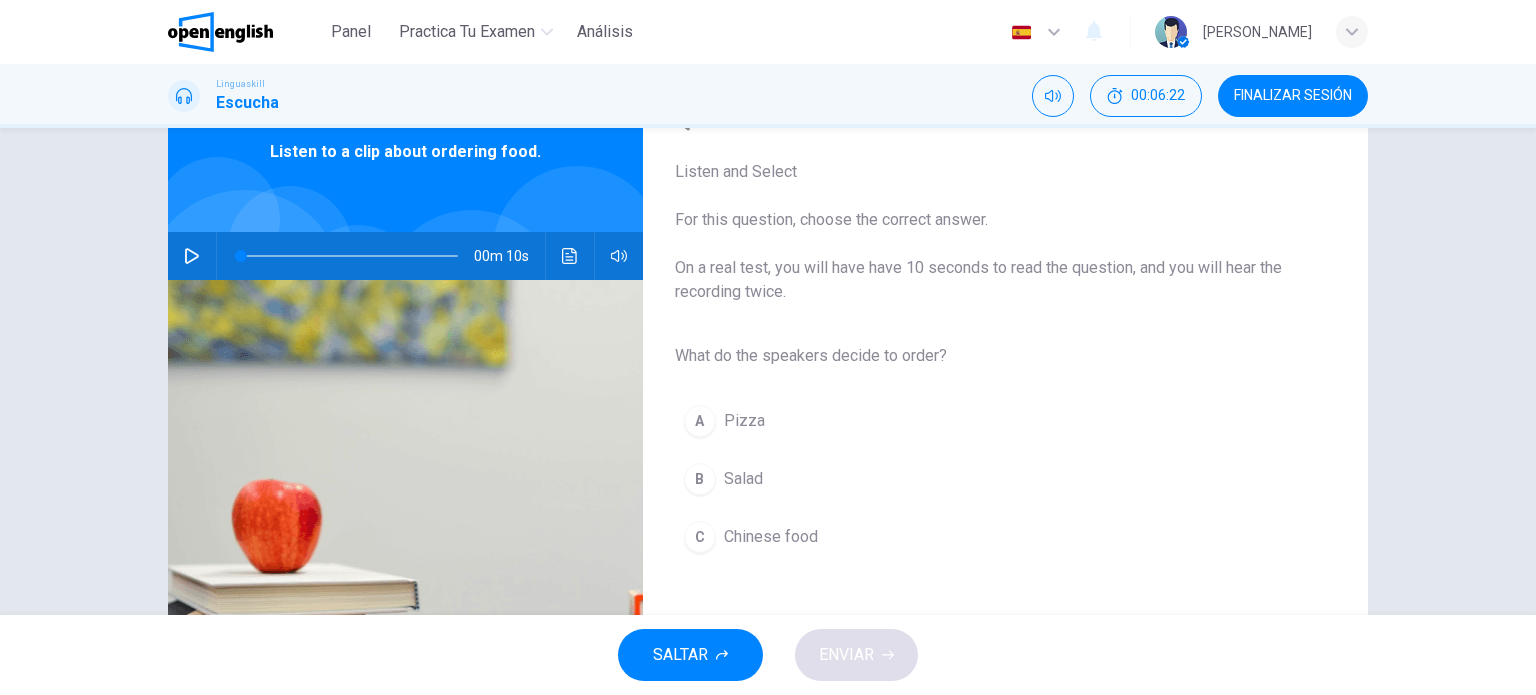 scroll, scrollTop: 100, scrollLeft: 0, axis: vertical 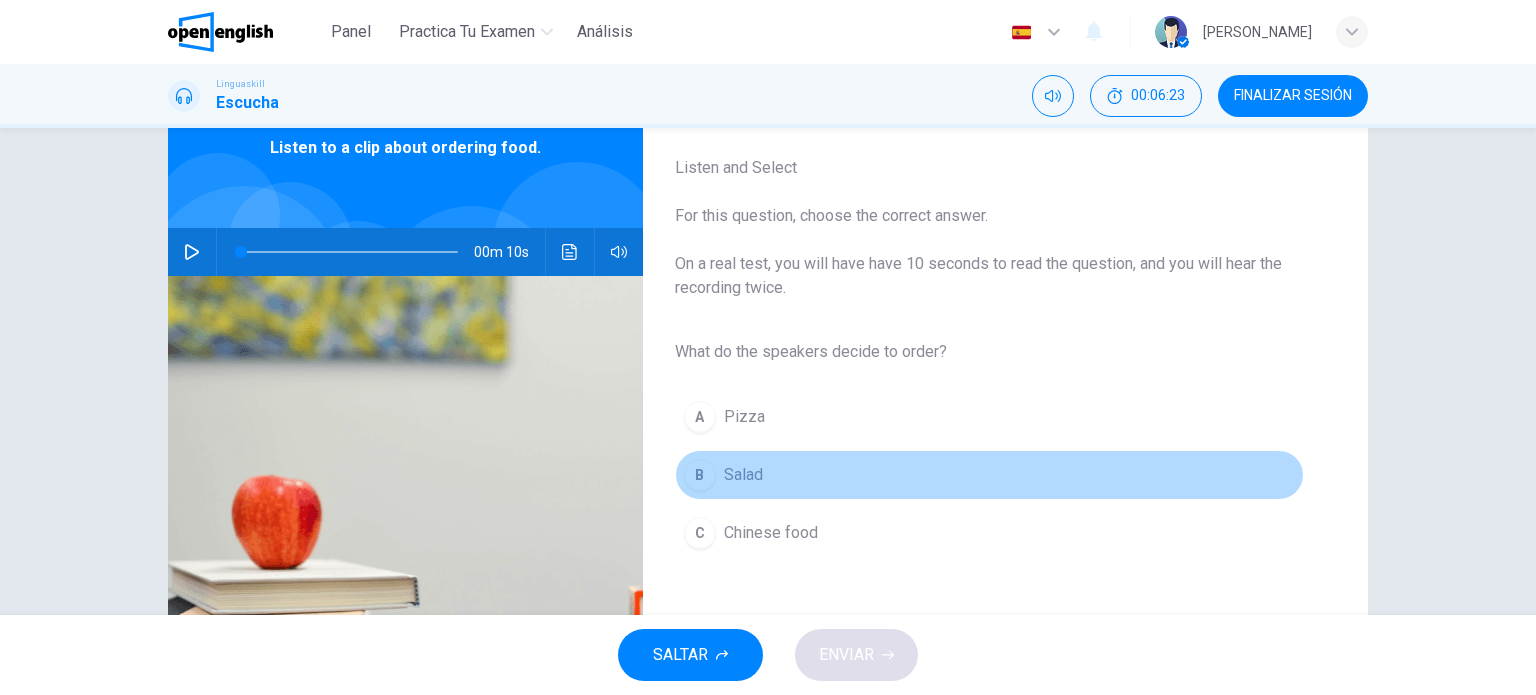 click on "Salad" at bounding box center [743, 475] 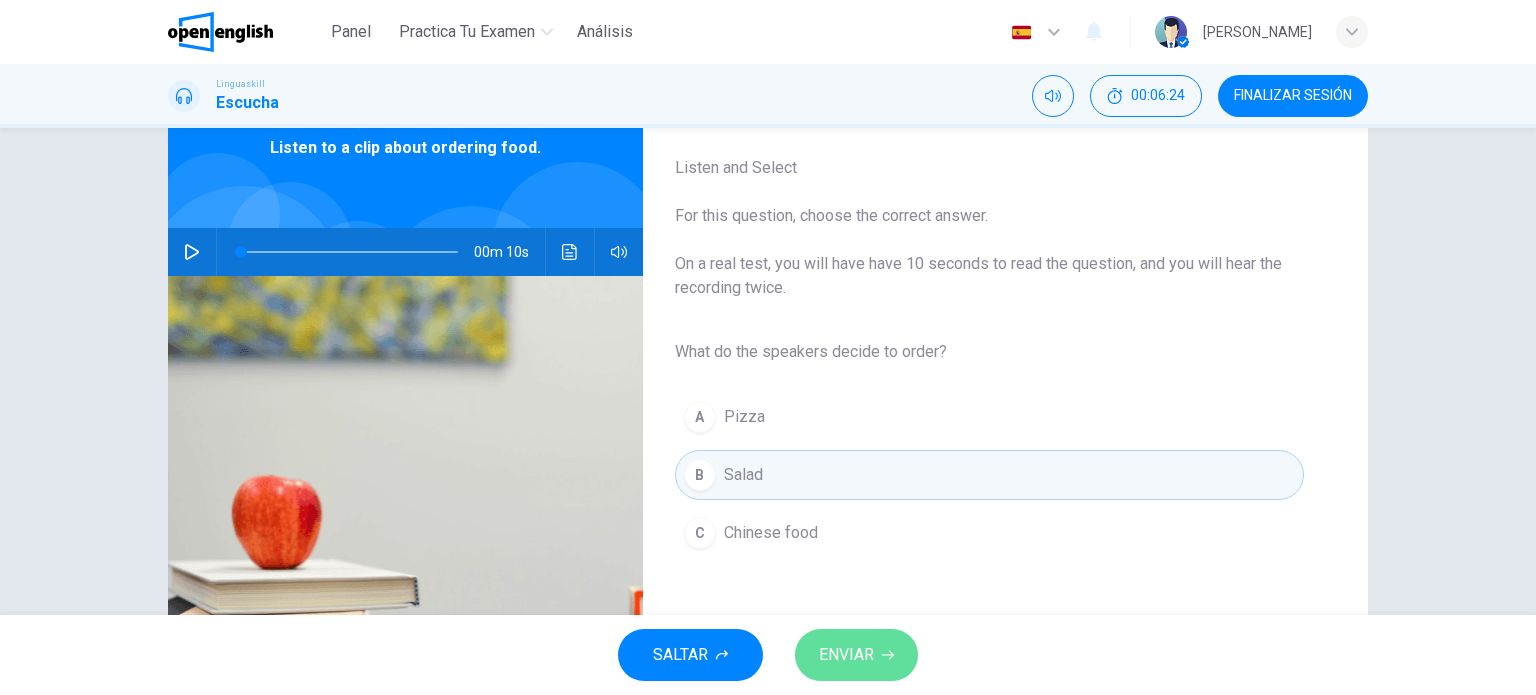 click on "ENVIAR" at bounding box center (846, 655) 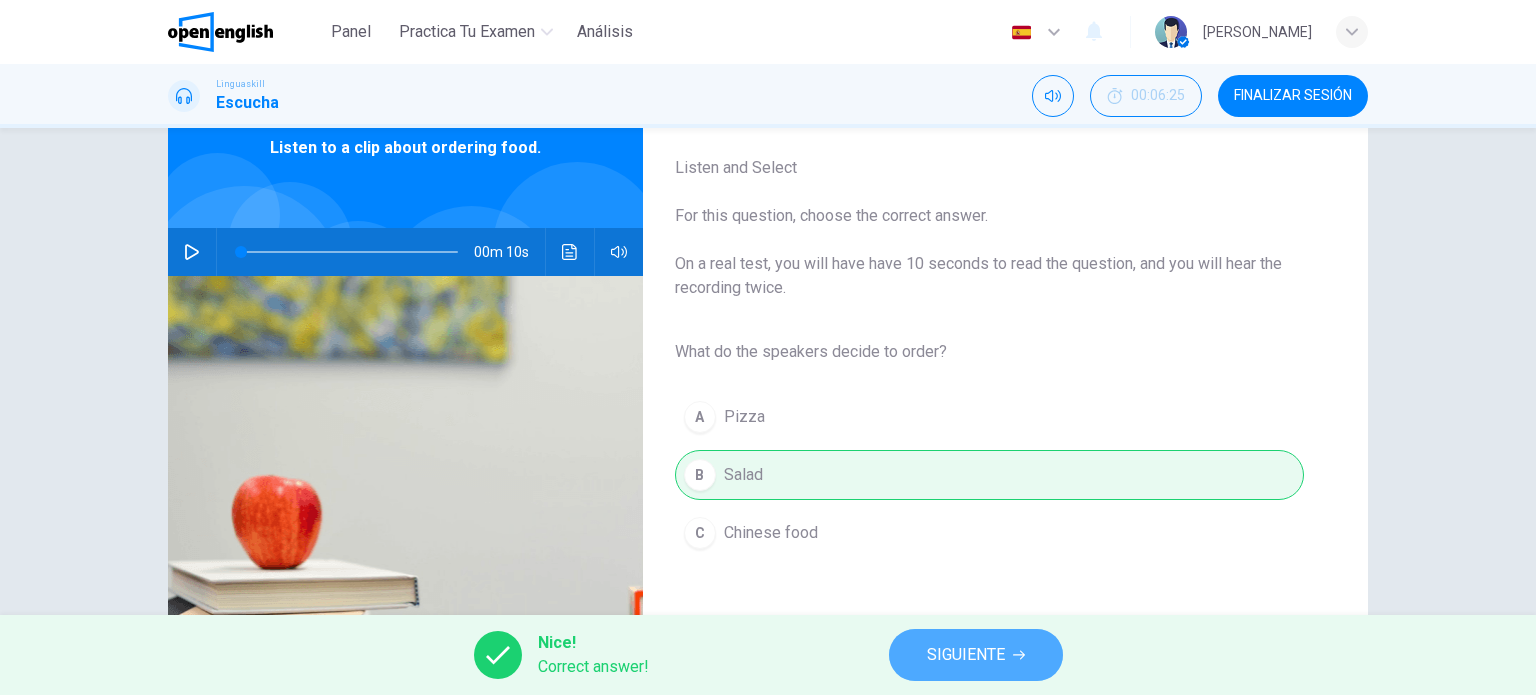 click on "SIGUIENTE" at bounding box center (966, 655) 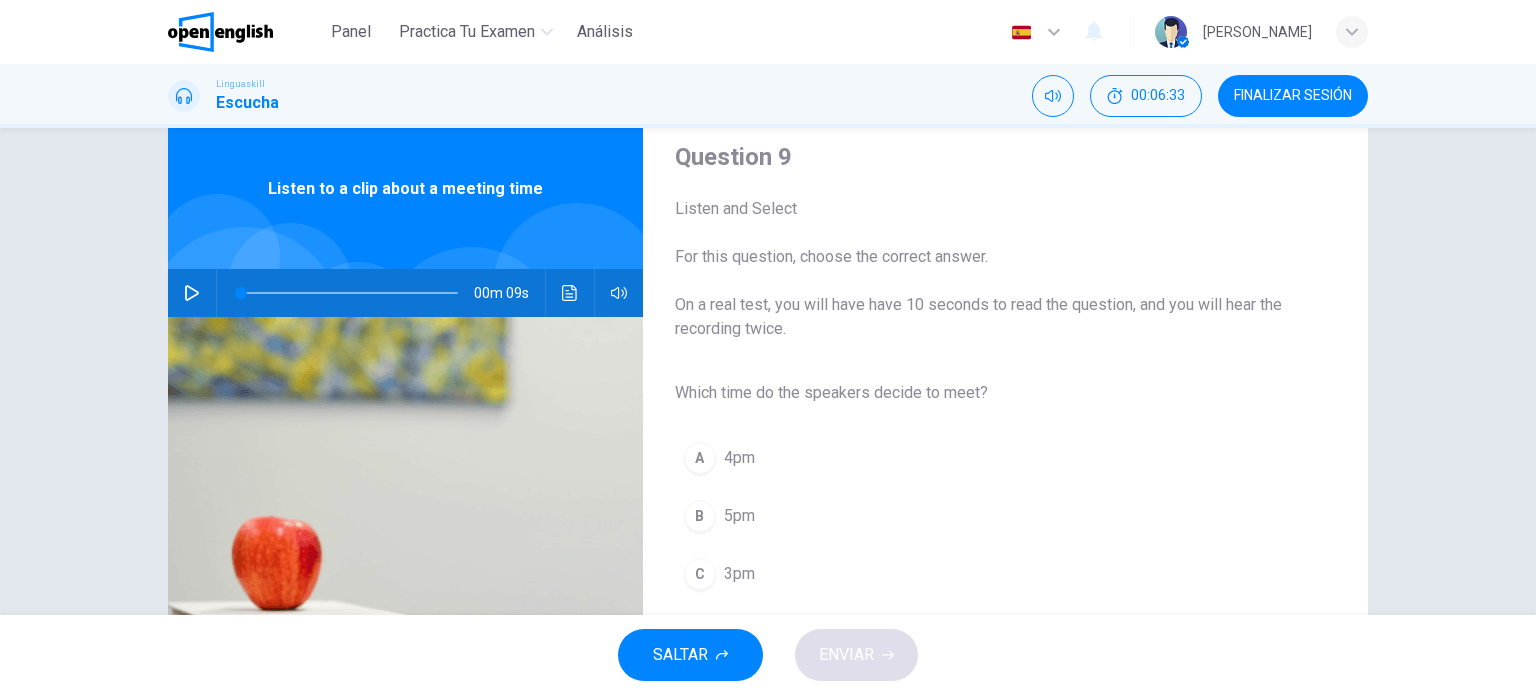 scroll, scrollTop: 100, scrollLeft: 0, axis: vertical 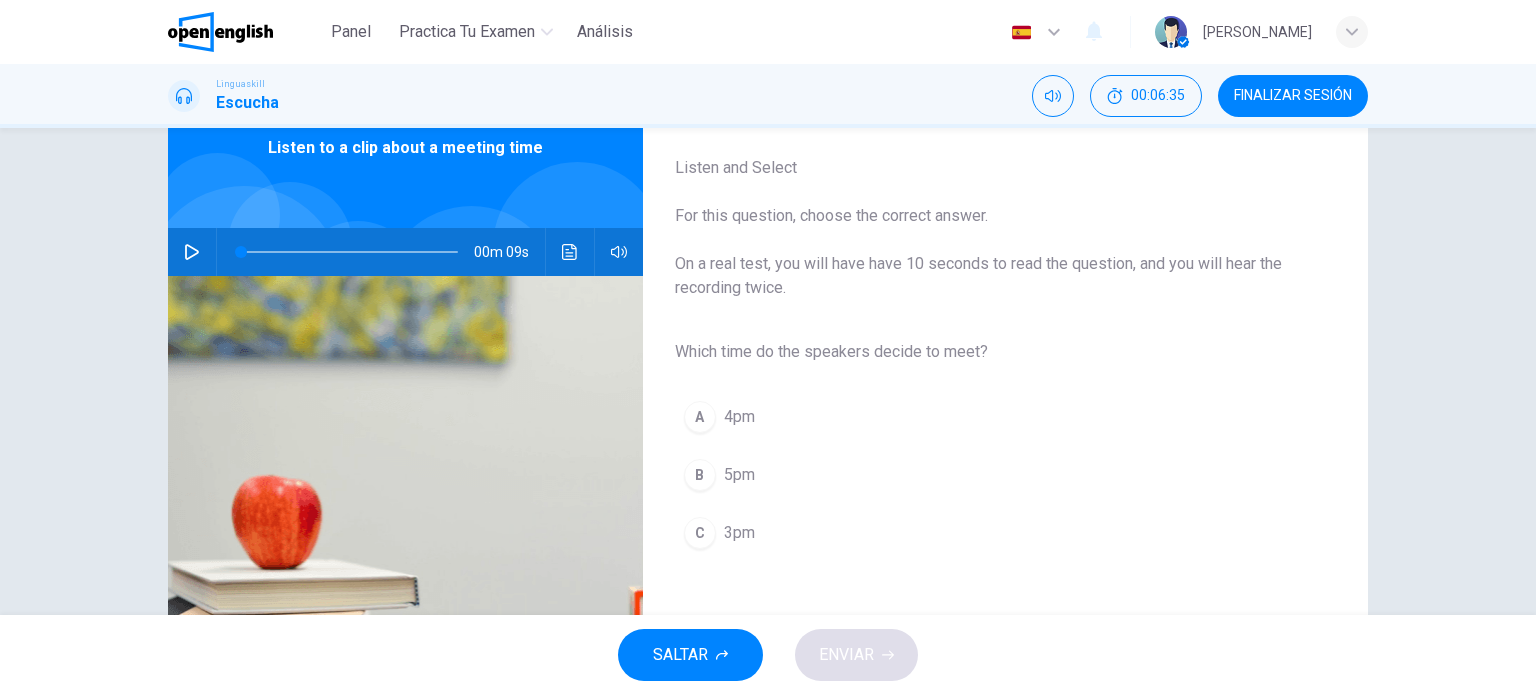 click 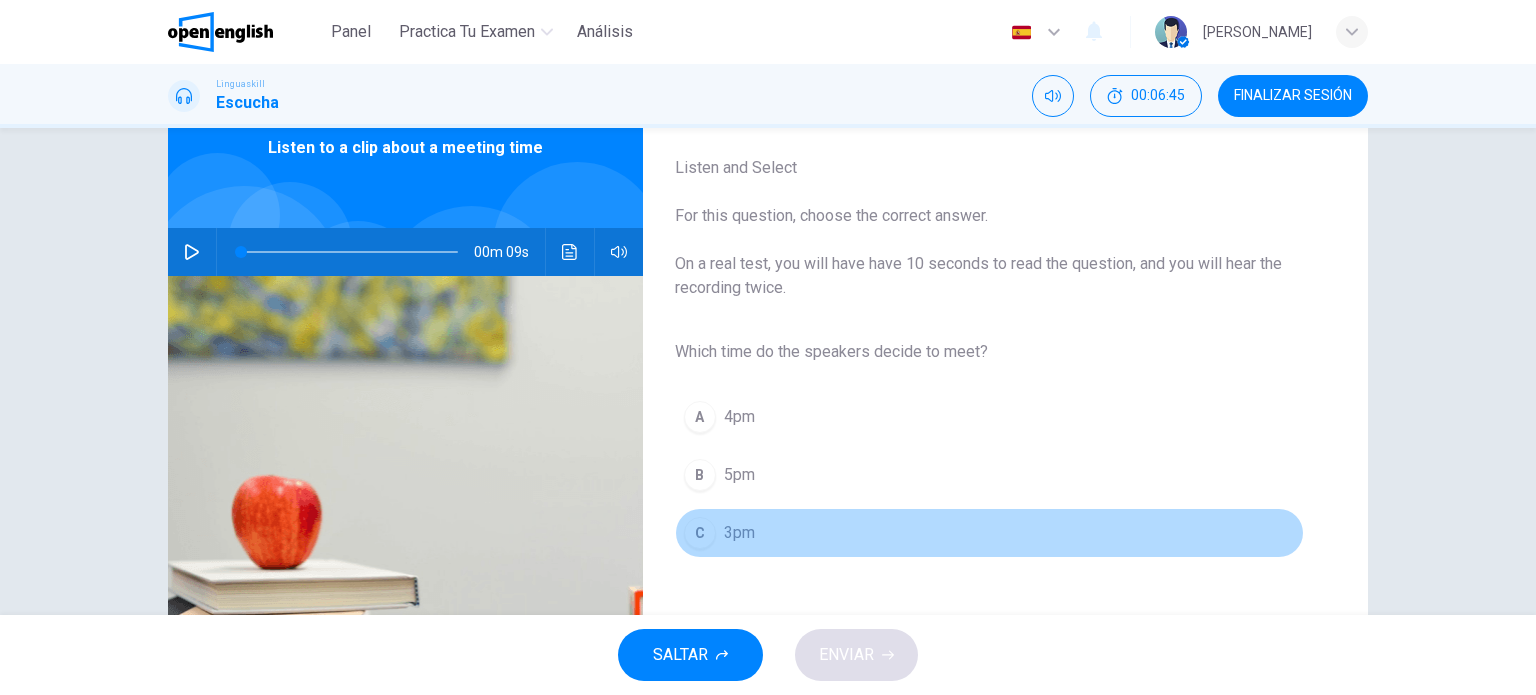 click on "3pm" at bounding box center [739, 533] 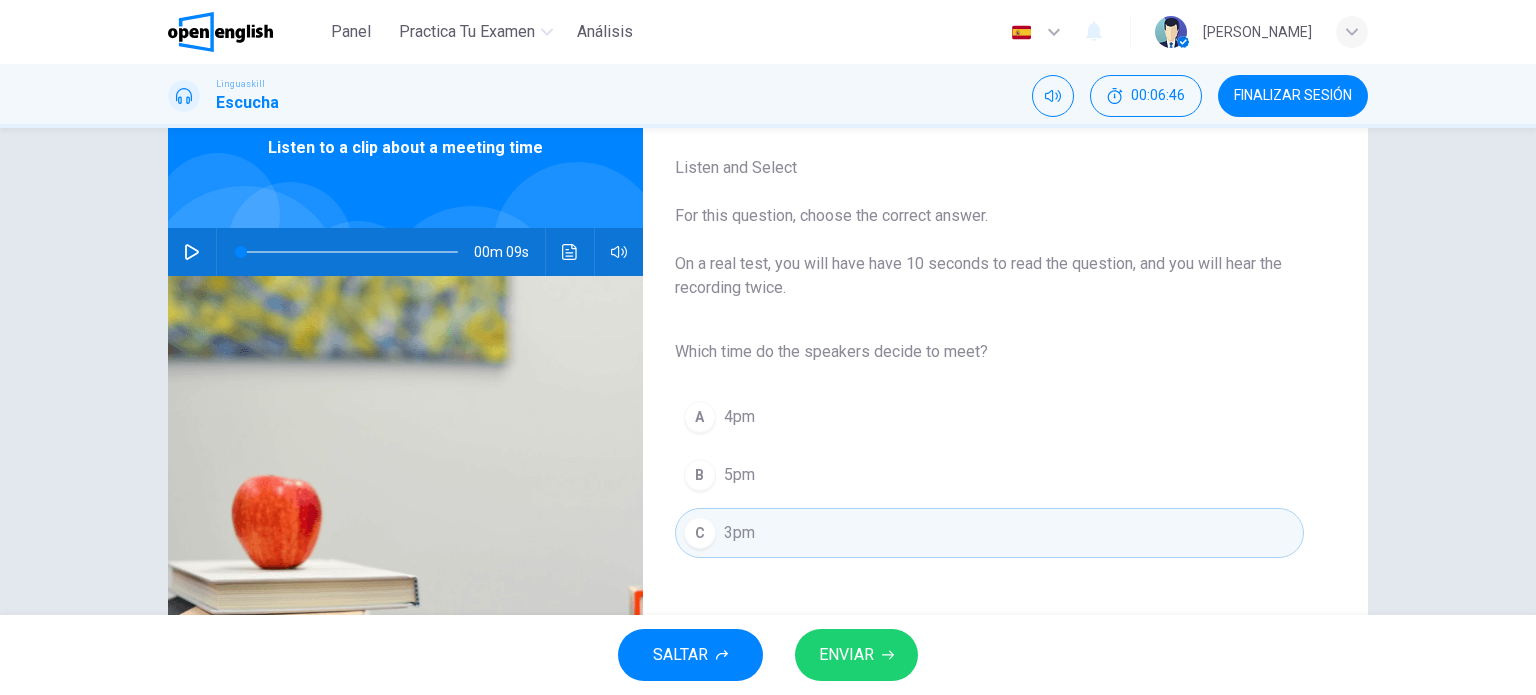 click on "ENVIAR" at bounding box center [846, 655] 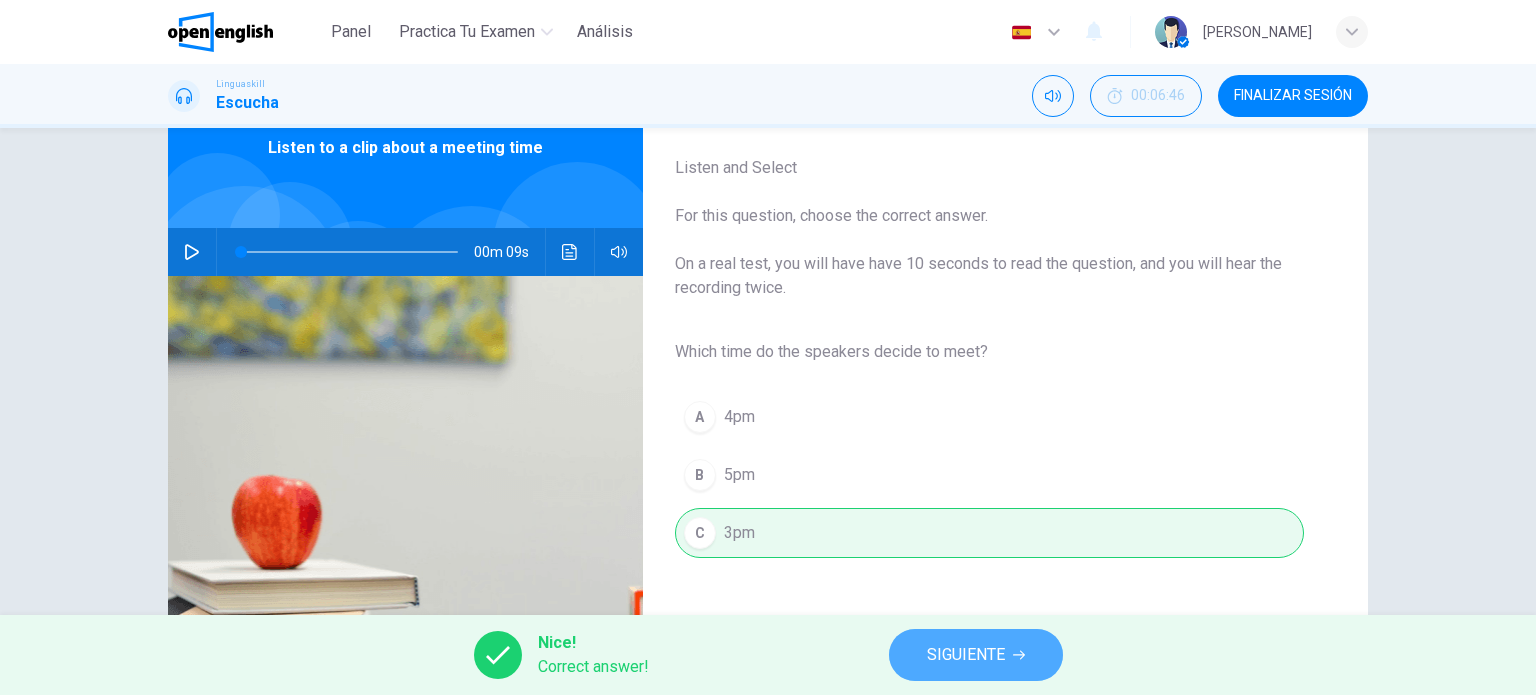 click on "SIGUIENTE" at bounding box center (966, 655) 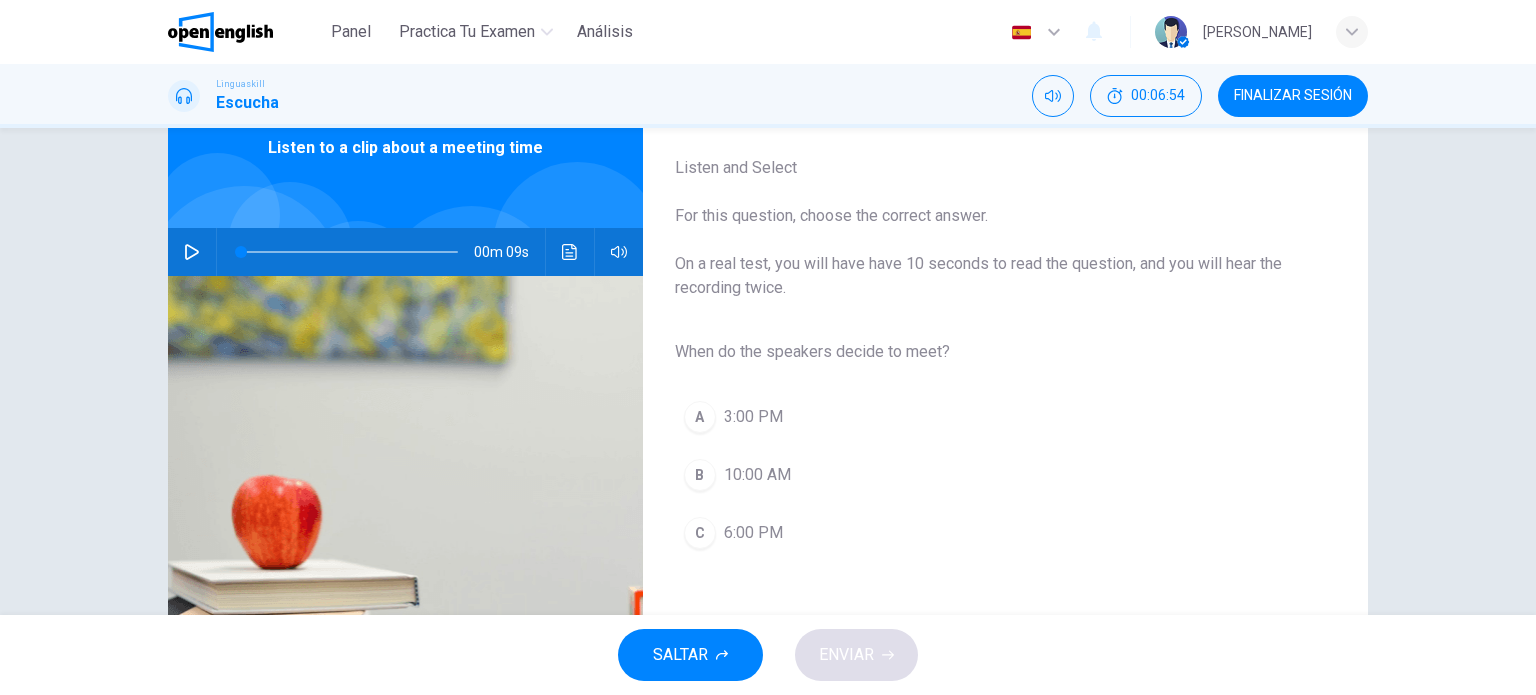 click 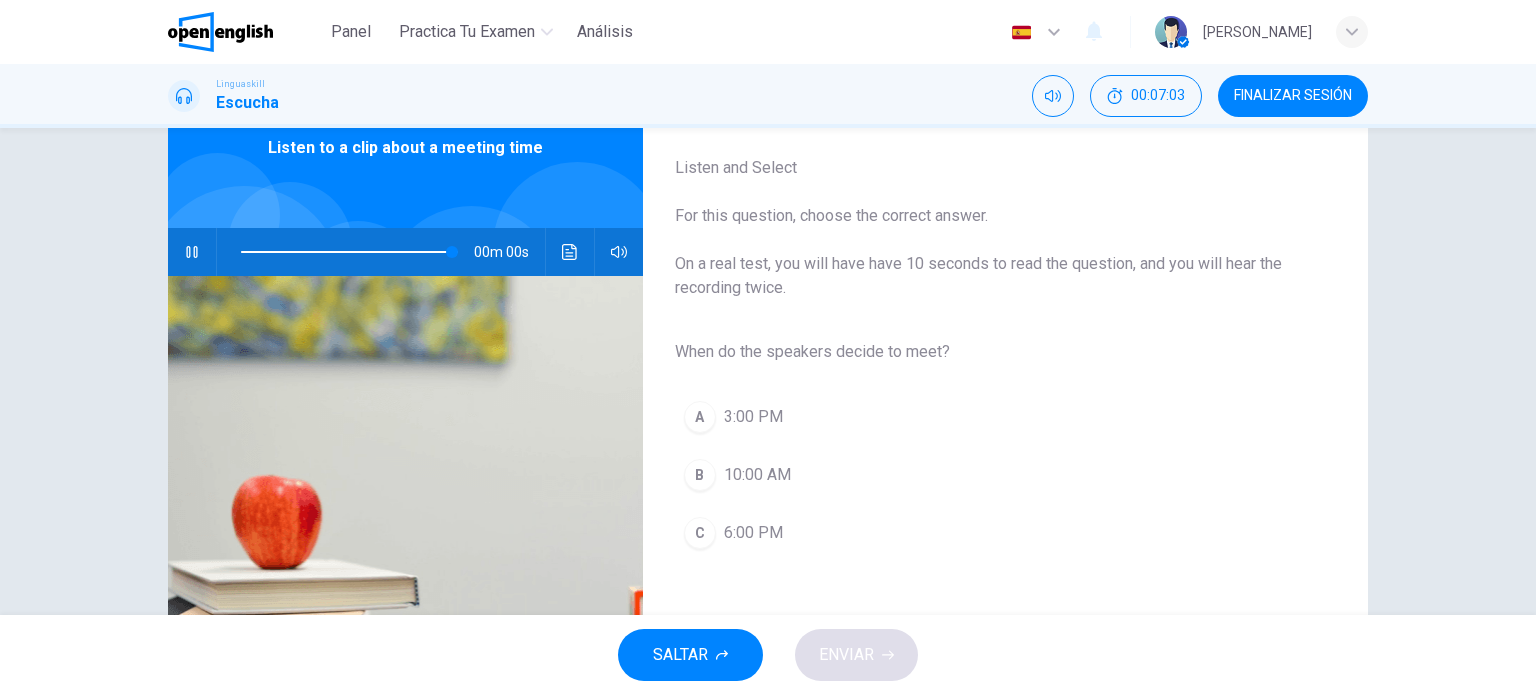 type on "*" 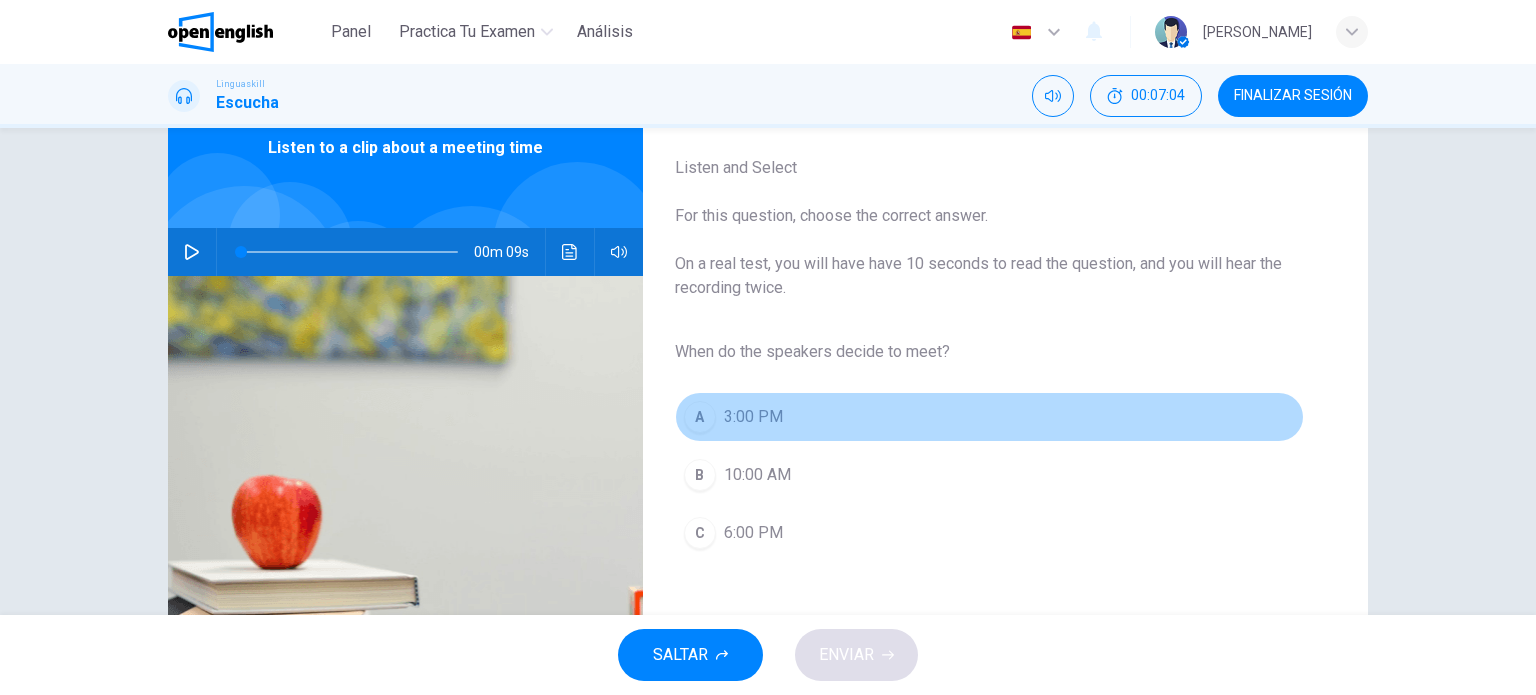 click on "3:00 PM" at bounding box center (753, 417) 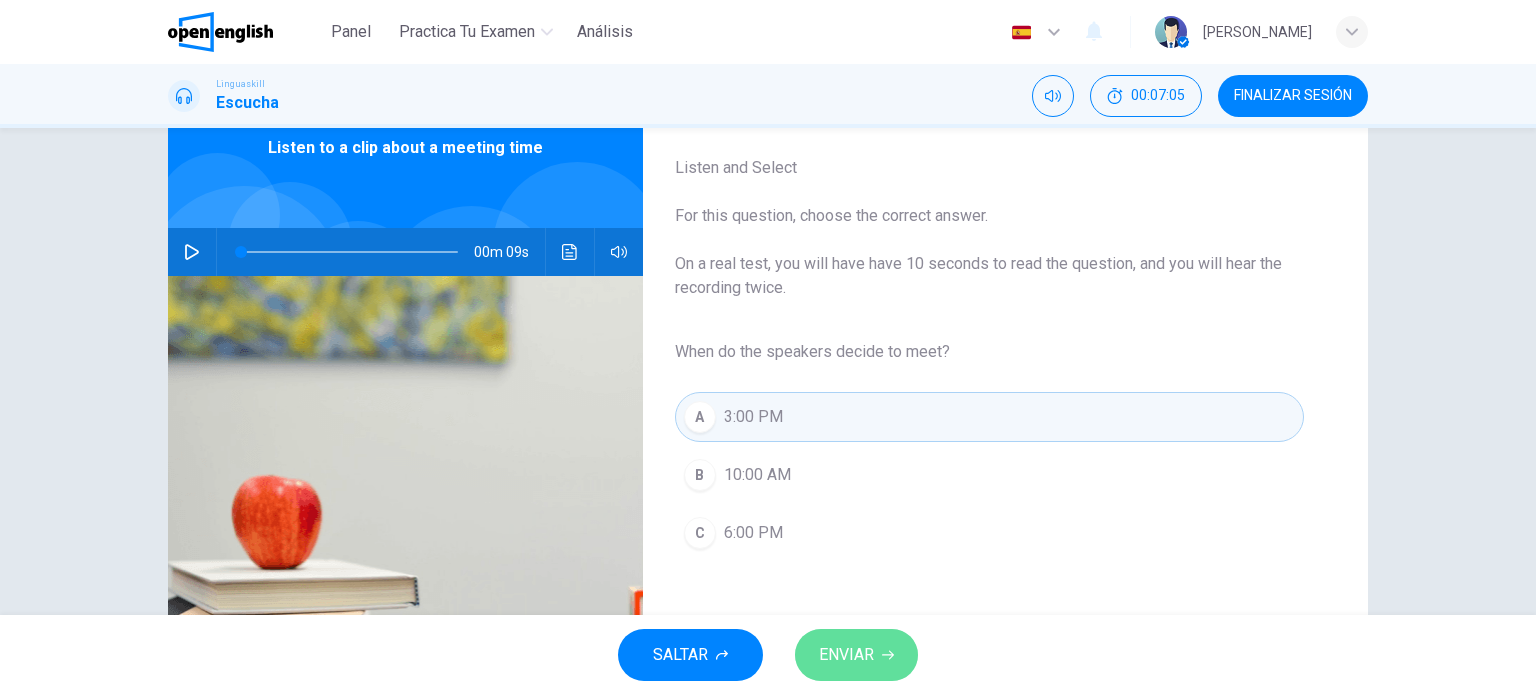 click on "ENVIAR" at bounding box center (846, 655) 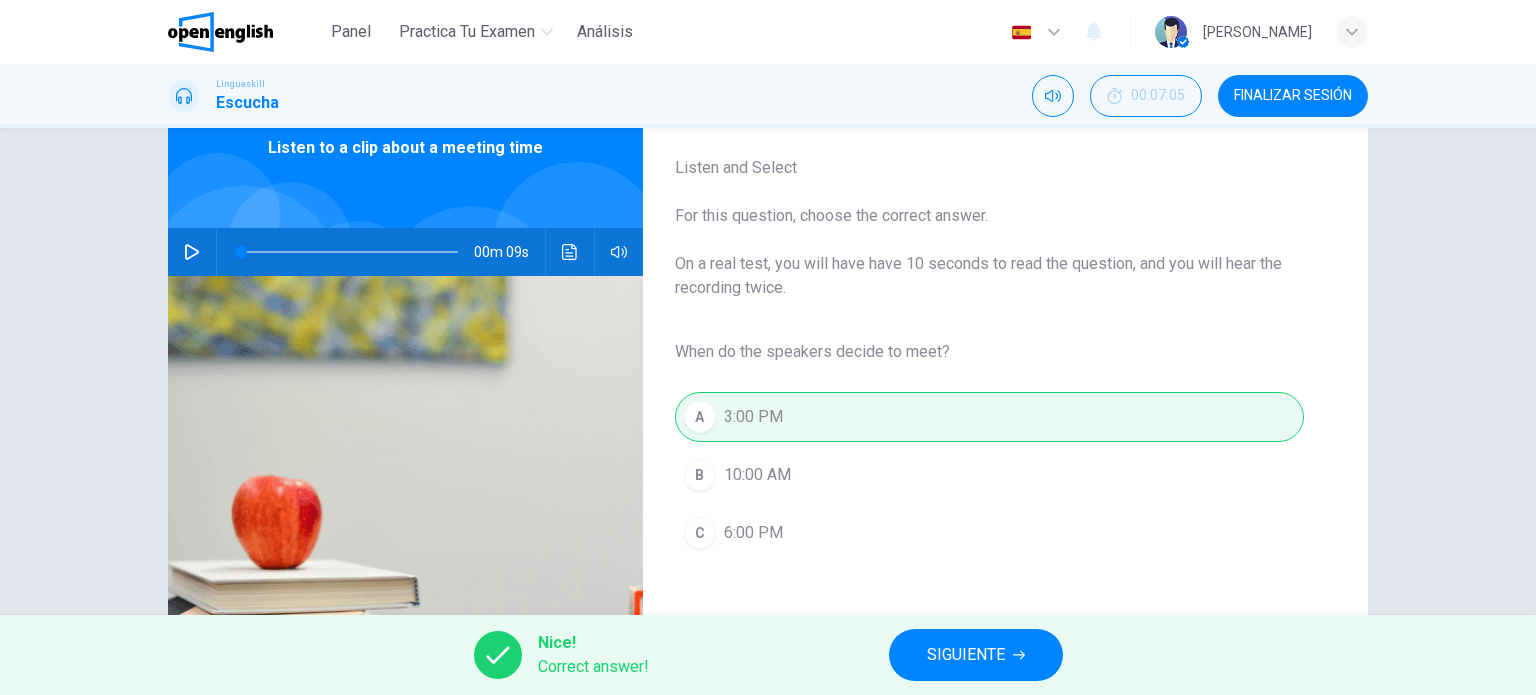 click on "SIGUIENTE" at bounding box center [966, 655] 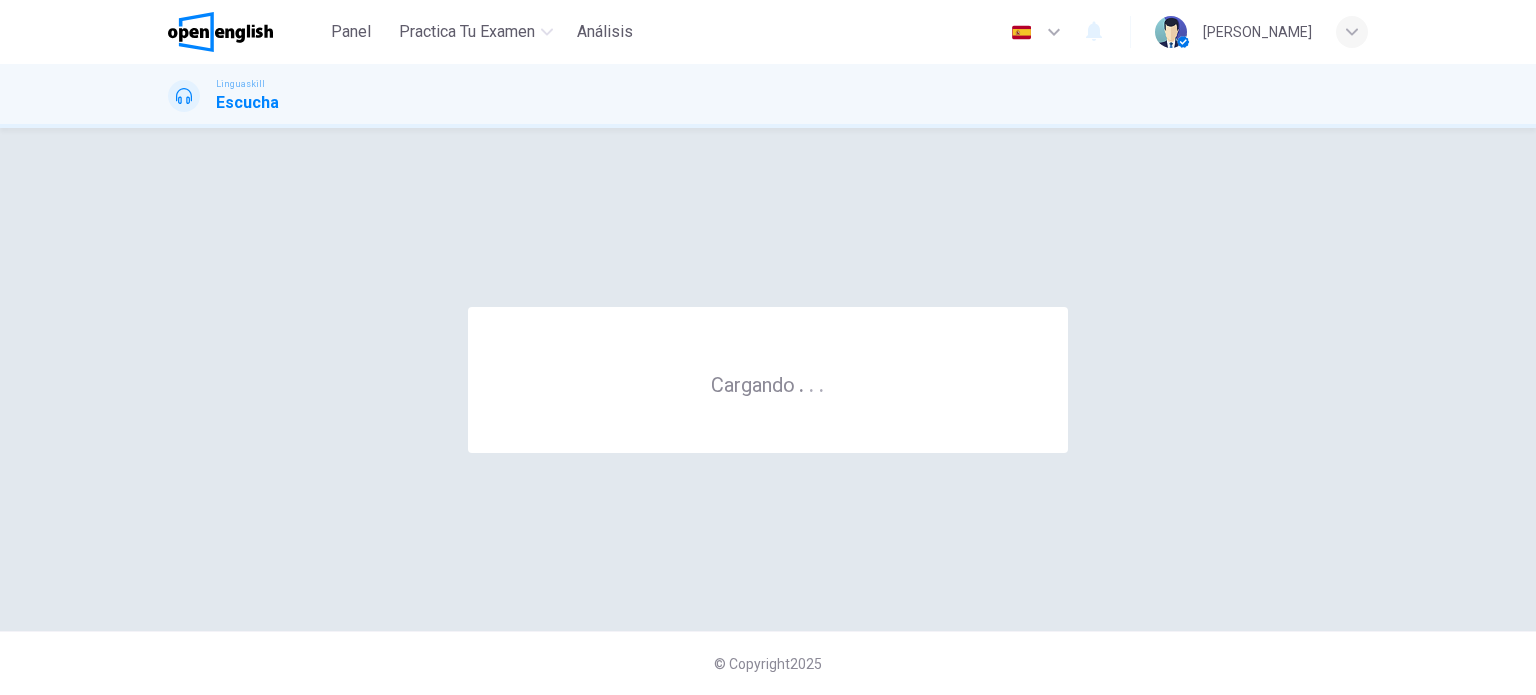 scroll, scrollTop: 0, scrollLeft: 0, axis: both 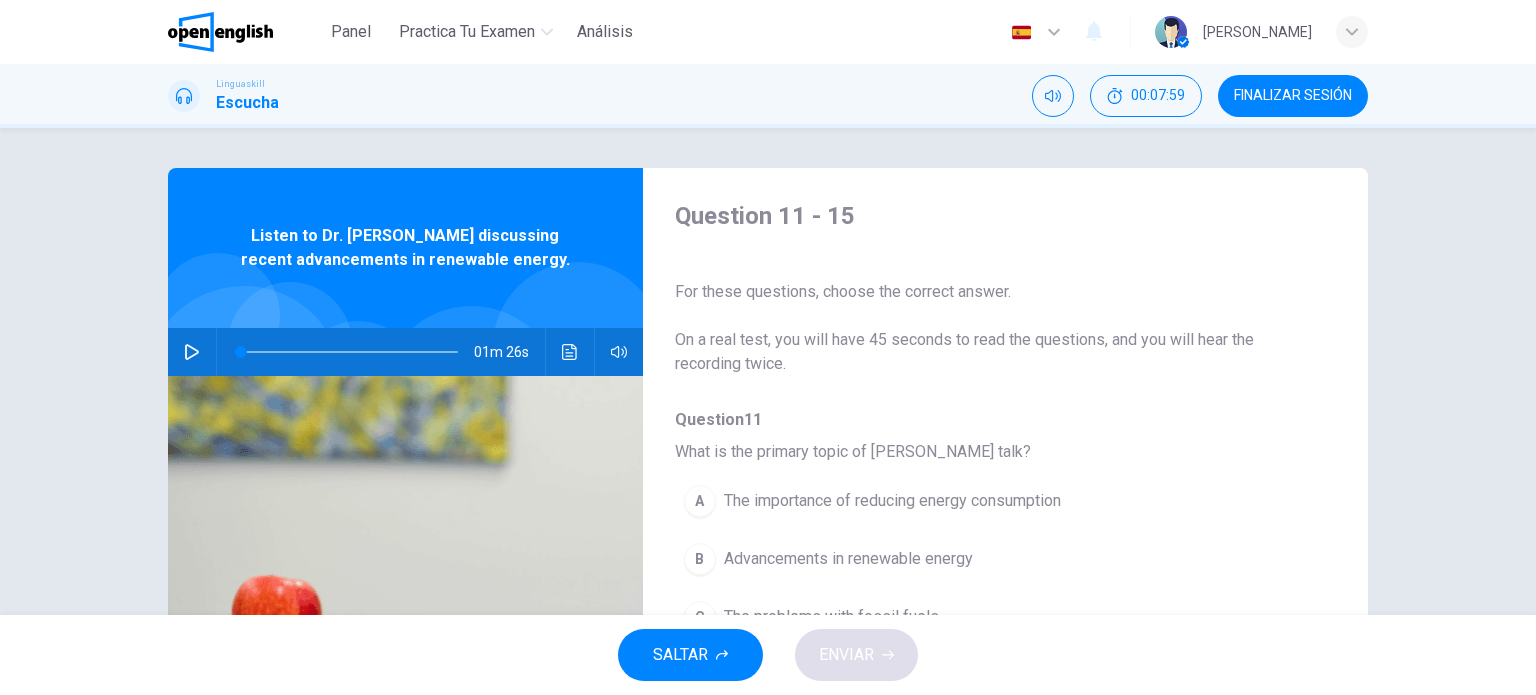 click 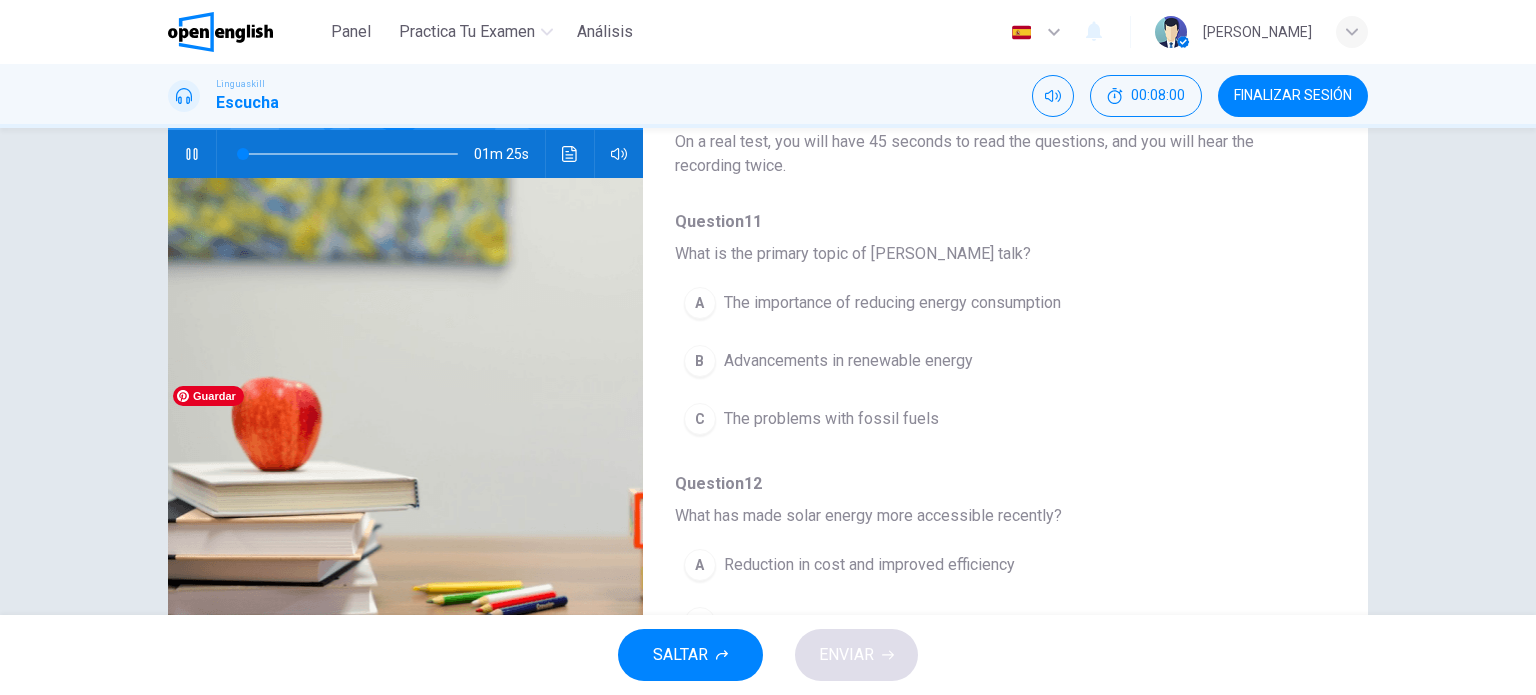 scroll, scrollTop: 200, scrollLeft: 0, axis: vertical 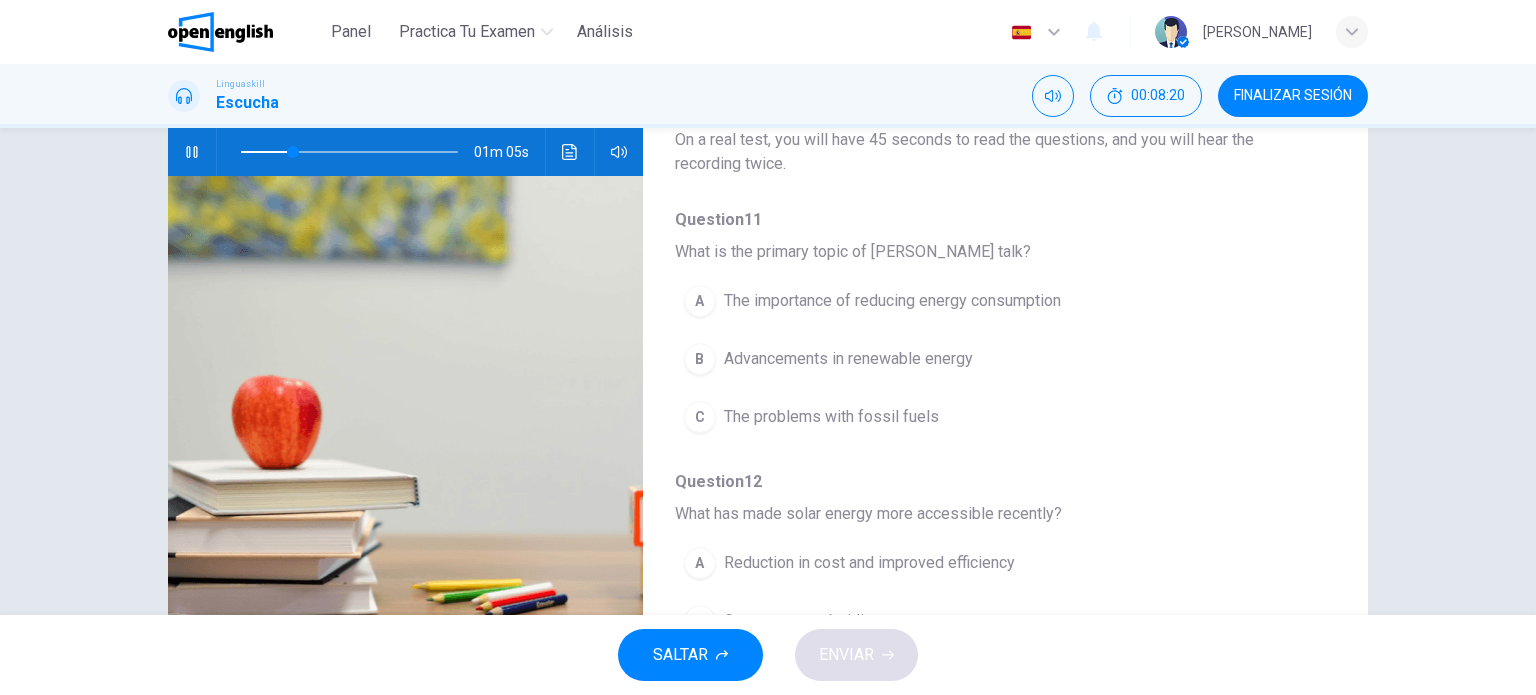 click on "The importance of reducing energy consumption" at bounding box center [892, 301] 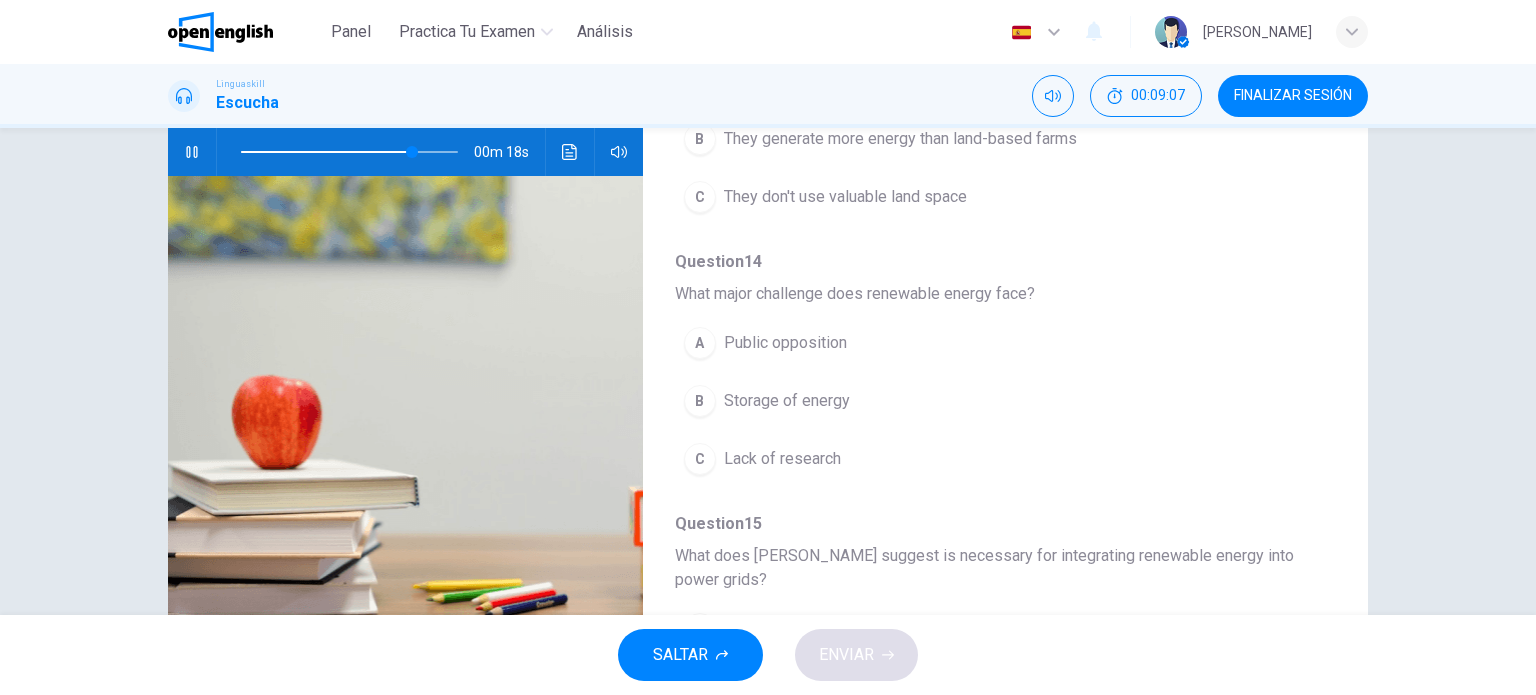 scroll, scrollTop: 880, scrollLeft: 0, axis: vertical 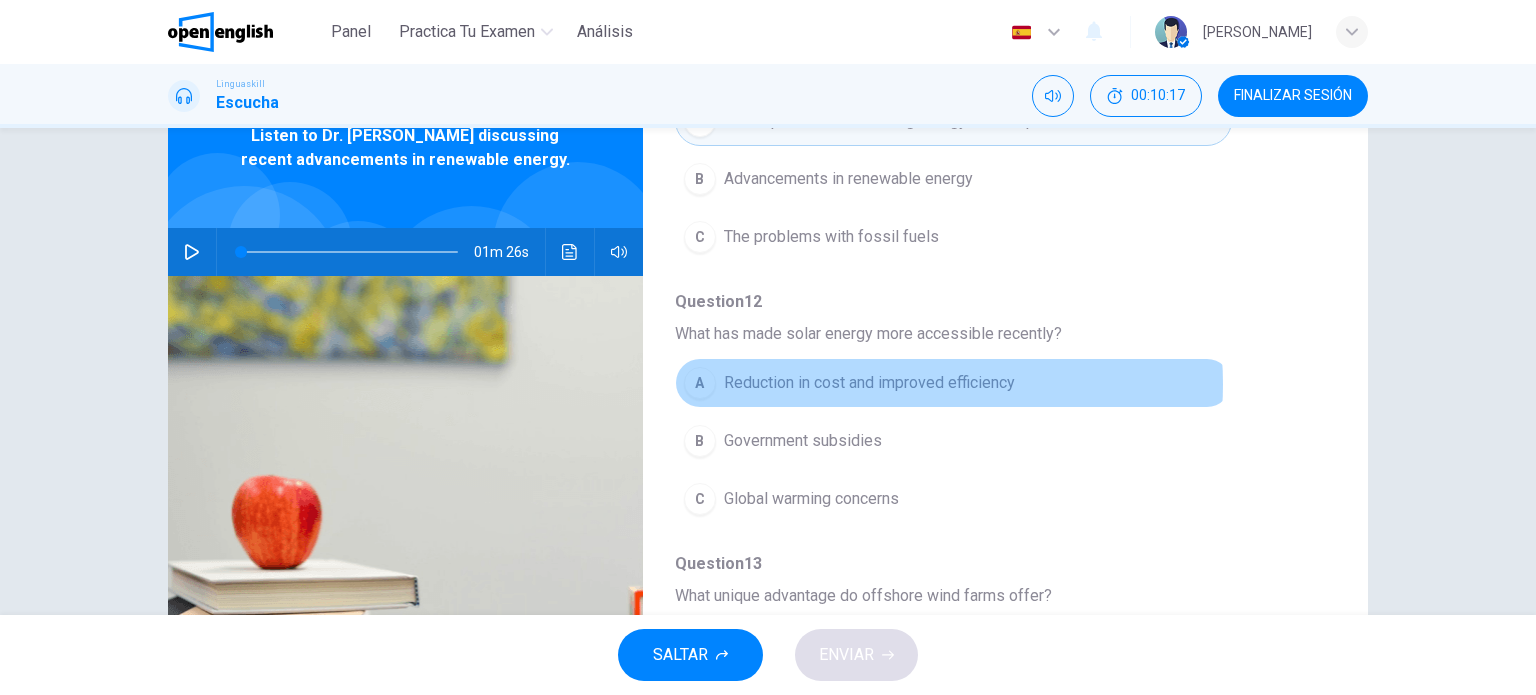 click on "Reduction in cost and improved efficiency" at bounding box center (869, 383) 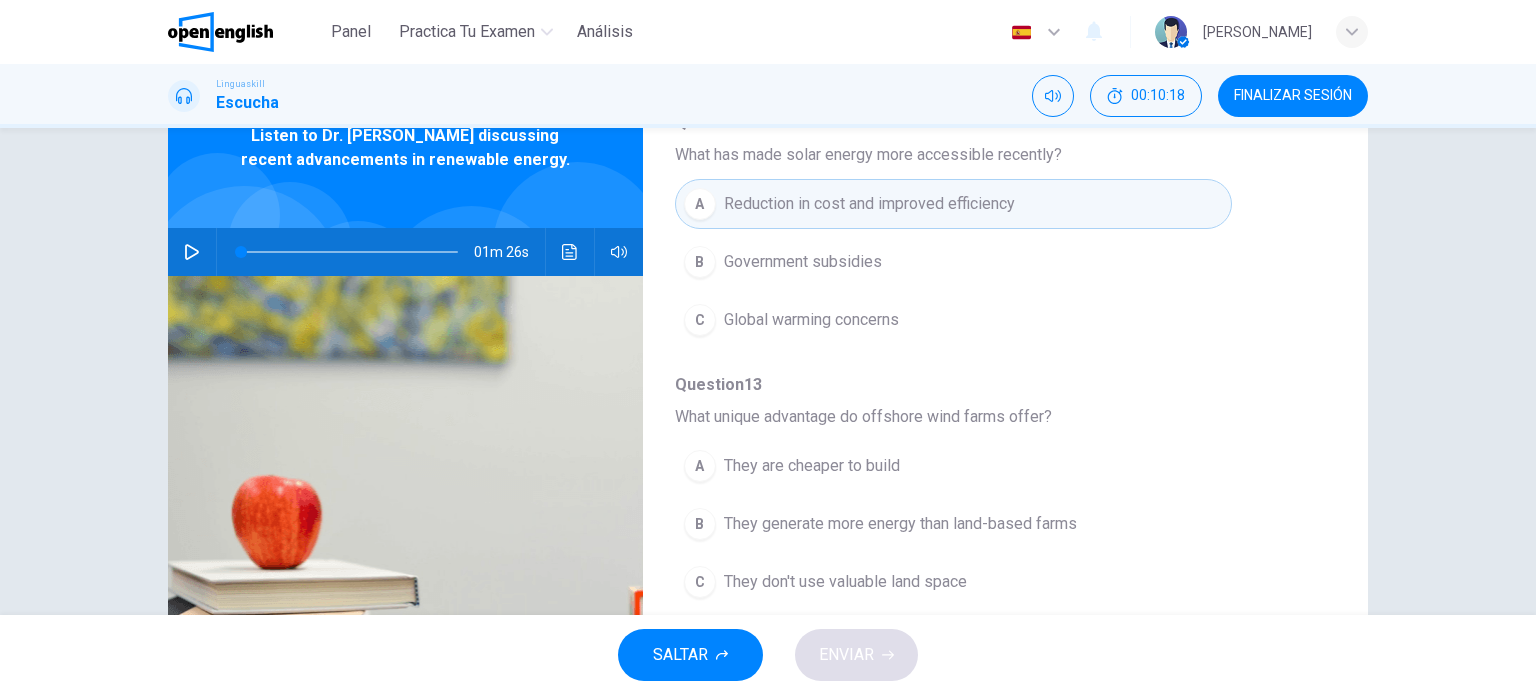 scroll, scrollTop: 480, scrollLeft: 0, axis: vertical 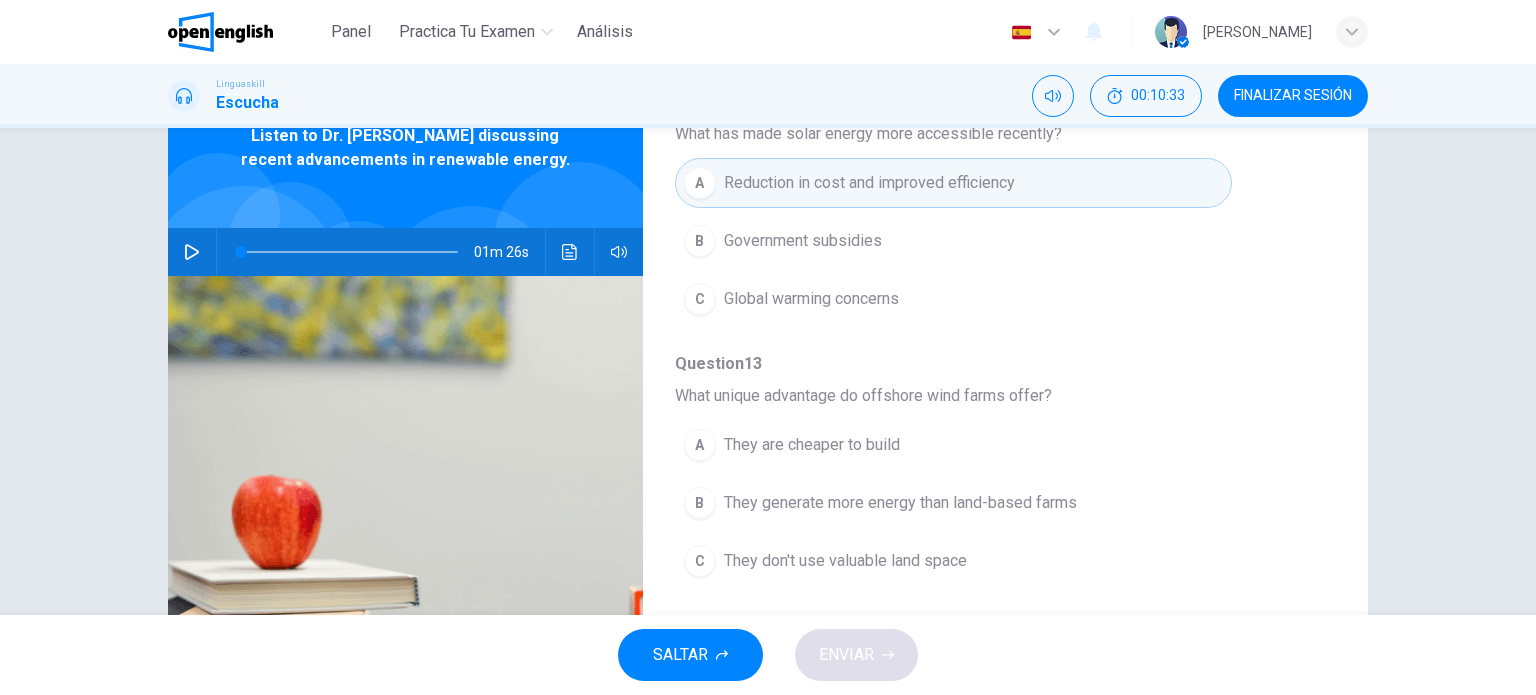 click 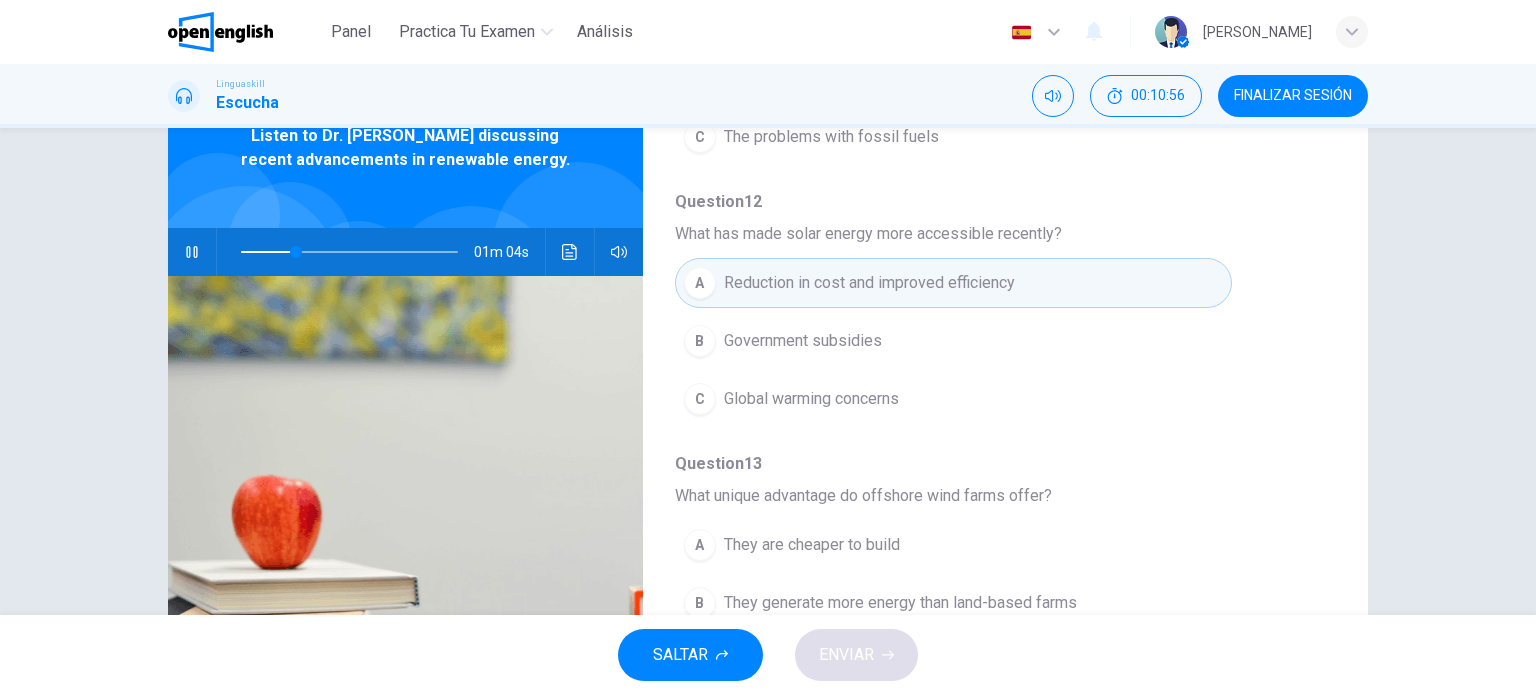 scroll, scrollTop: 480, scrollLeft: 0, axis: vertical 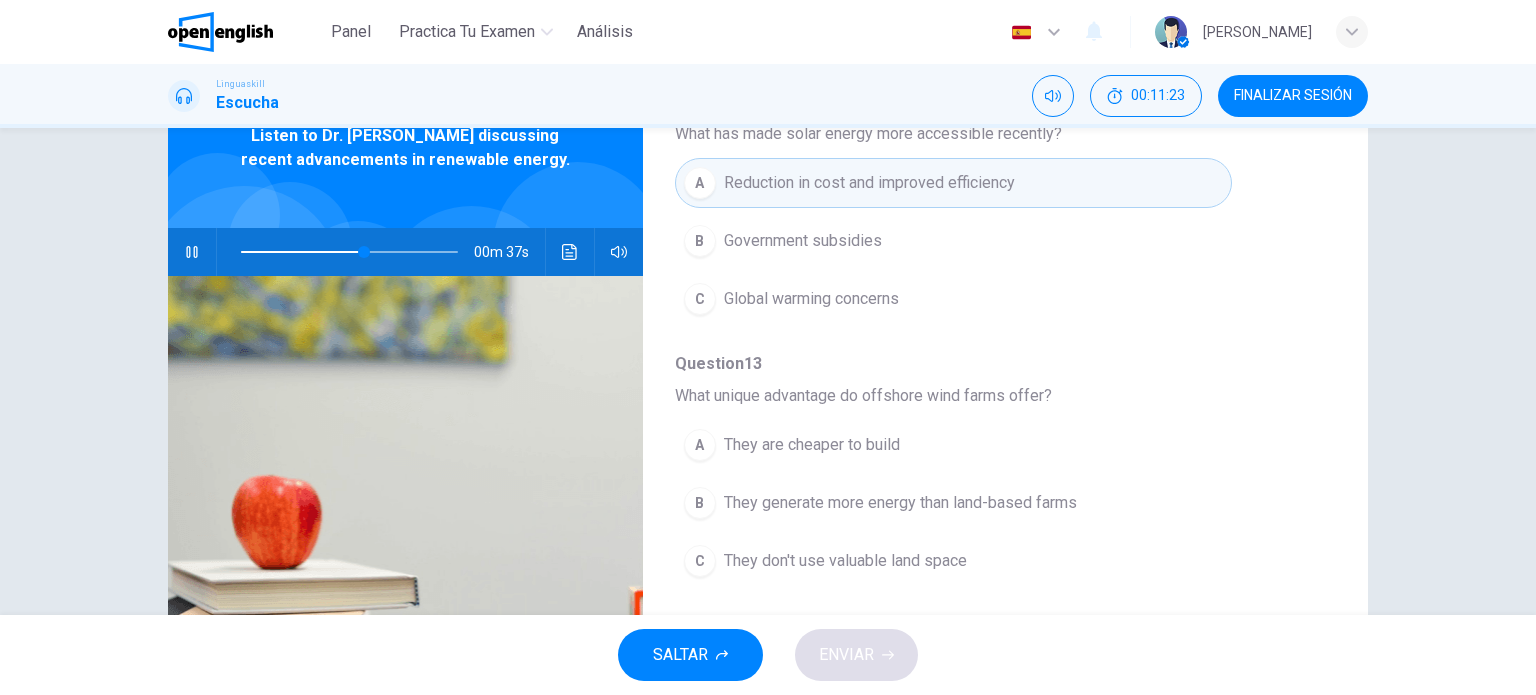 click on "They generate more energy than land-based farms" at bounding box center (900, 503) 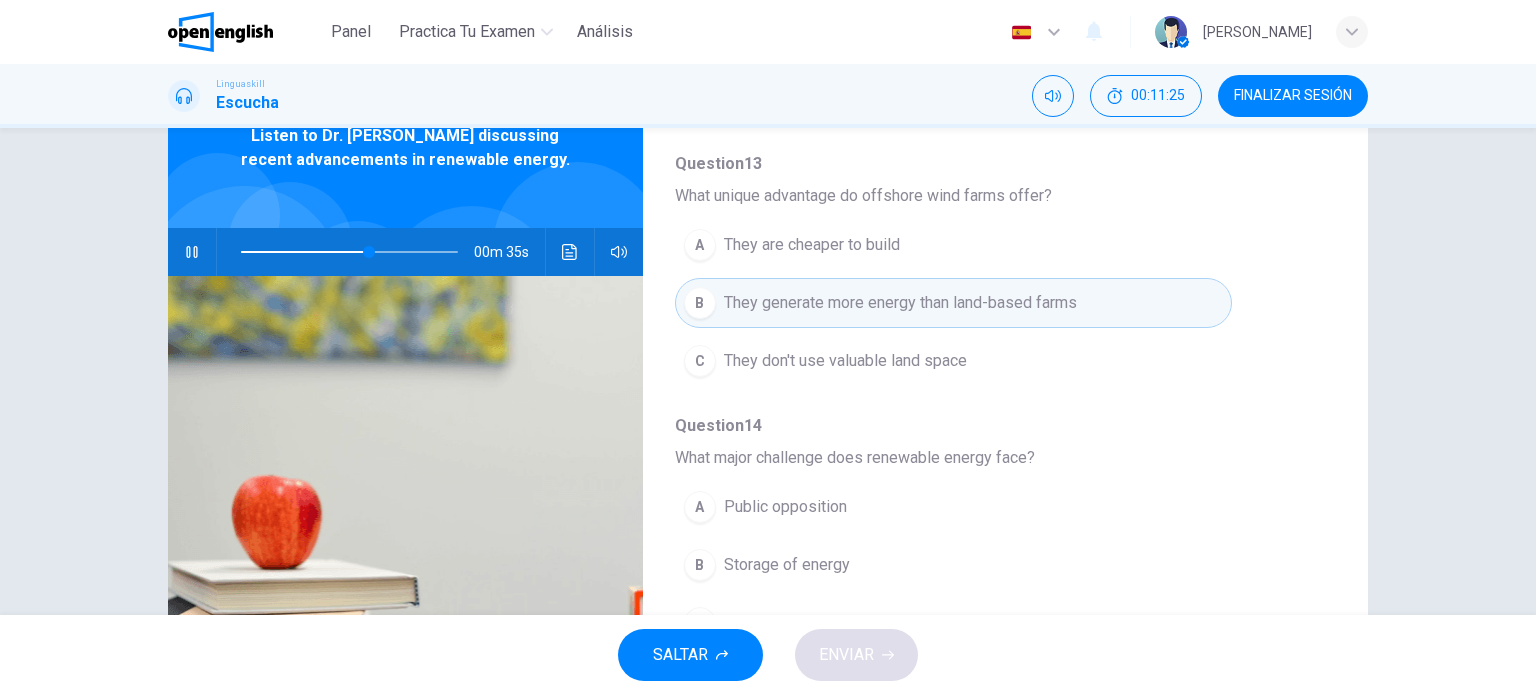 scroll, scrollTop: 780, scrollLeft: 0, axis: vertical 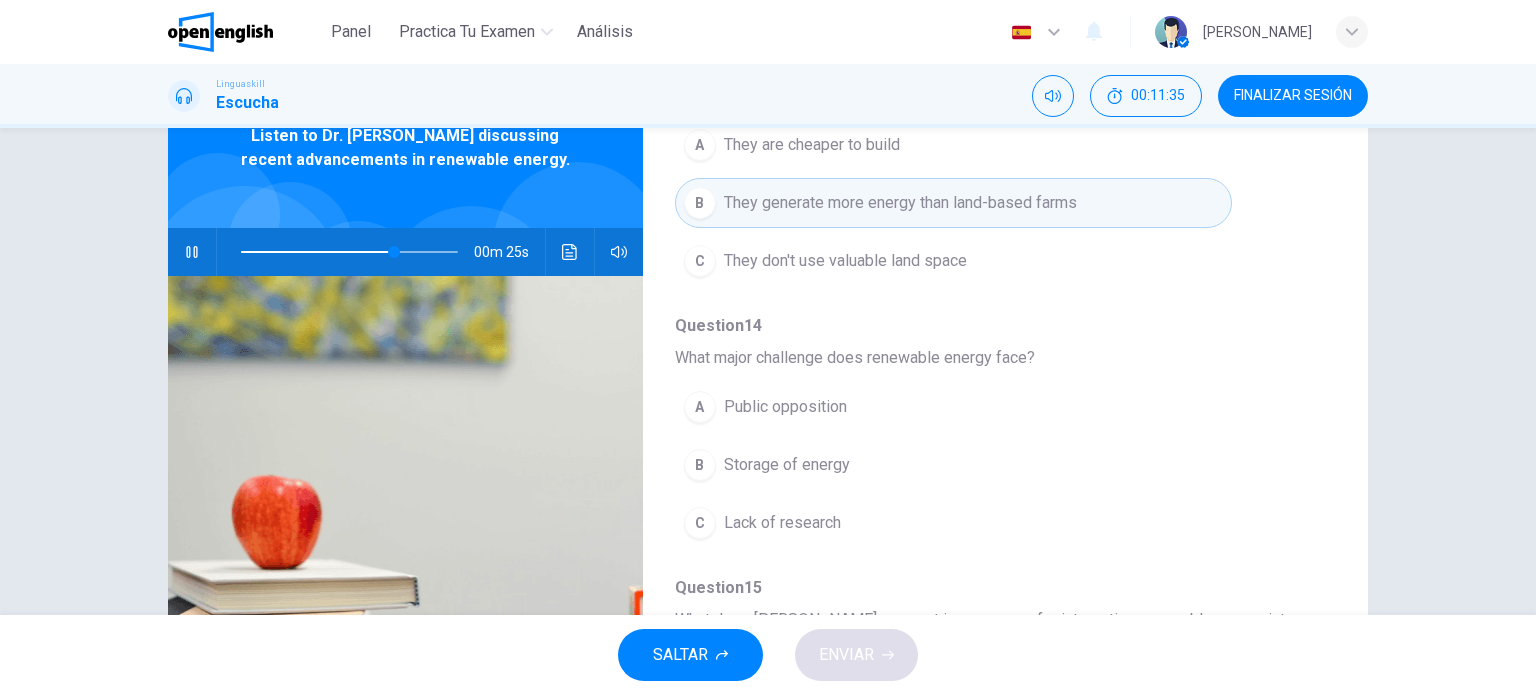 click on "Storage of energy" at bounding box center (787, 465) 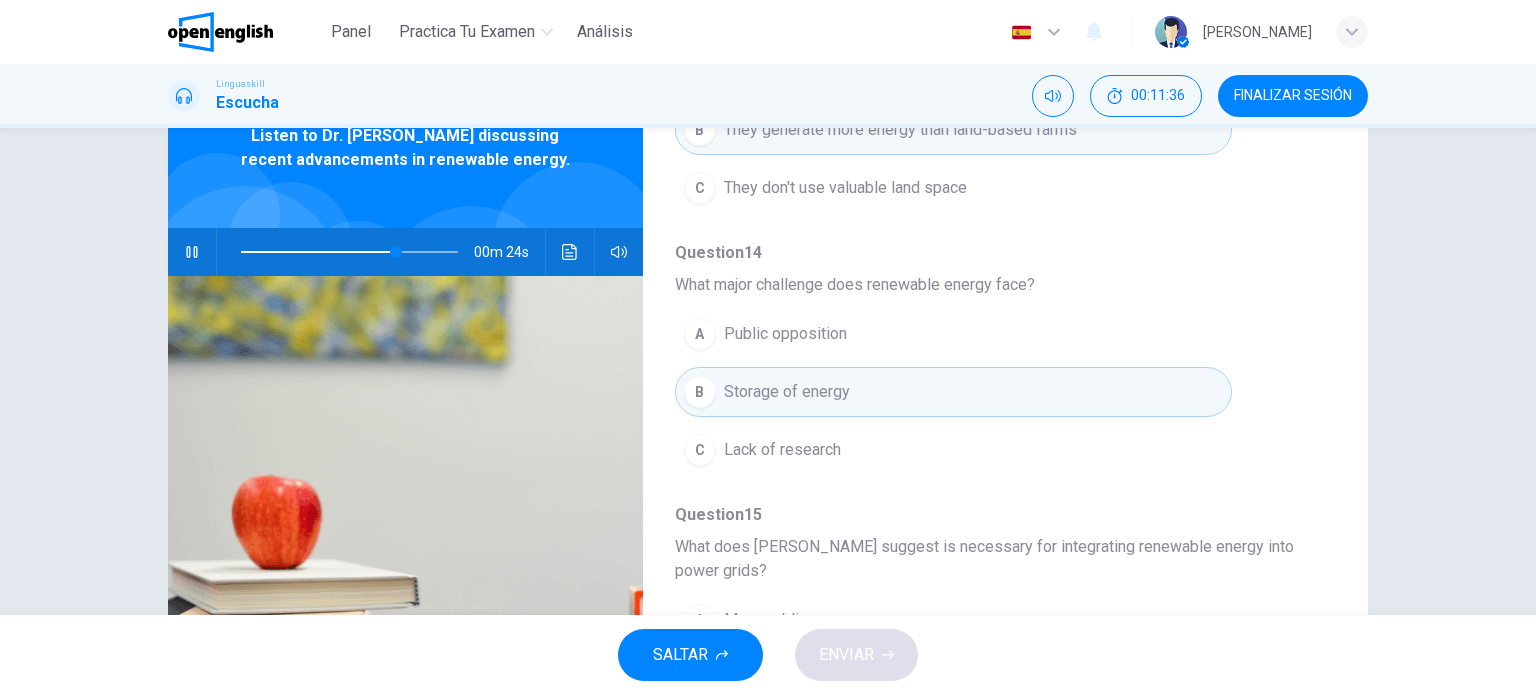 scroll, scrollTop: 880, scrollLeft: 0, axis: vertical 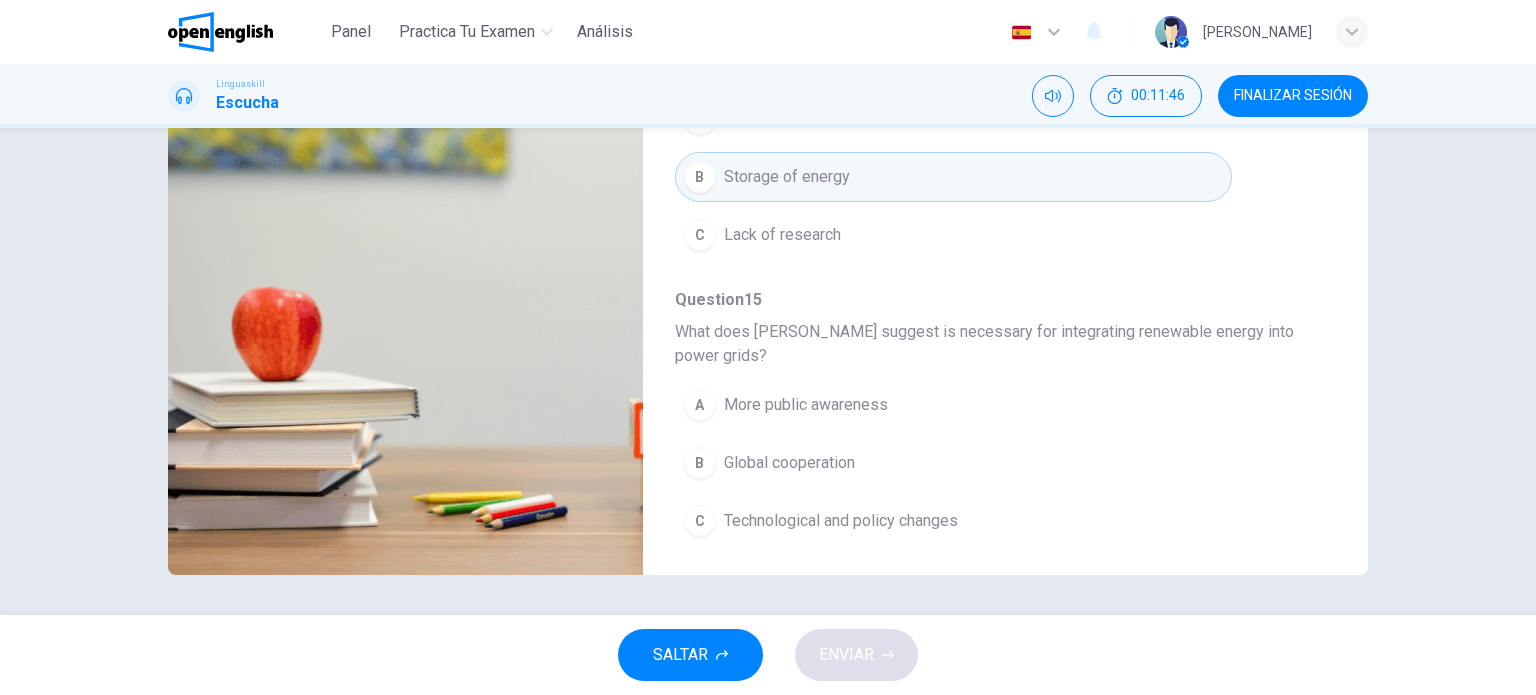 click on "Technological and policy changes" at bounding box center (841, 521) 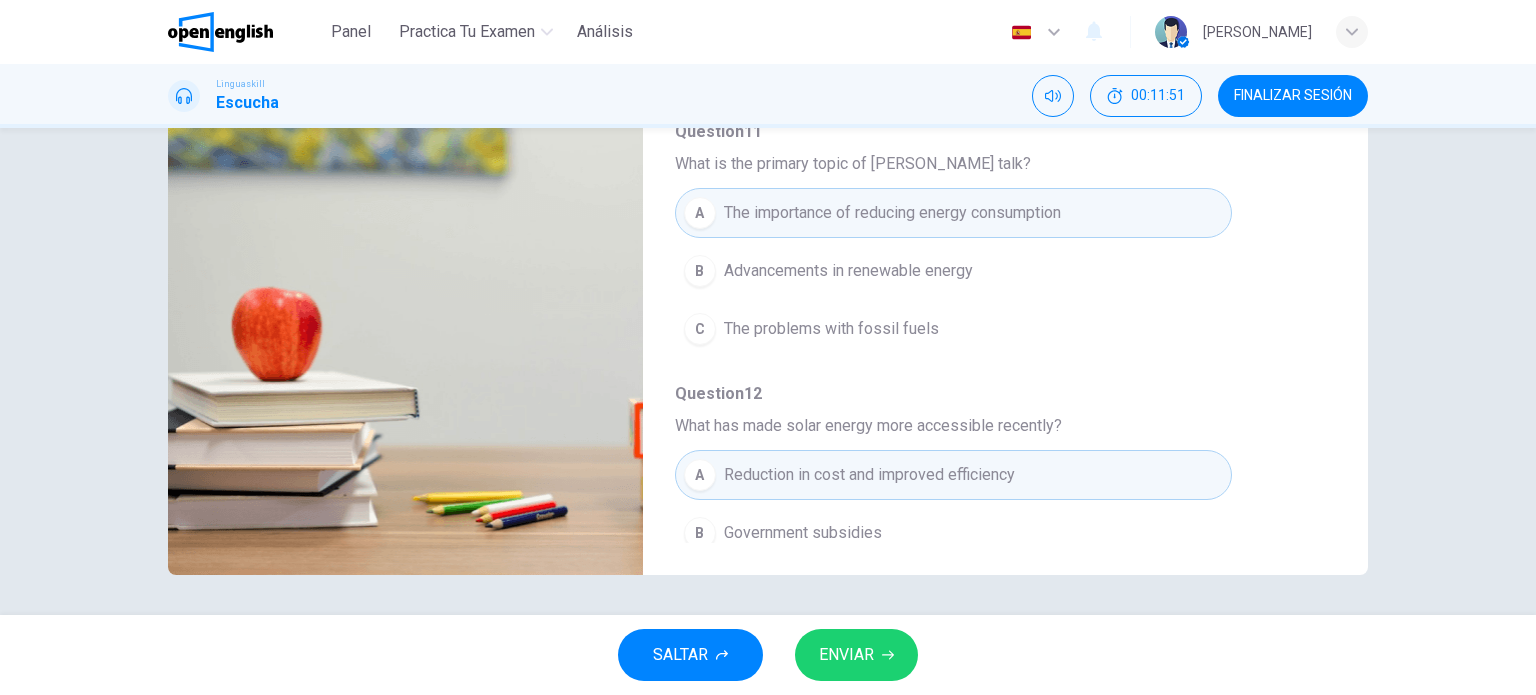 scroll, scrollTop: 0, scrollLeft: 0, axis: both 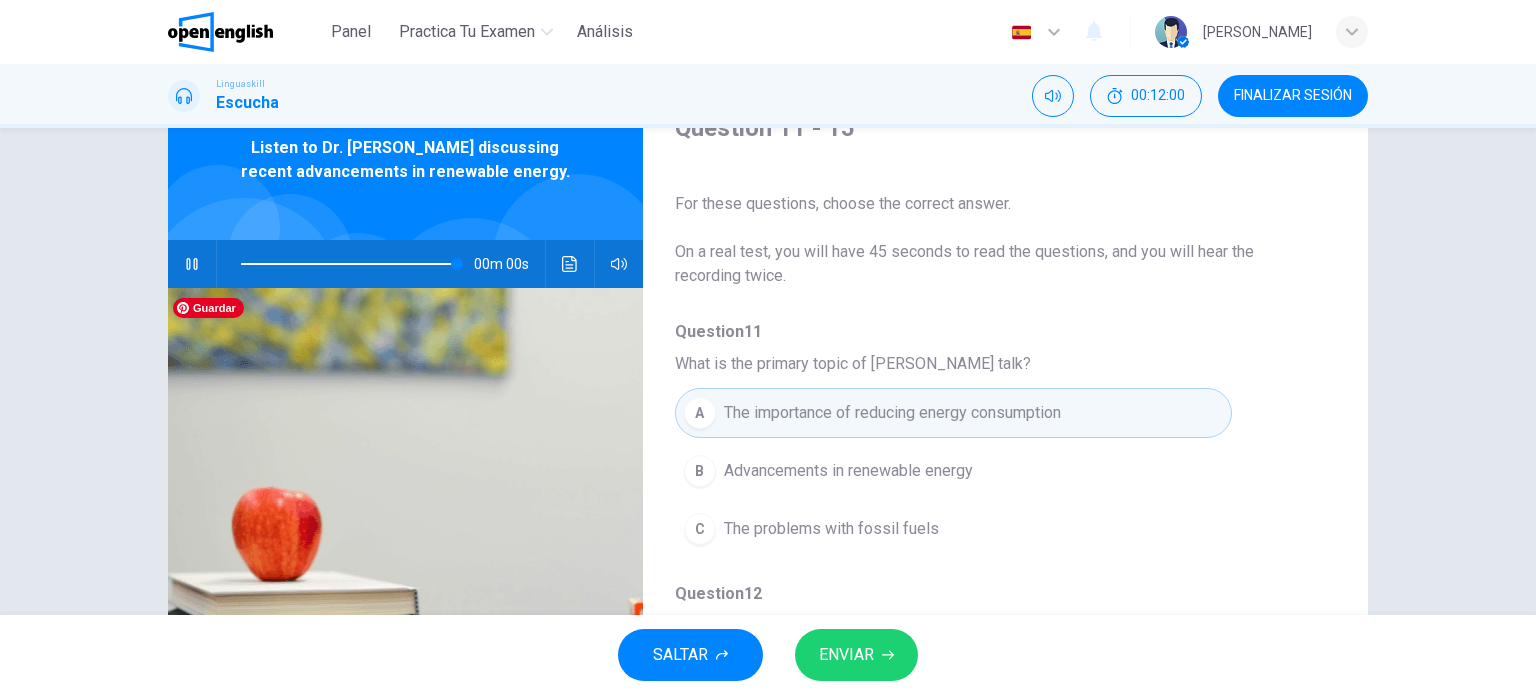 type on "*" 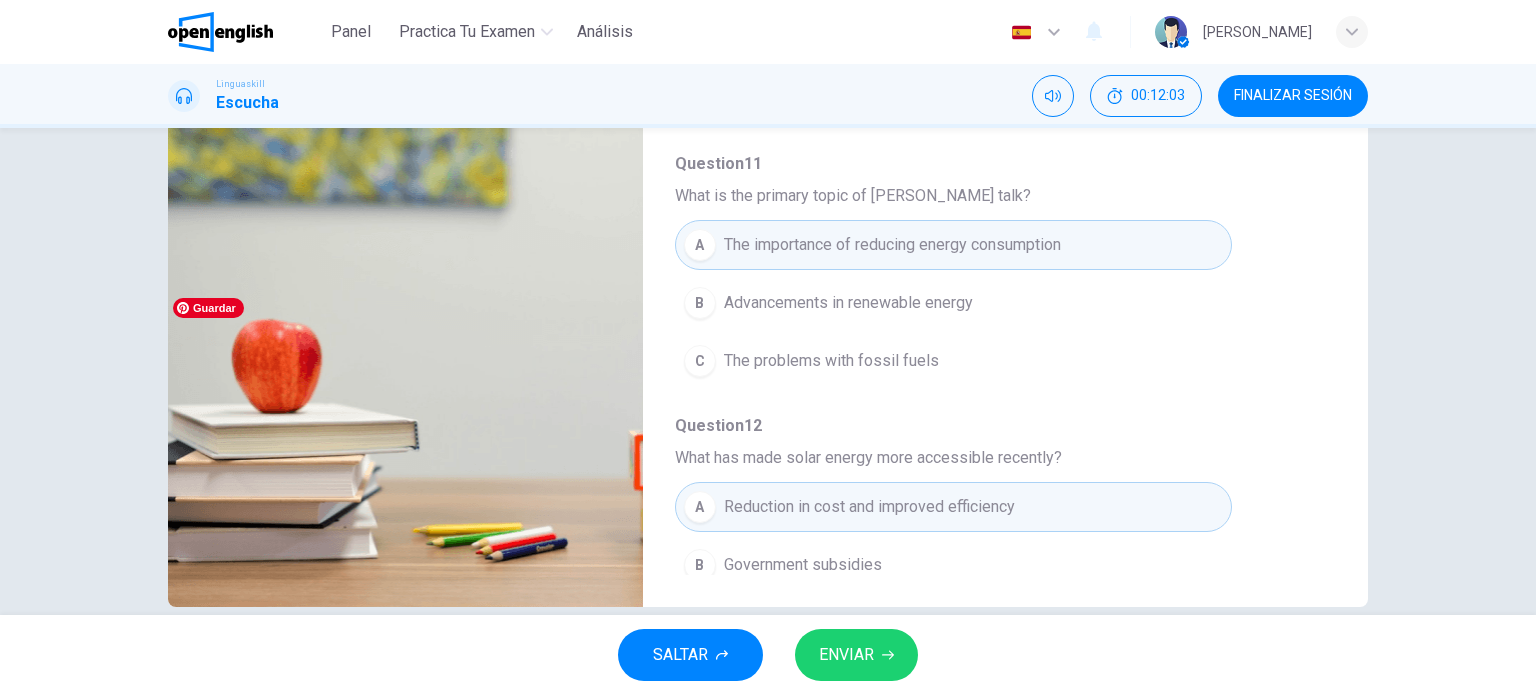scroll, scrollTop: 288, scrollLeft: 0, axis: vertical 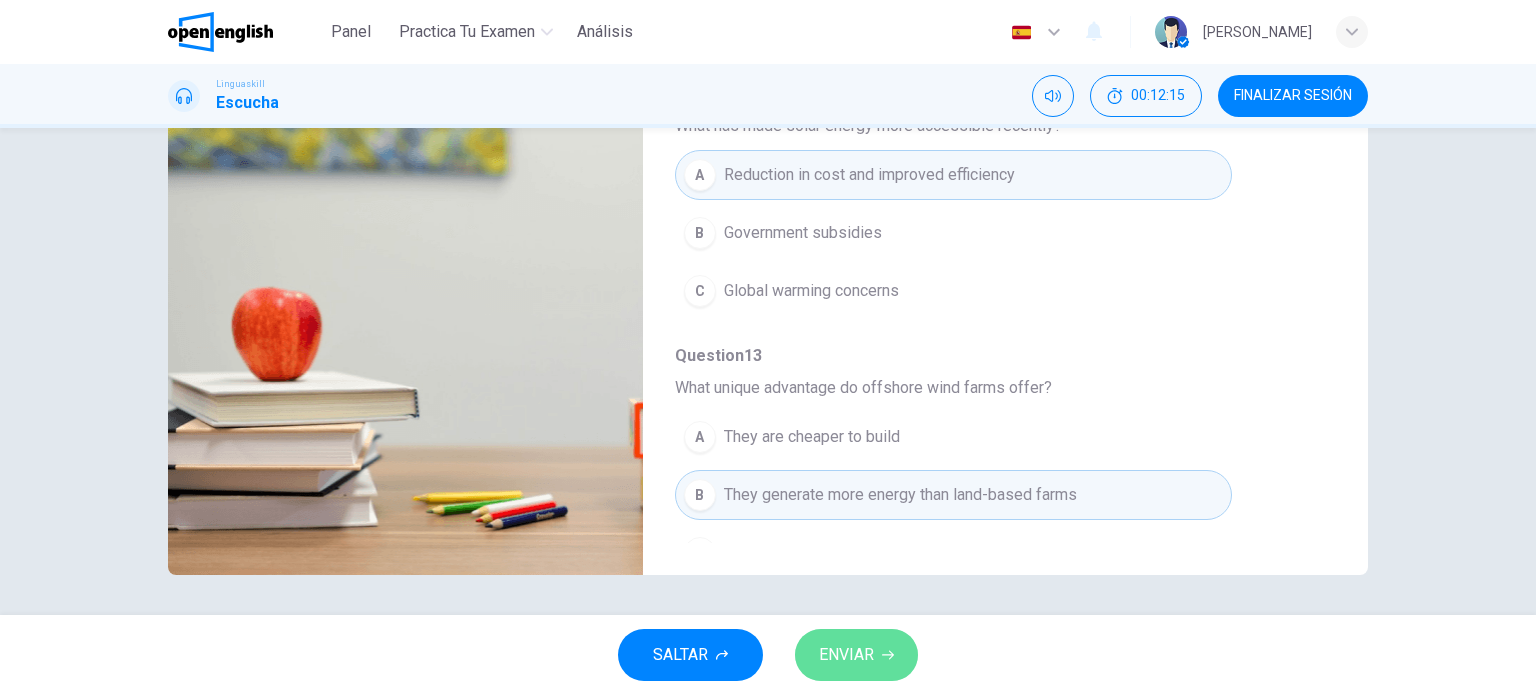 click on "ENVIAR" at bounding box center [846, 655] 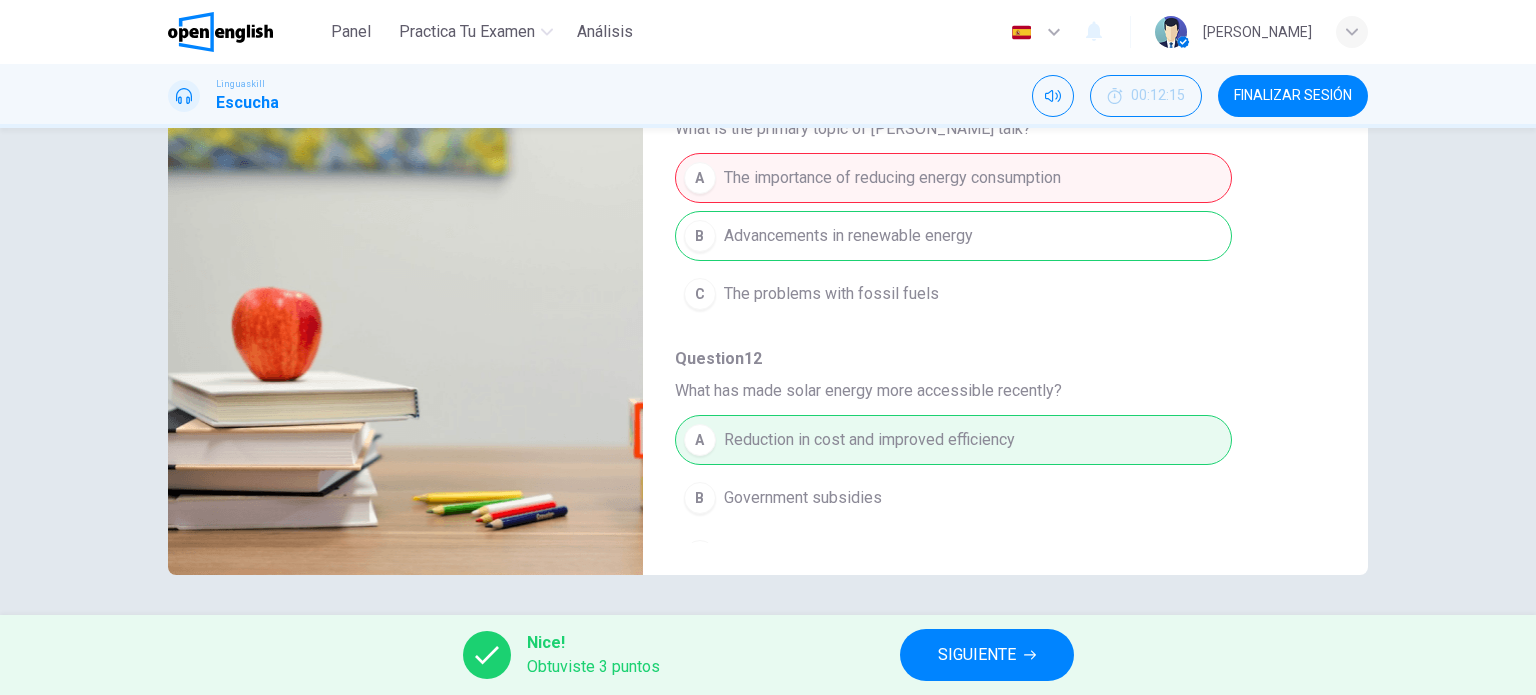 scroll, scrollTop: 0, scrollLeft: 0, axis: both 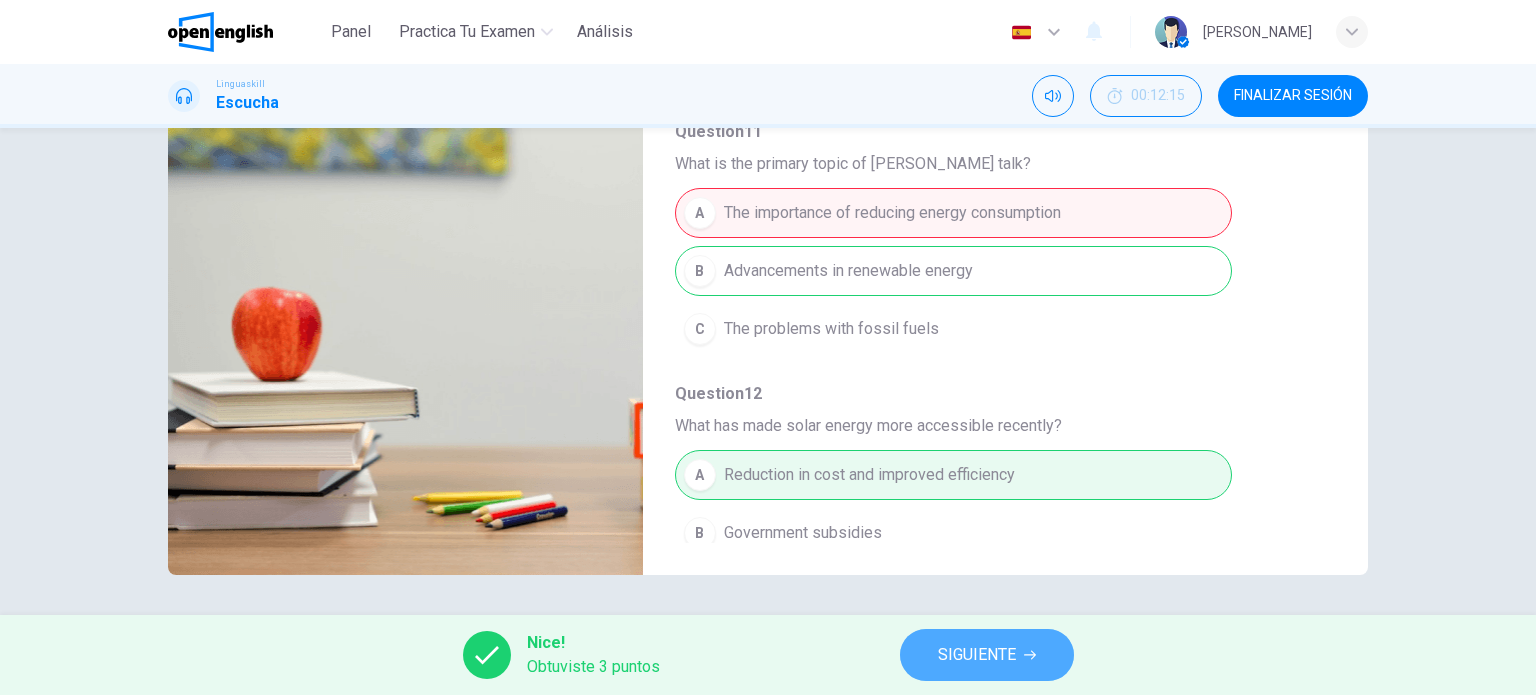 click on "SIGUIENTE" at bounding box center (977, 655) 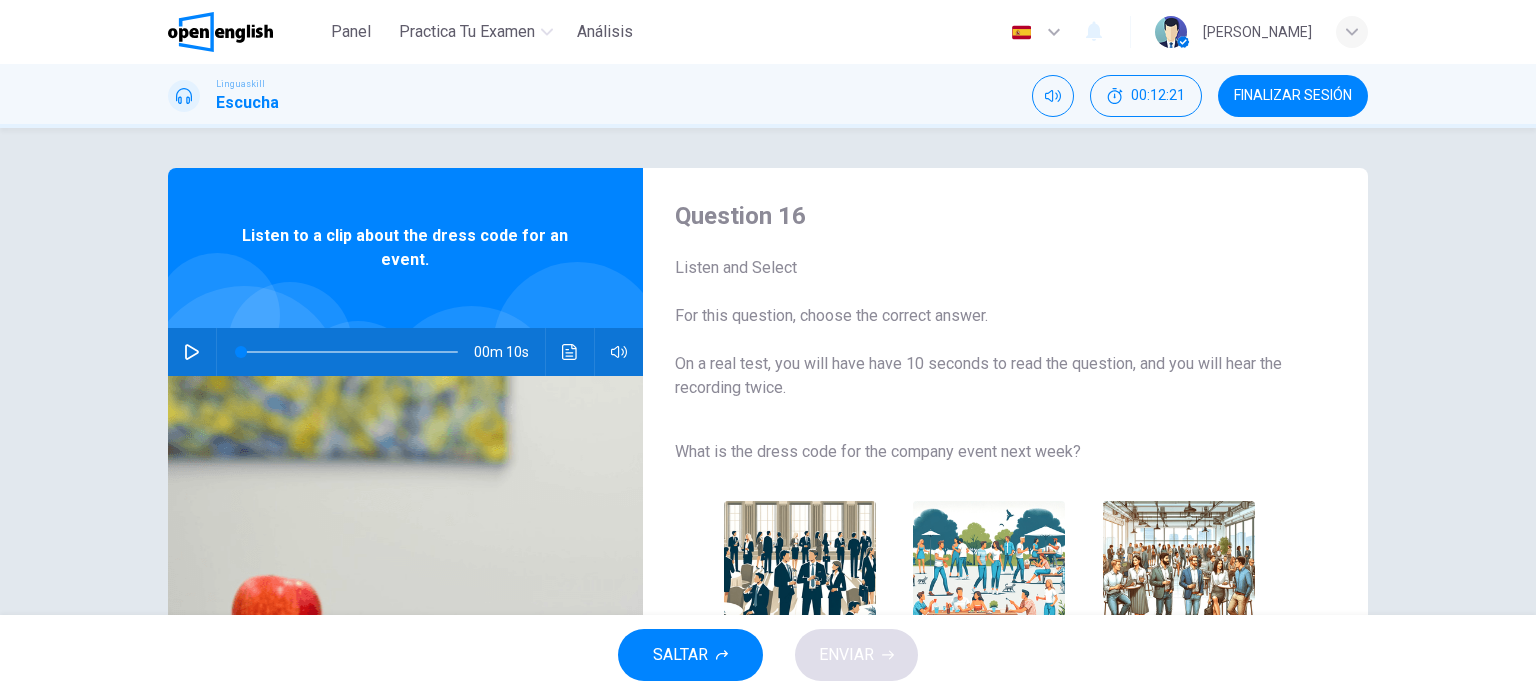 scroll, scrollTop: 100, scrollLeft: 0, axis: vertical 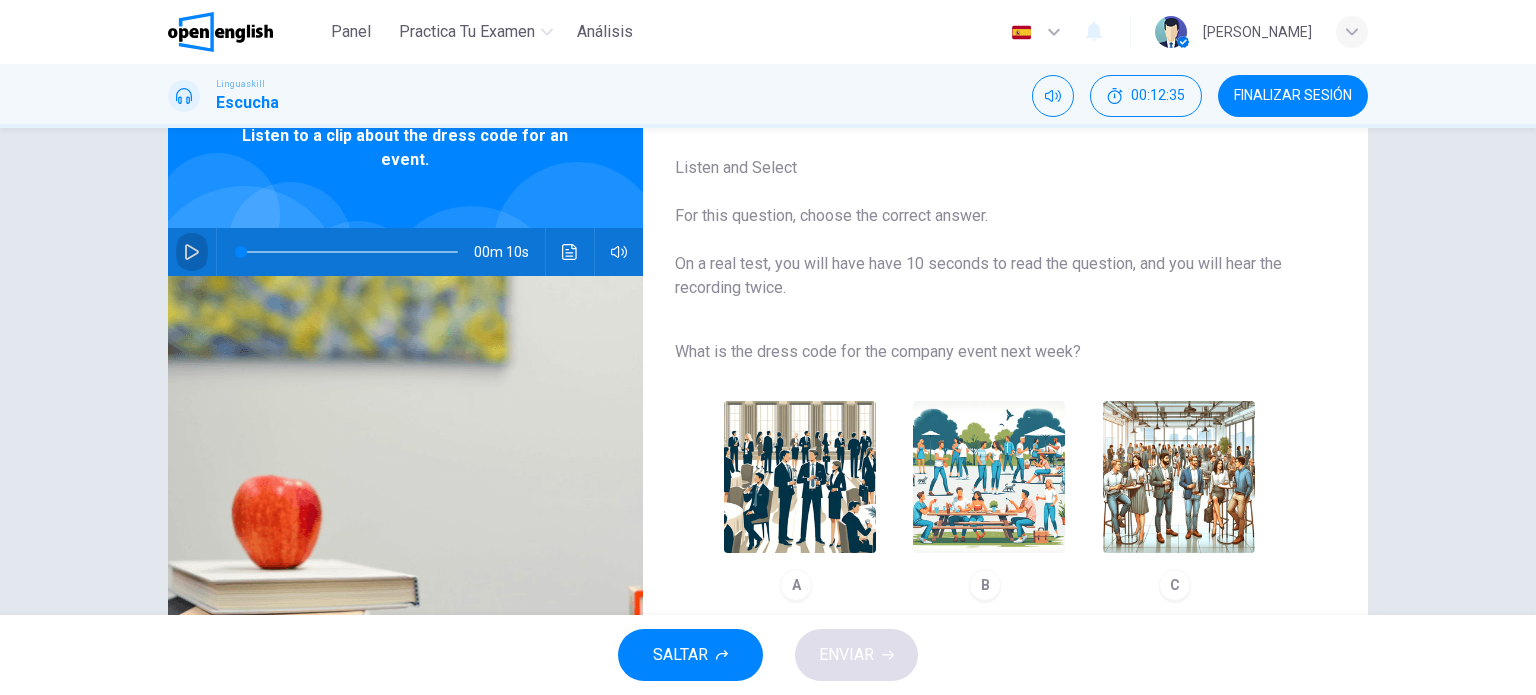 click 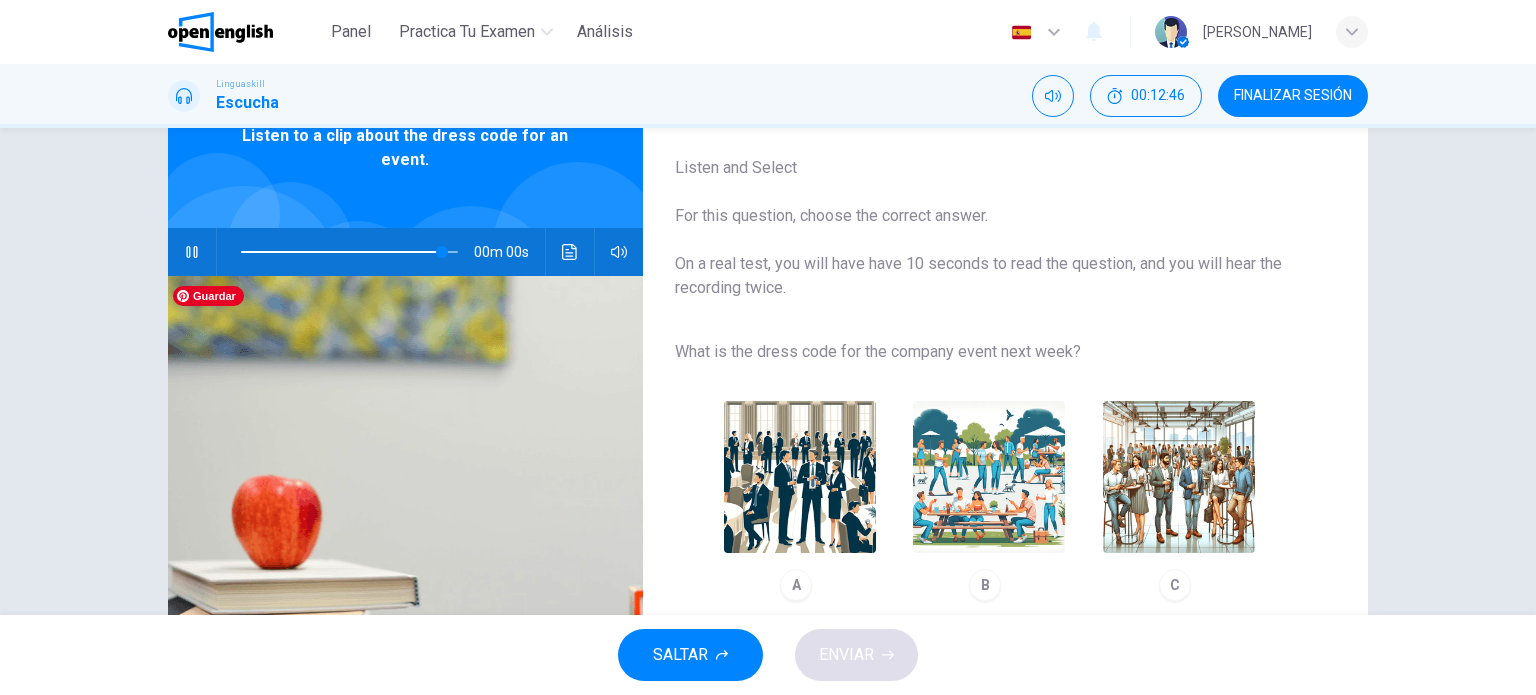 type on "*" 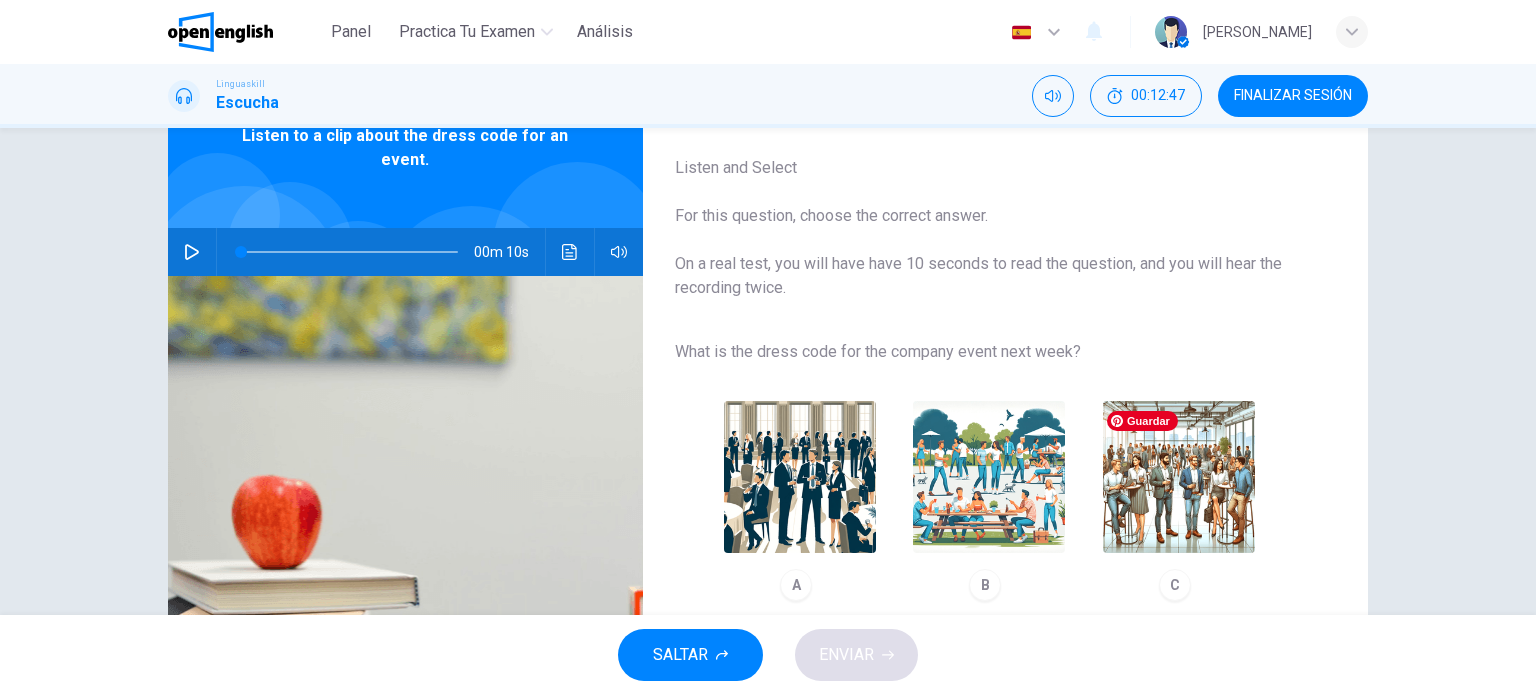 click at bounding box center [1179, 477] 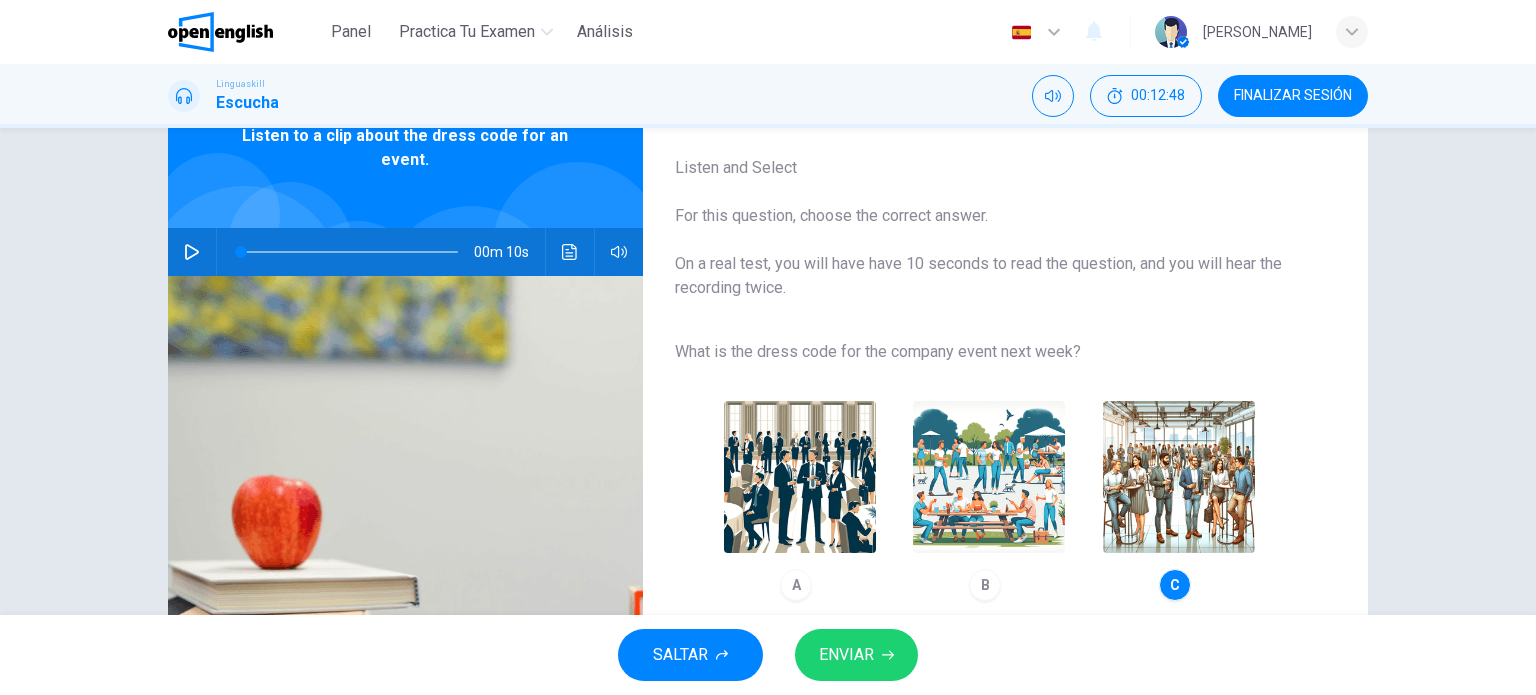click on "ENVIAR" at bounding box center [846, 655] 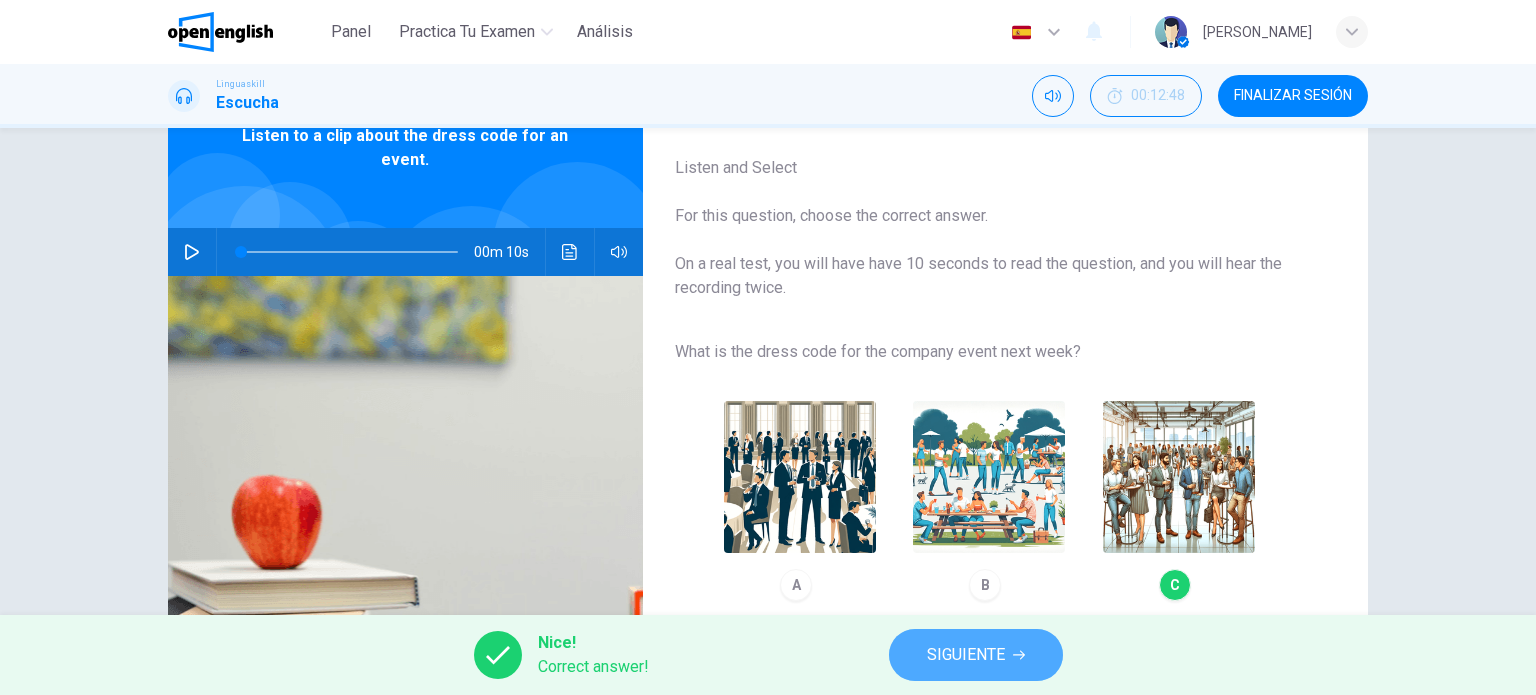 click on "SIGUIENTE" at bounding box center (966, 655) 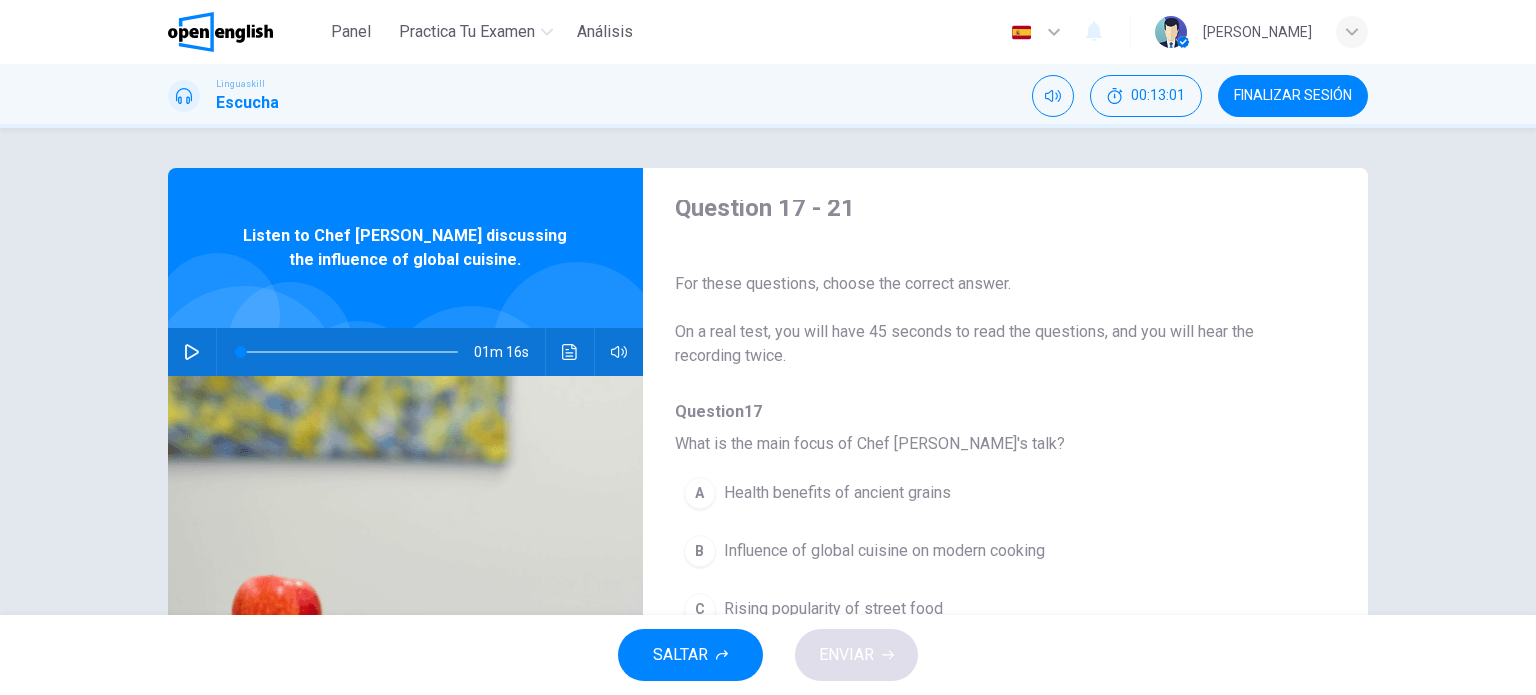 scroll, scrollTop: 0, scrollLeft: 0, axis: both 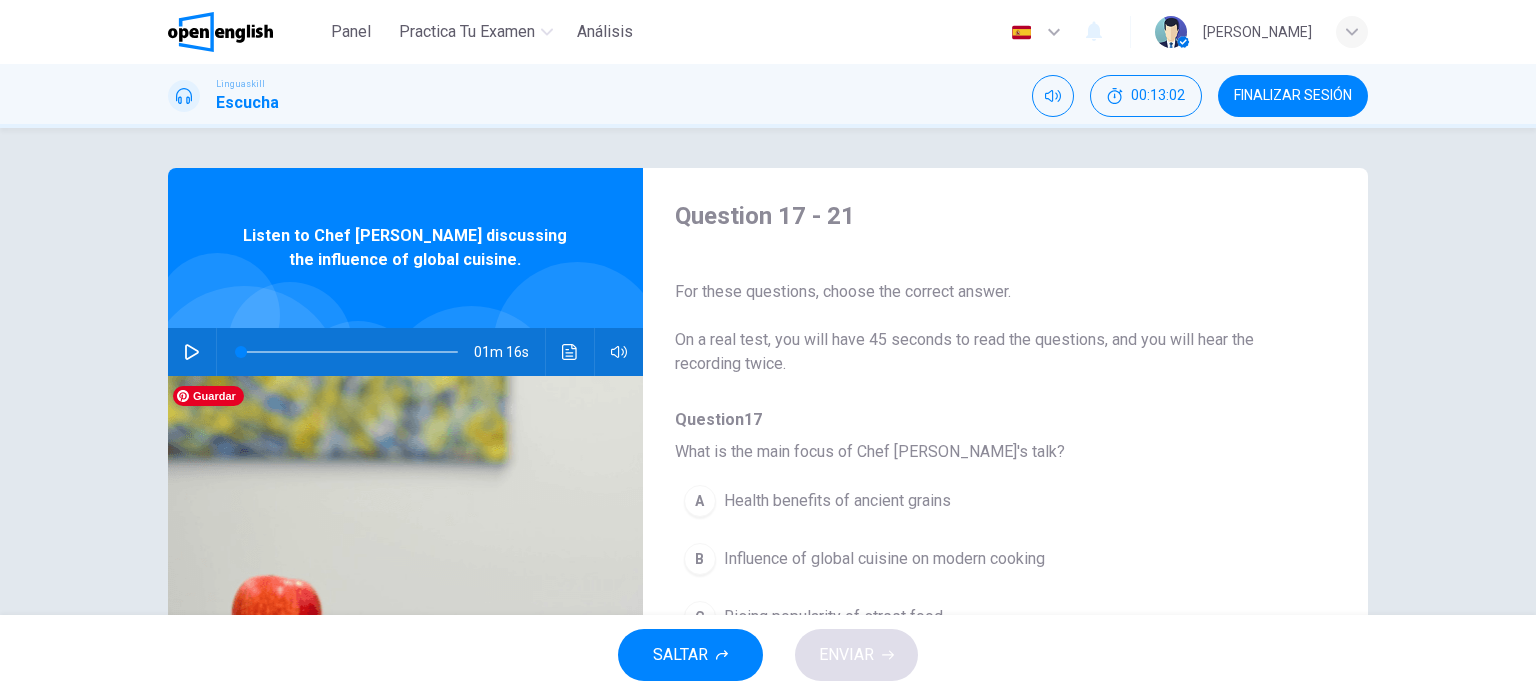 click 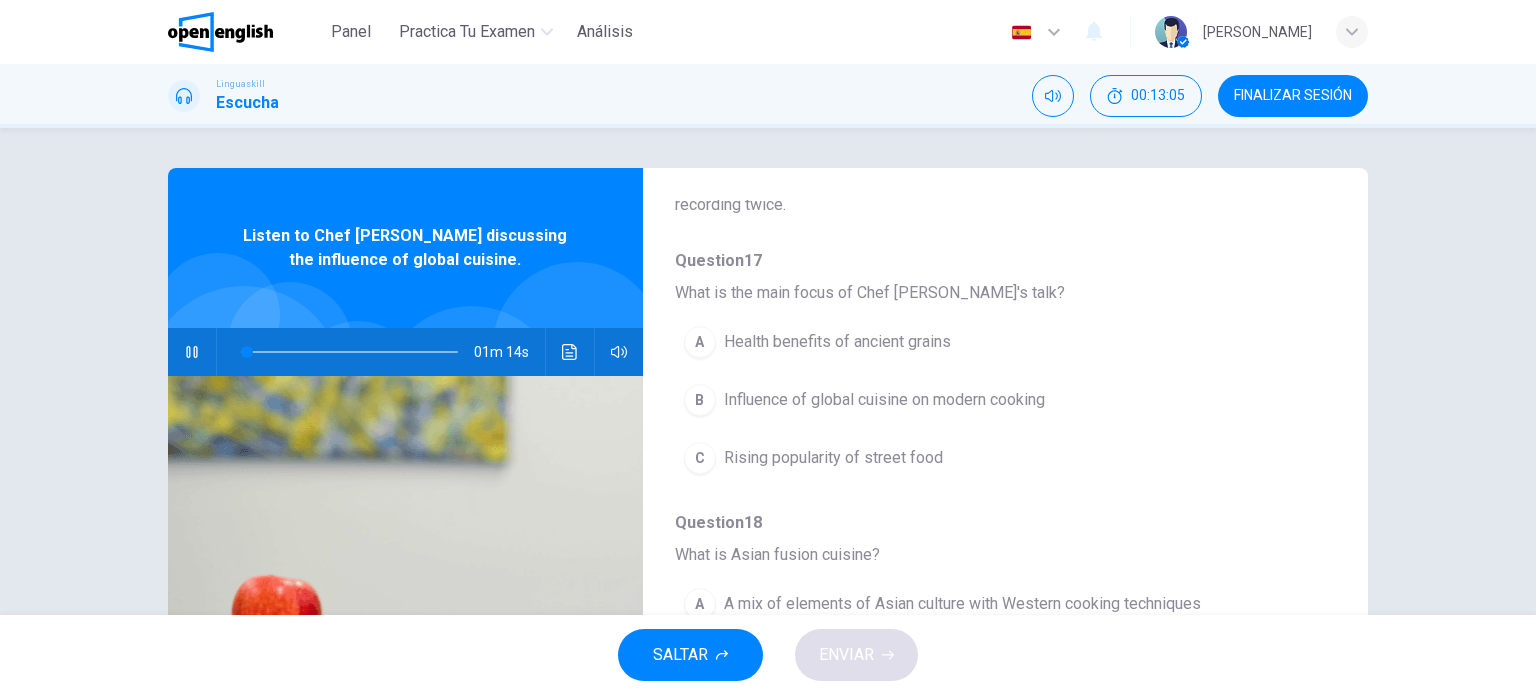 scroll, scrollTop: 183, scrollLeft: 0, axis: vertical 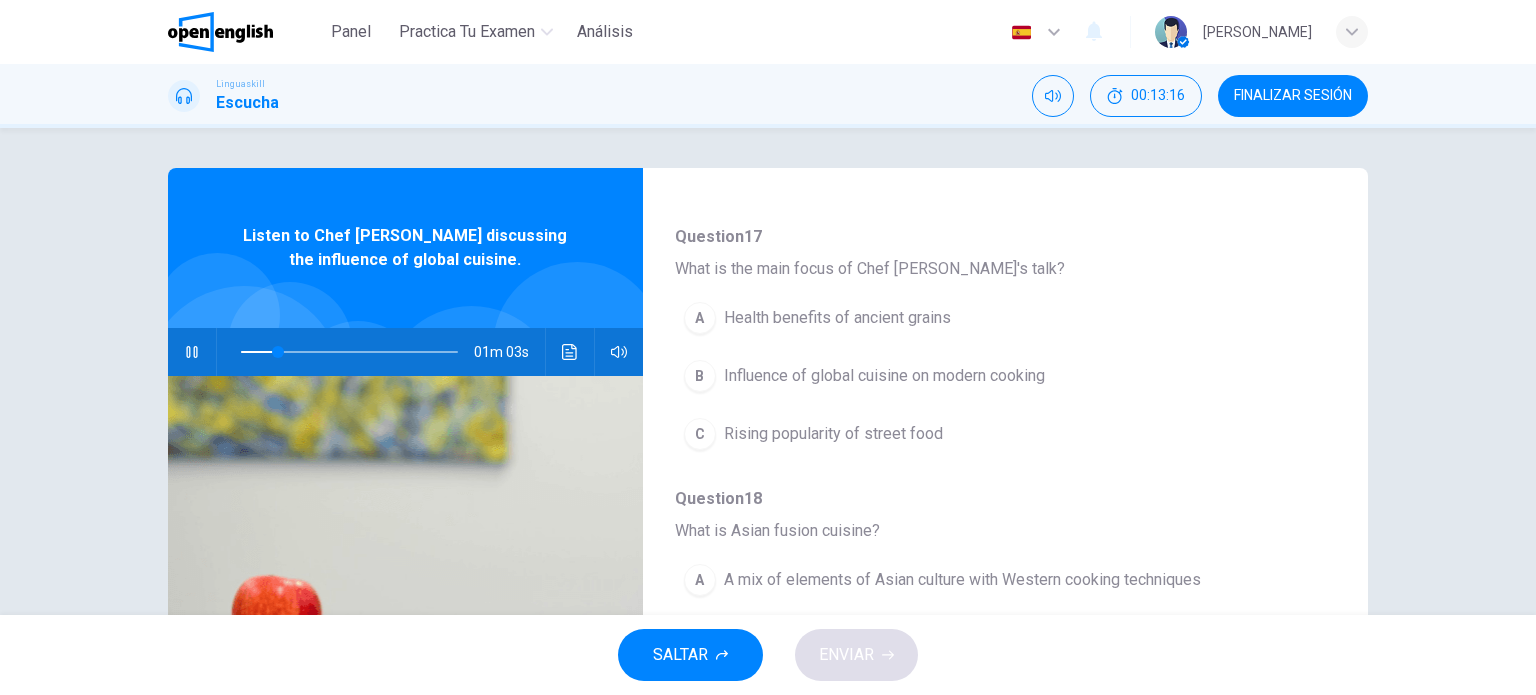 click on "Influence of global cuisine on modern cooking" at bounding box center (884, 376) 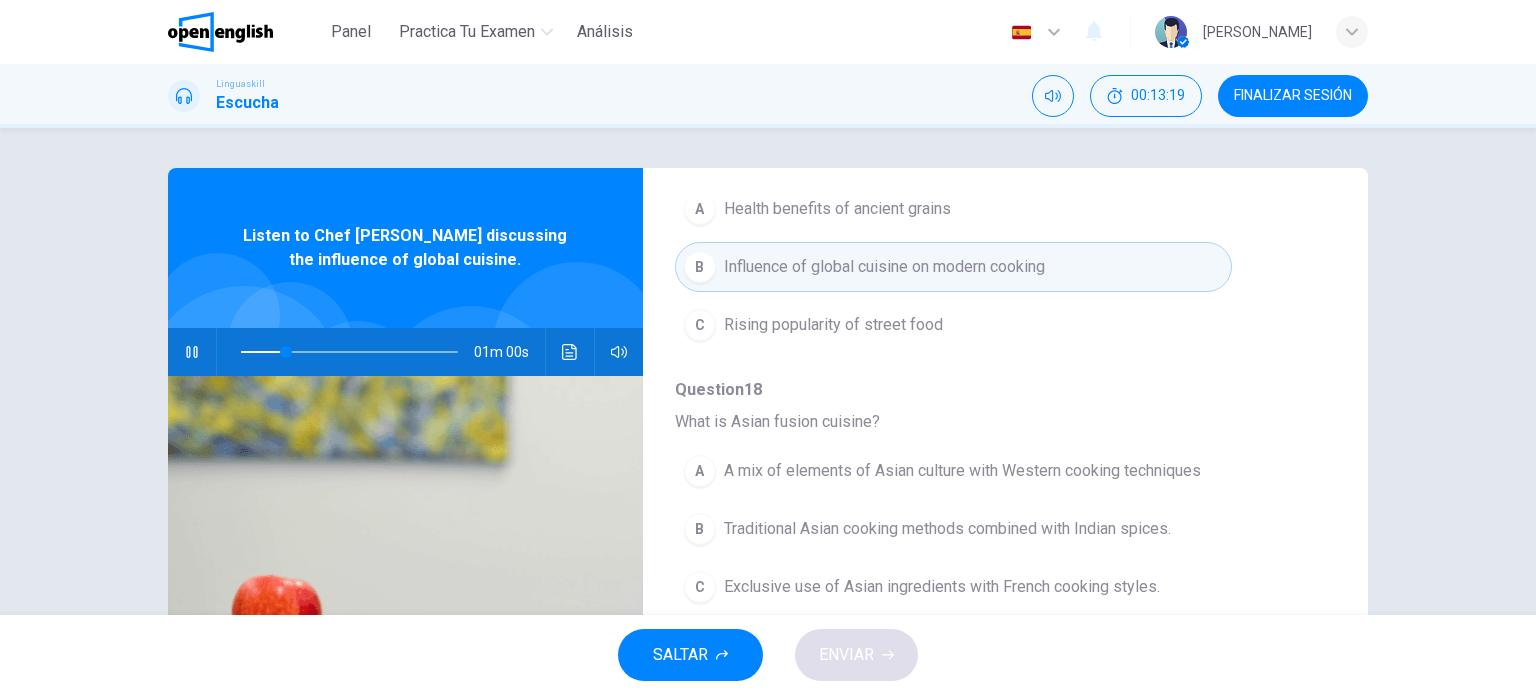 scroll, scrollTop: 383, scrollLeft: 0, axis: vertical 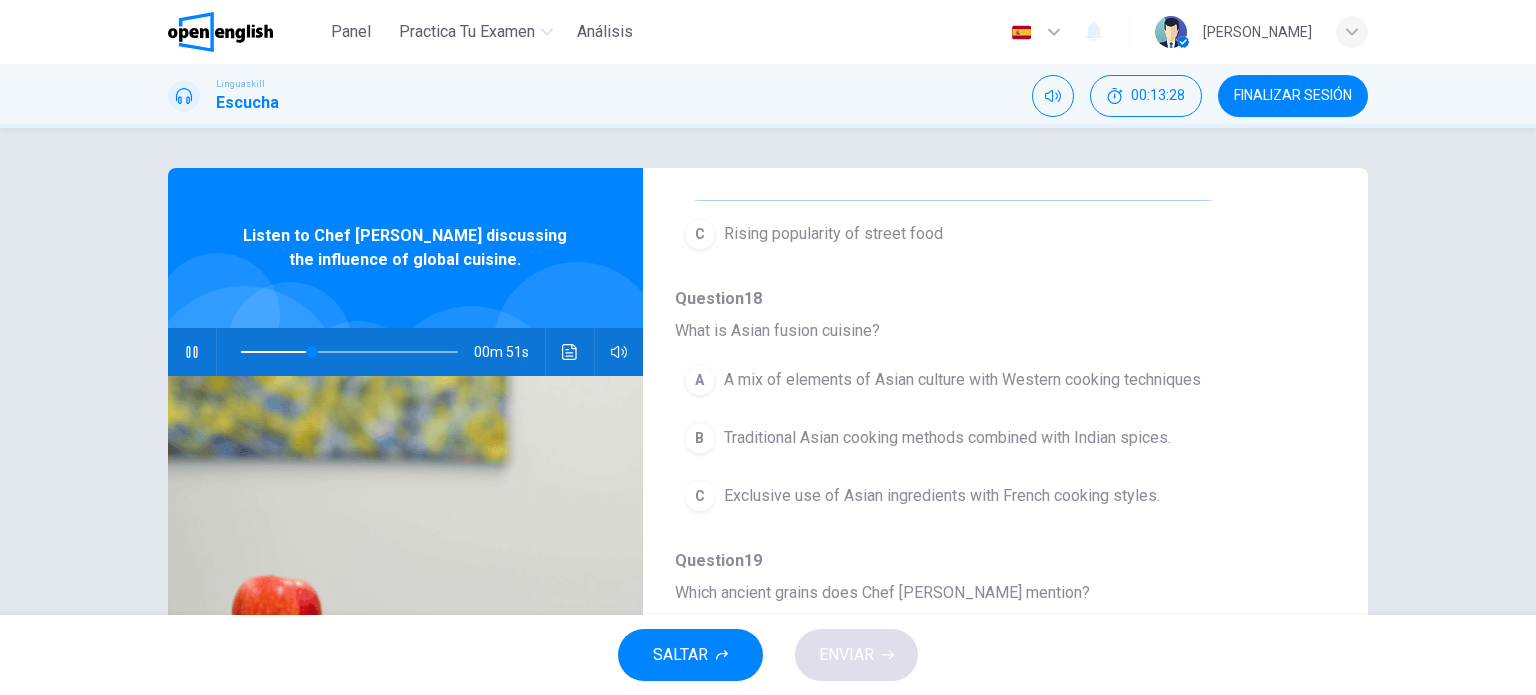 click on "A mix of elements of Asian culture with Western cooking techniques" at bounding box center (962, 380) 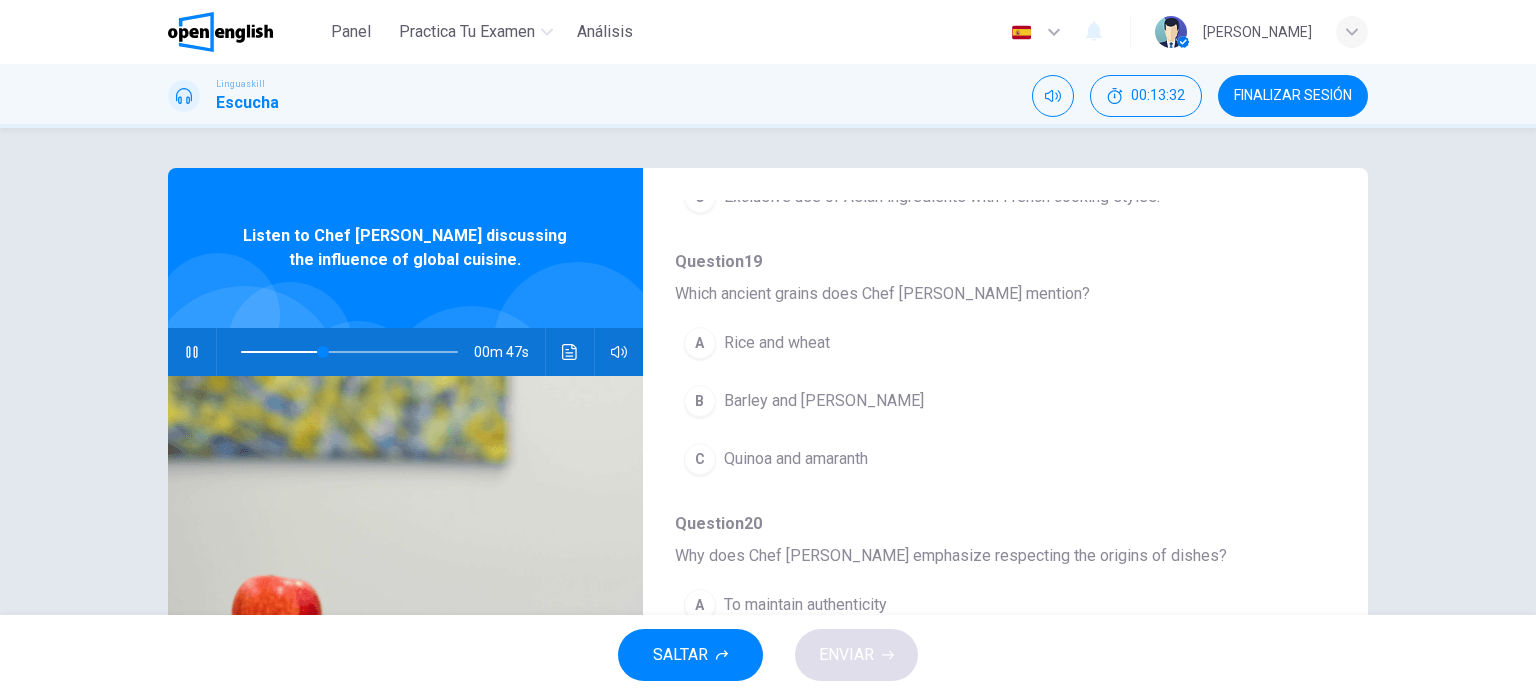 scroll, scrollTop: 683, scrollLeft: 0, axis: vertical 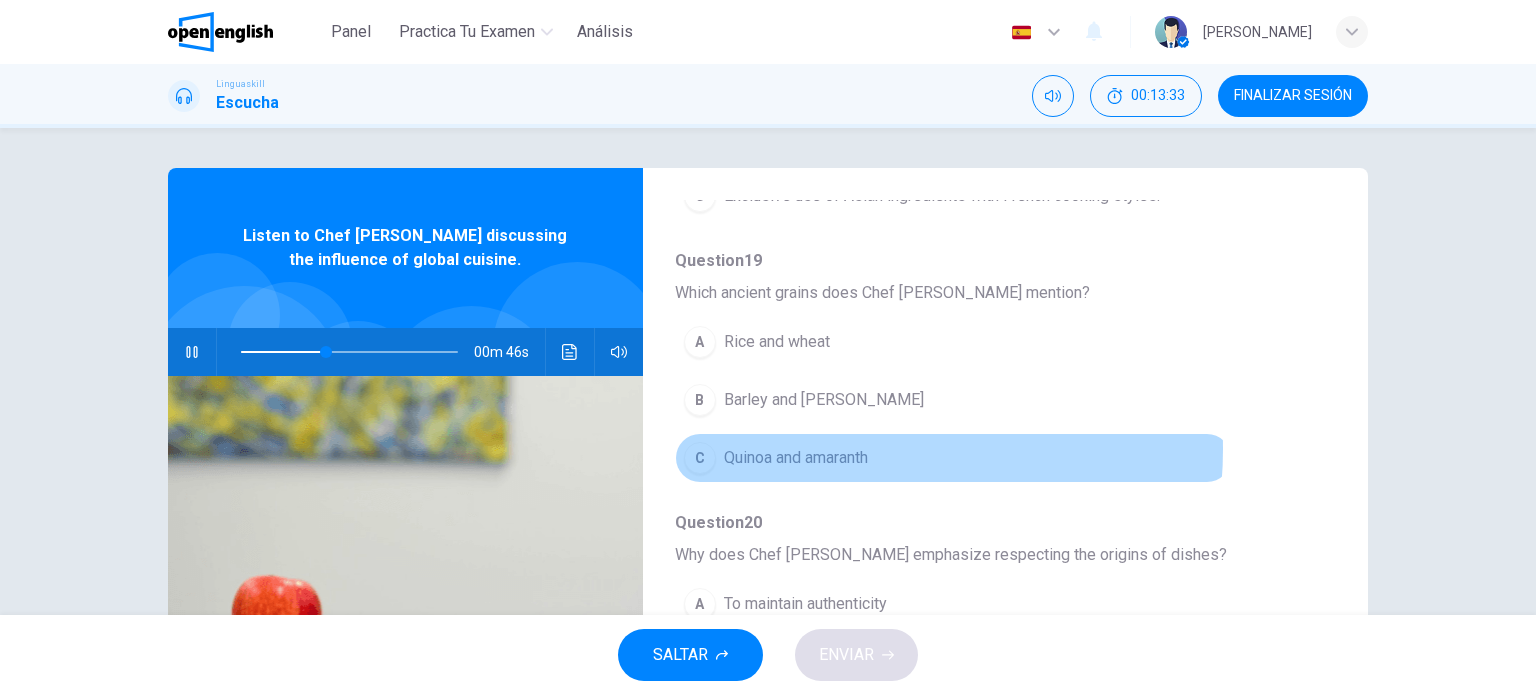 click on "Quinoa and amaranth" at bounding box center (796, 458) 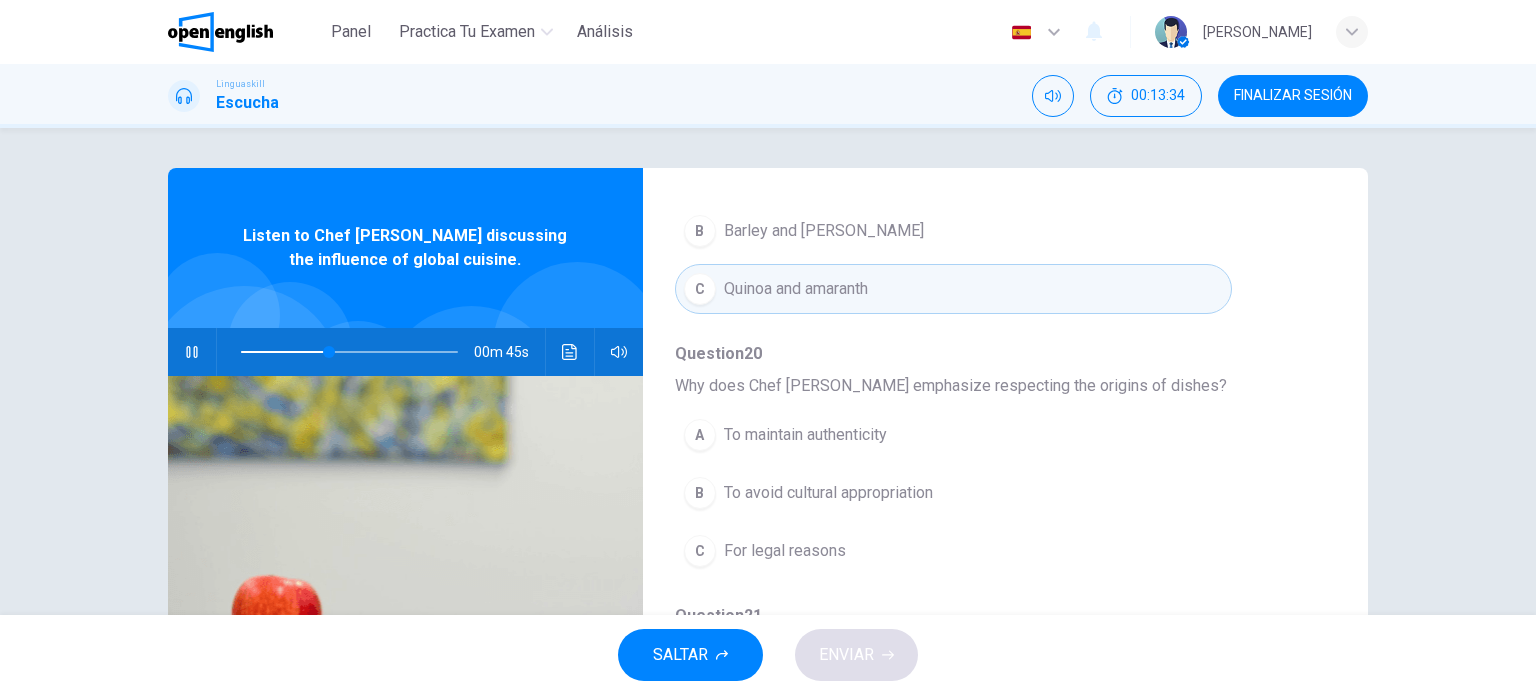 scroll, scrollTop: 856, scrollLeft: 0, axis: vertical 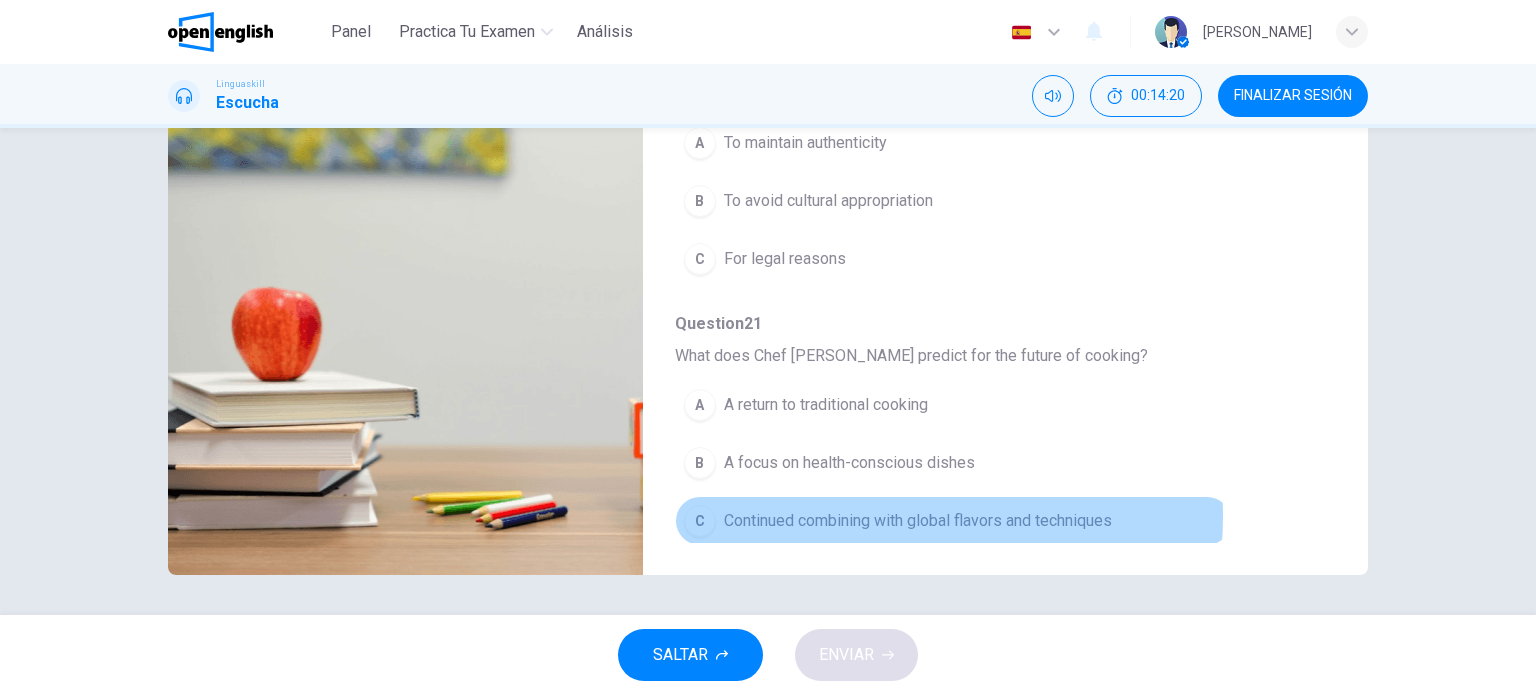 click on "Continued combining with global flavors and techniques" at bounding box center (918, 521) 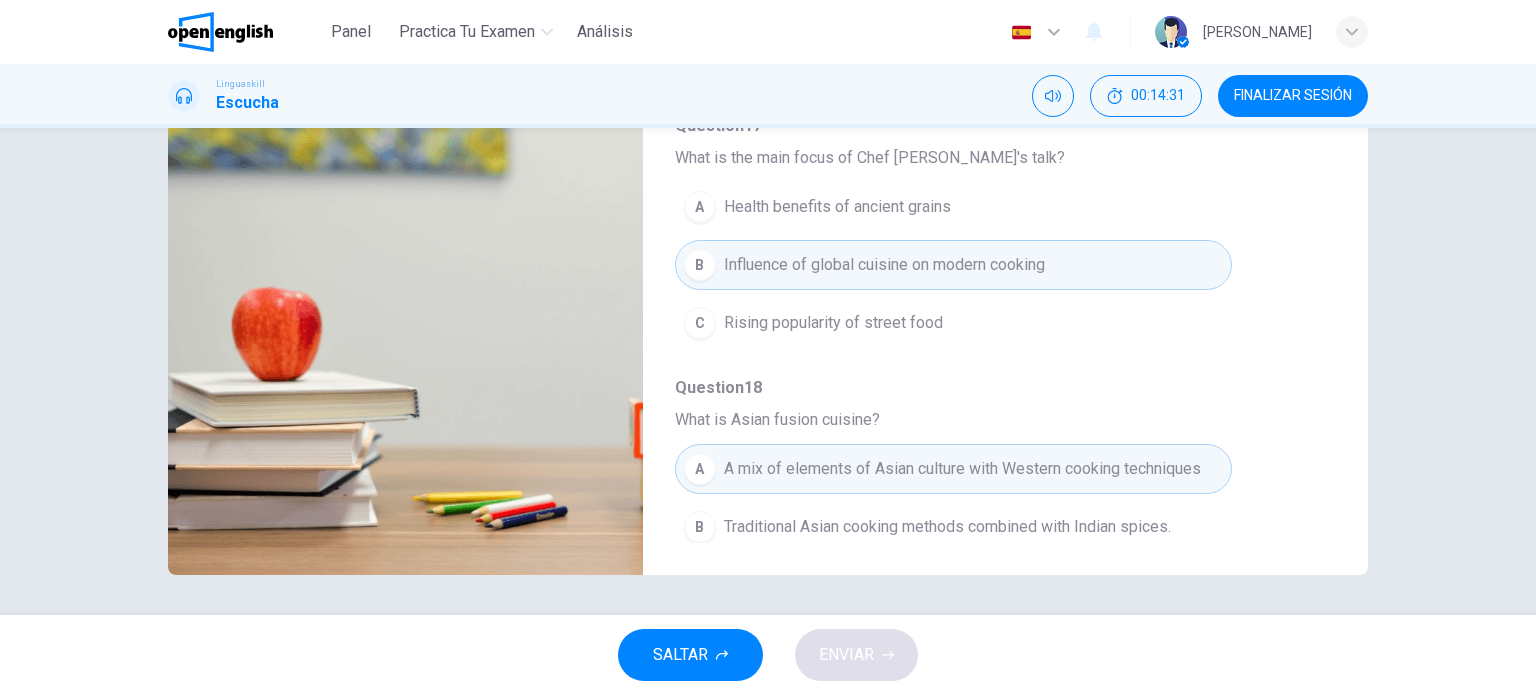 scroll, scrollTop: 0, scrollLeft: 0, axis: both 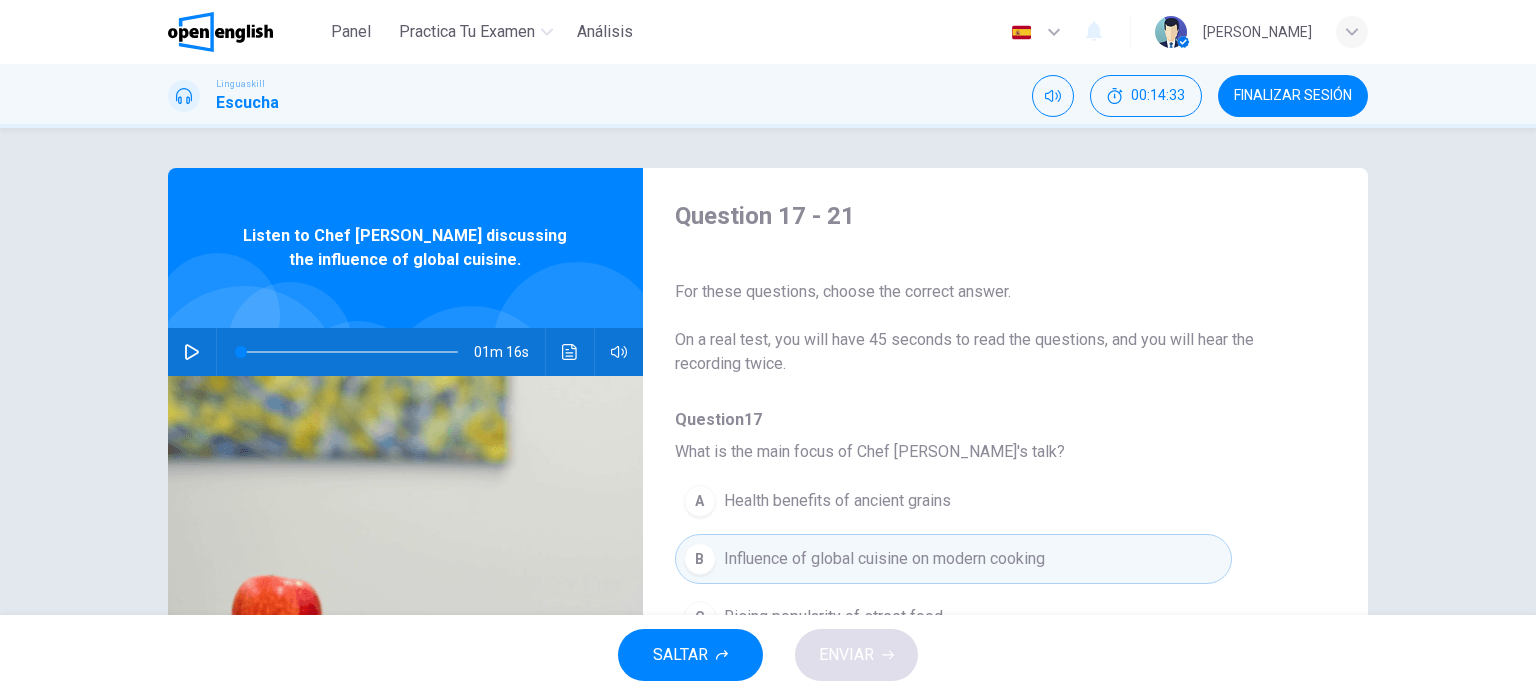 click 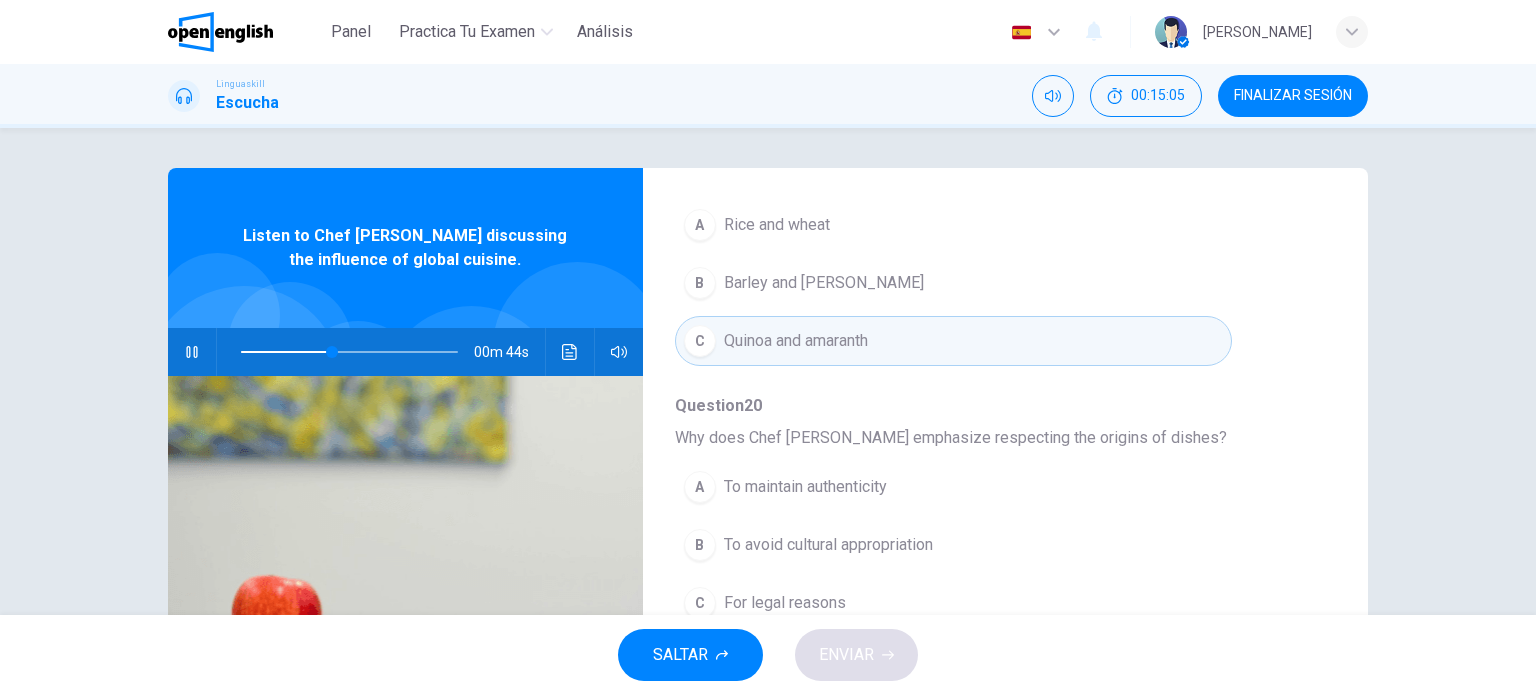 scroll, scrollTop: 856, scrollLeft: 0, axis: vertical 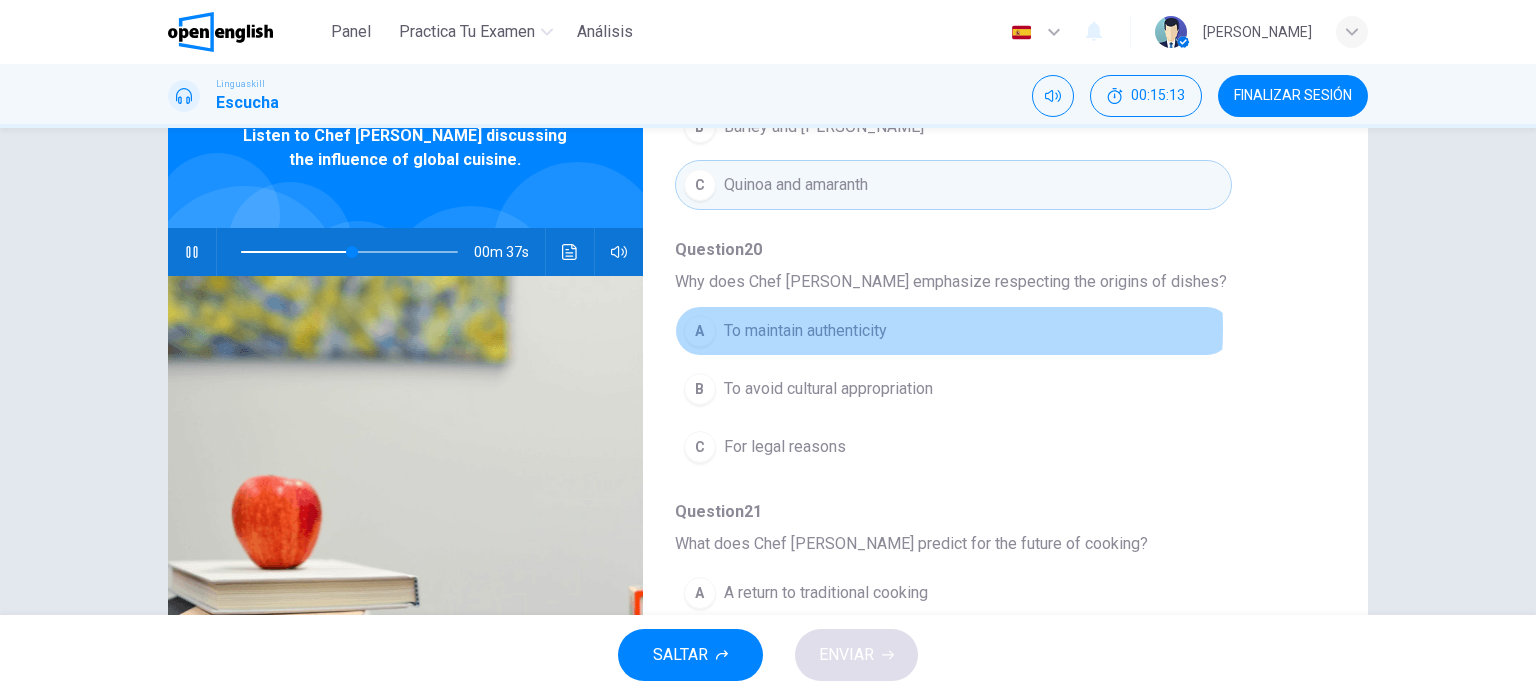 click on "To maintain authenticity" at bounding box center [805, 331] 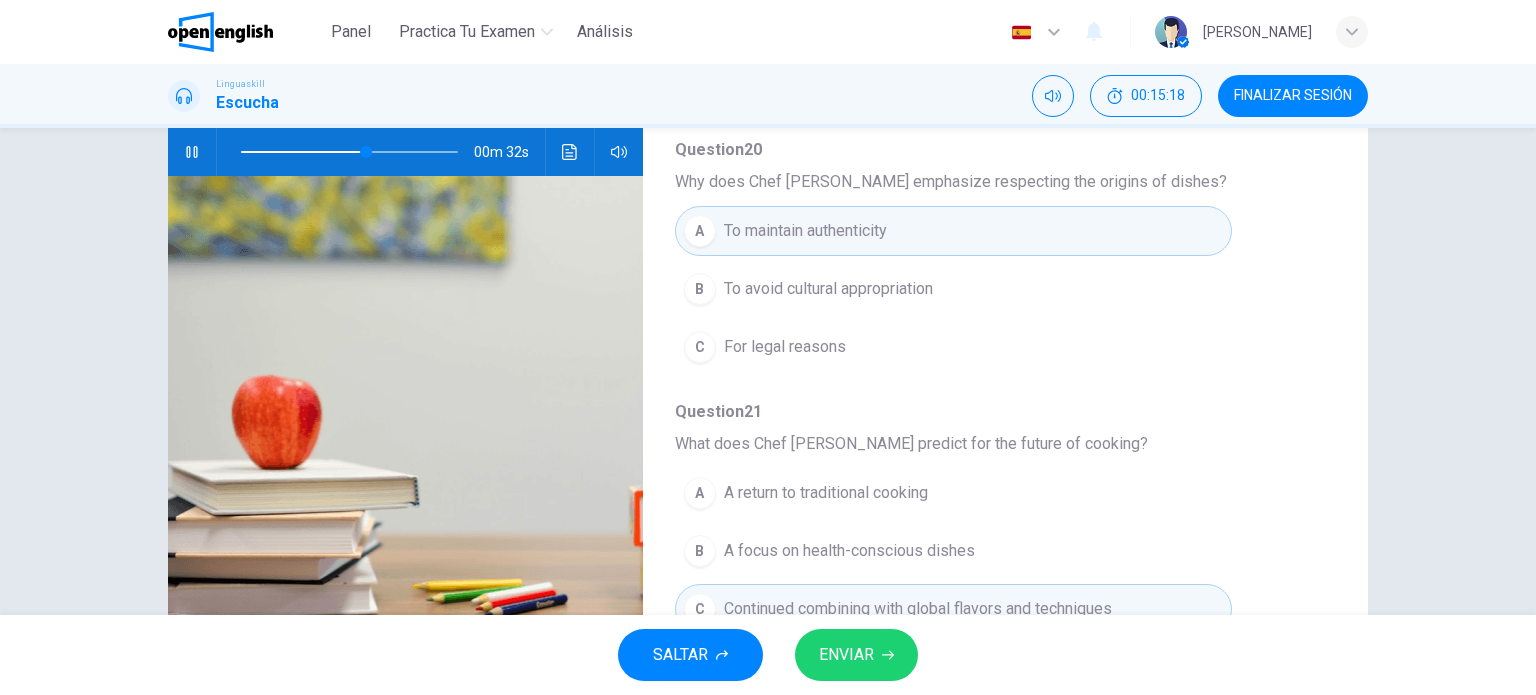 scroll, scrollTop: 288, scrollLeft: 0, axis: vertical 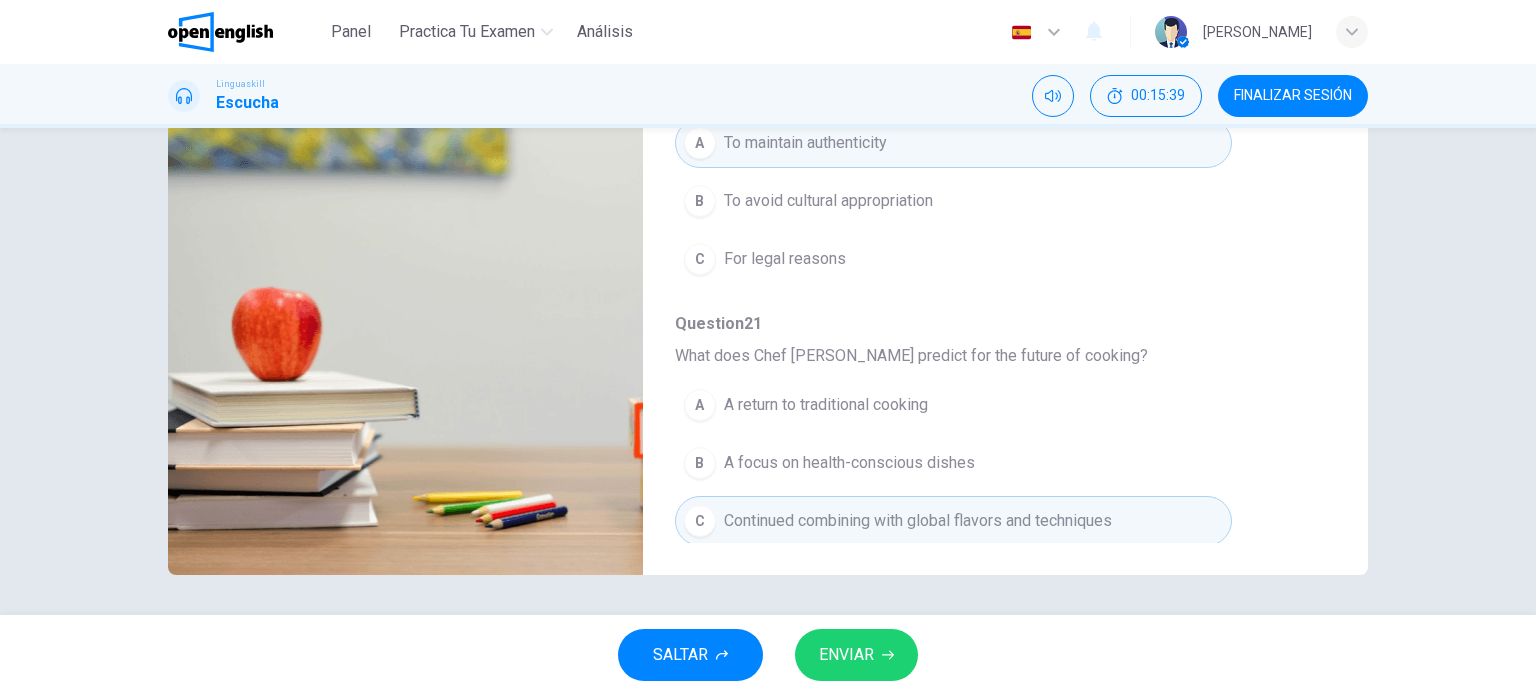 click on "To avoid cultural appropriation" at bounding box center [828, 201] 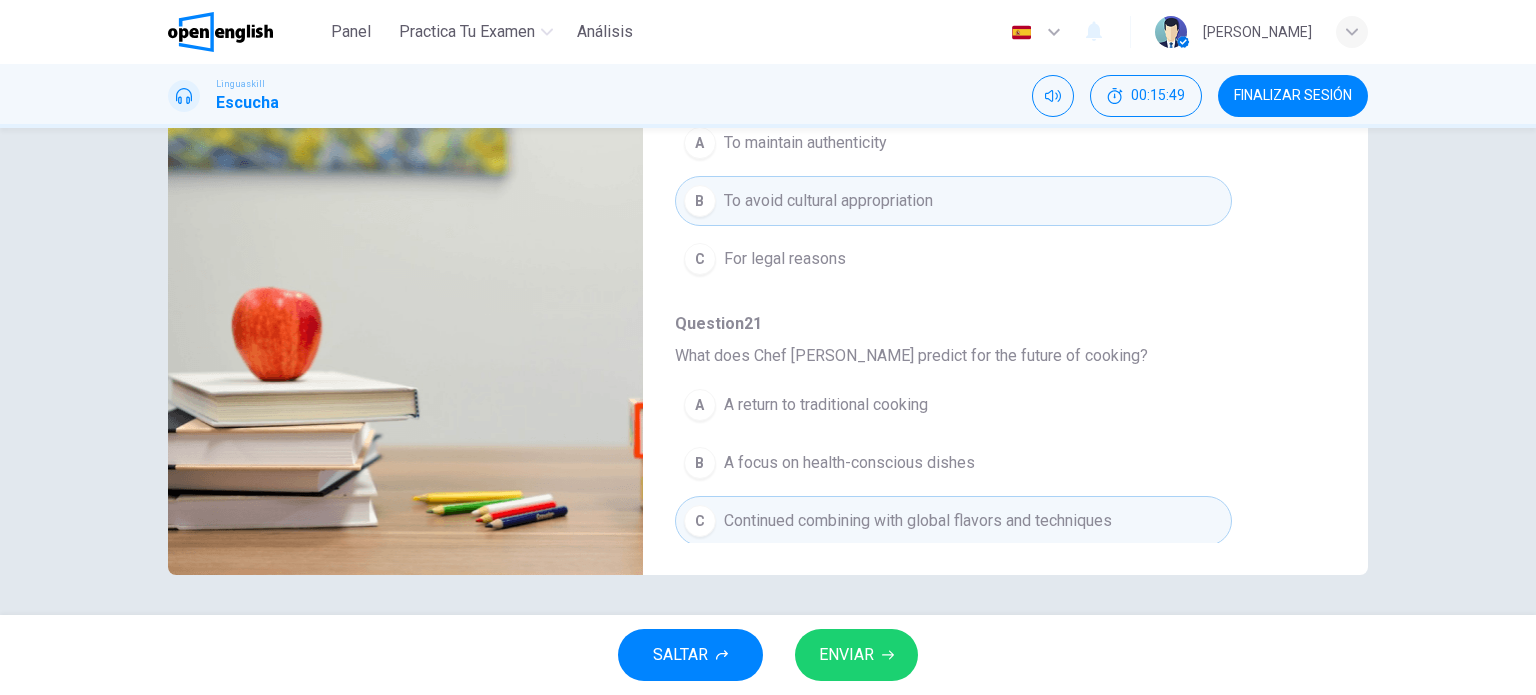 type on "*" 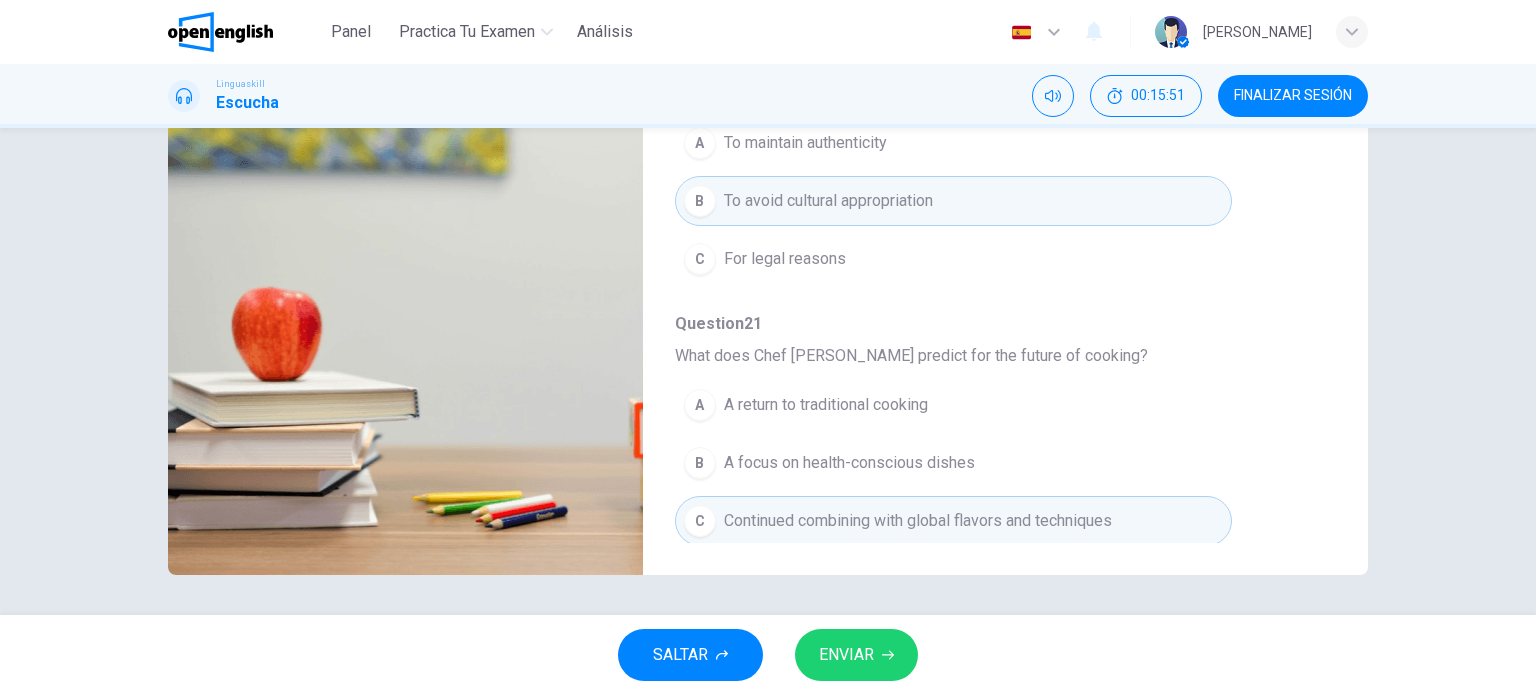 click on "ENVIAR" at bounding box center (856, 655) 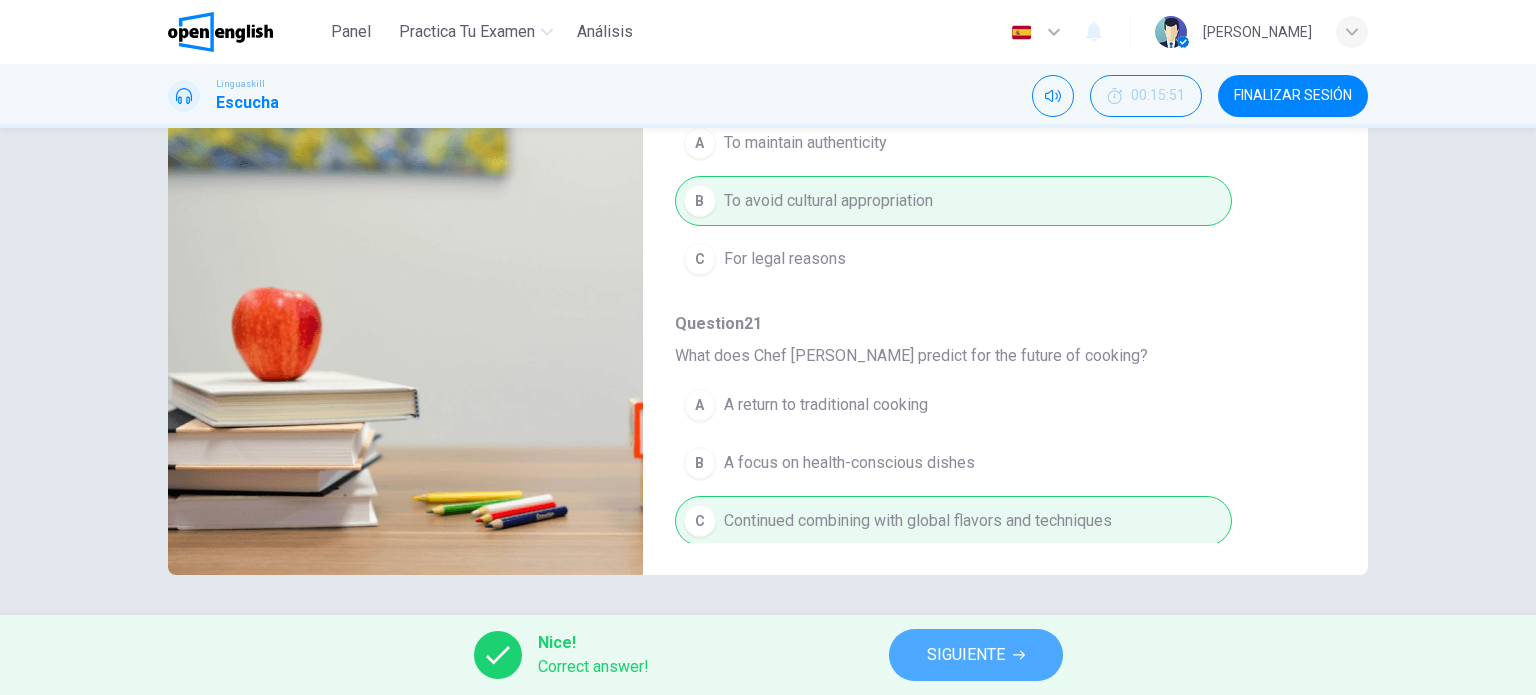 click on "SIGUIENTE" at bounding box center (966, 655) 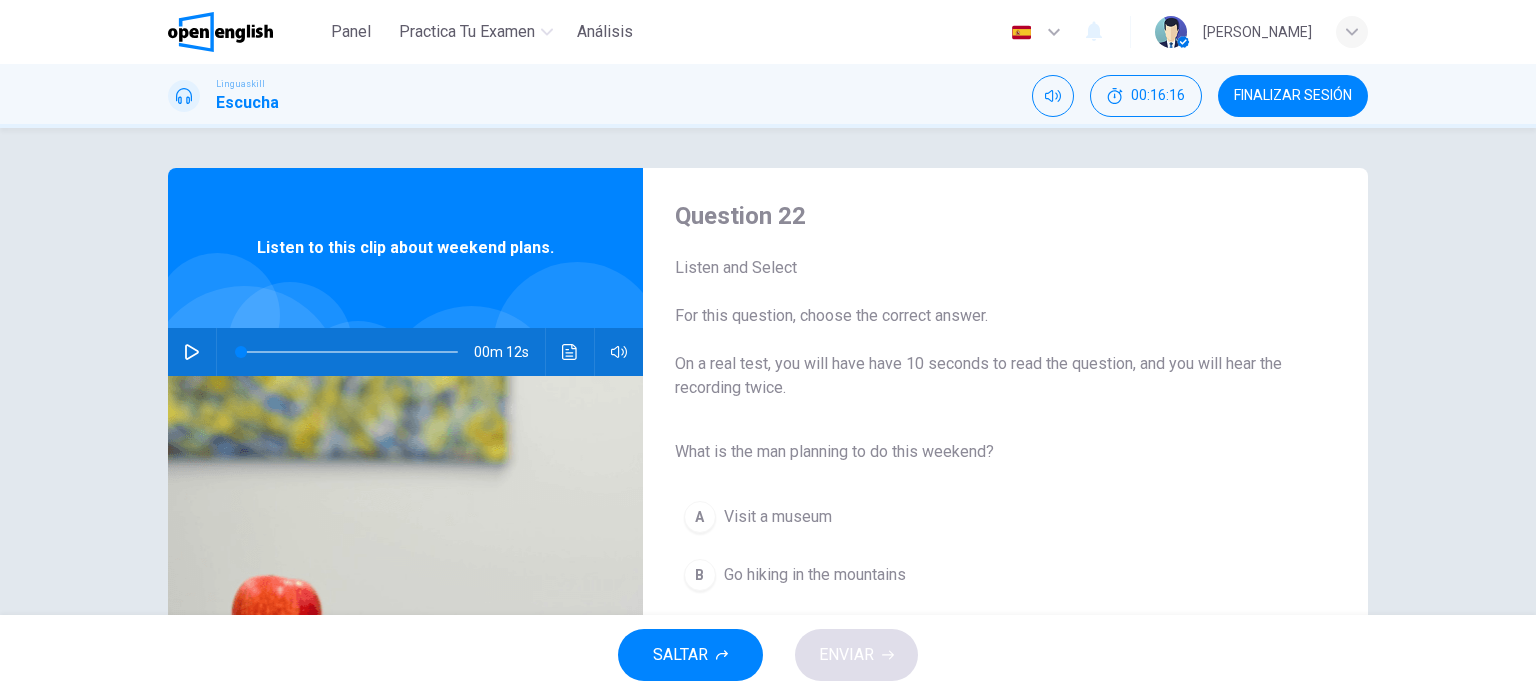 scroll, scrollTop: 100, scrollLeft: 0, axis: vertical 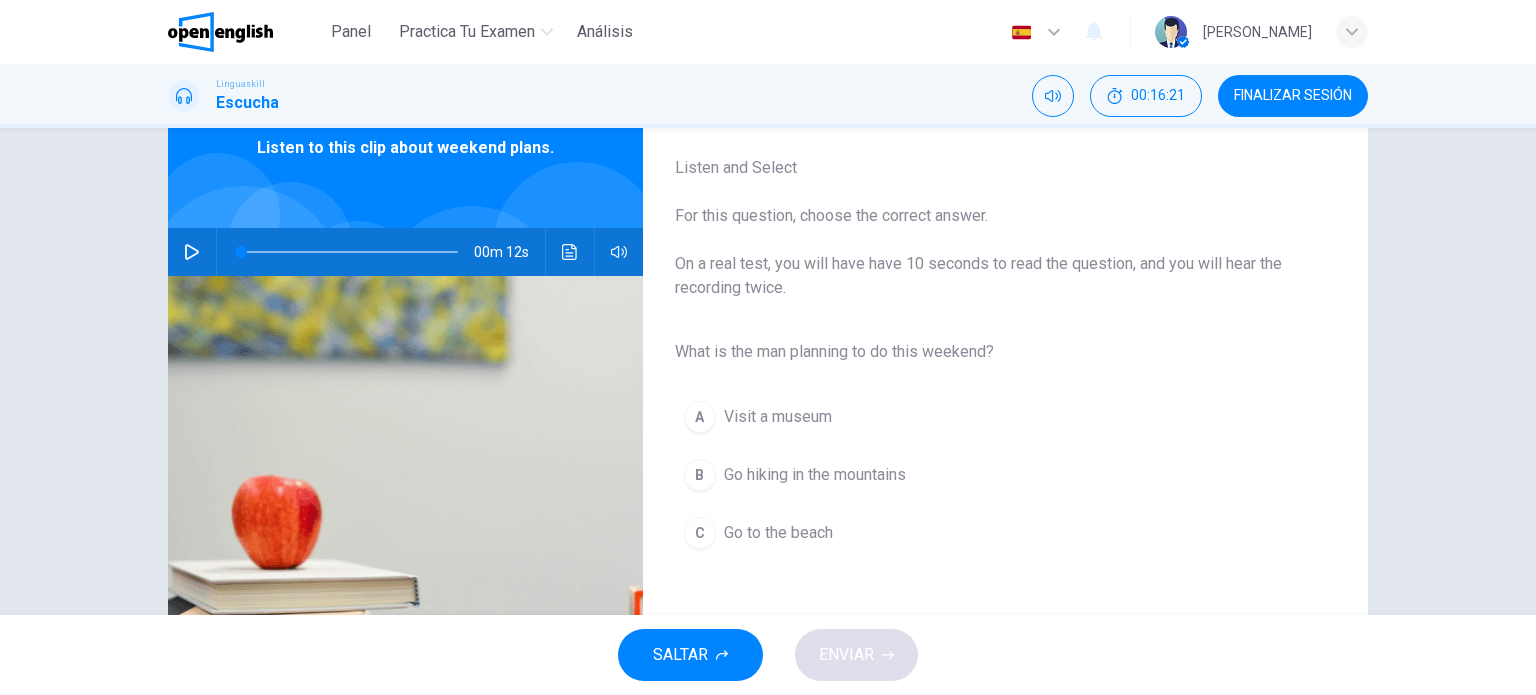 click 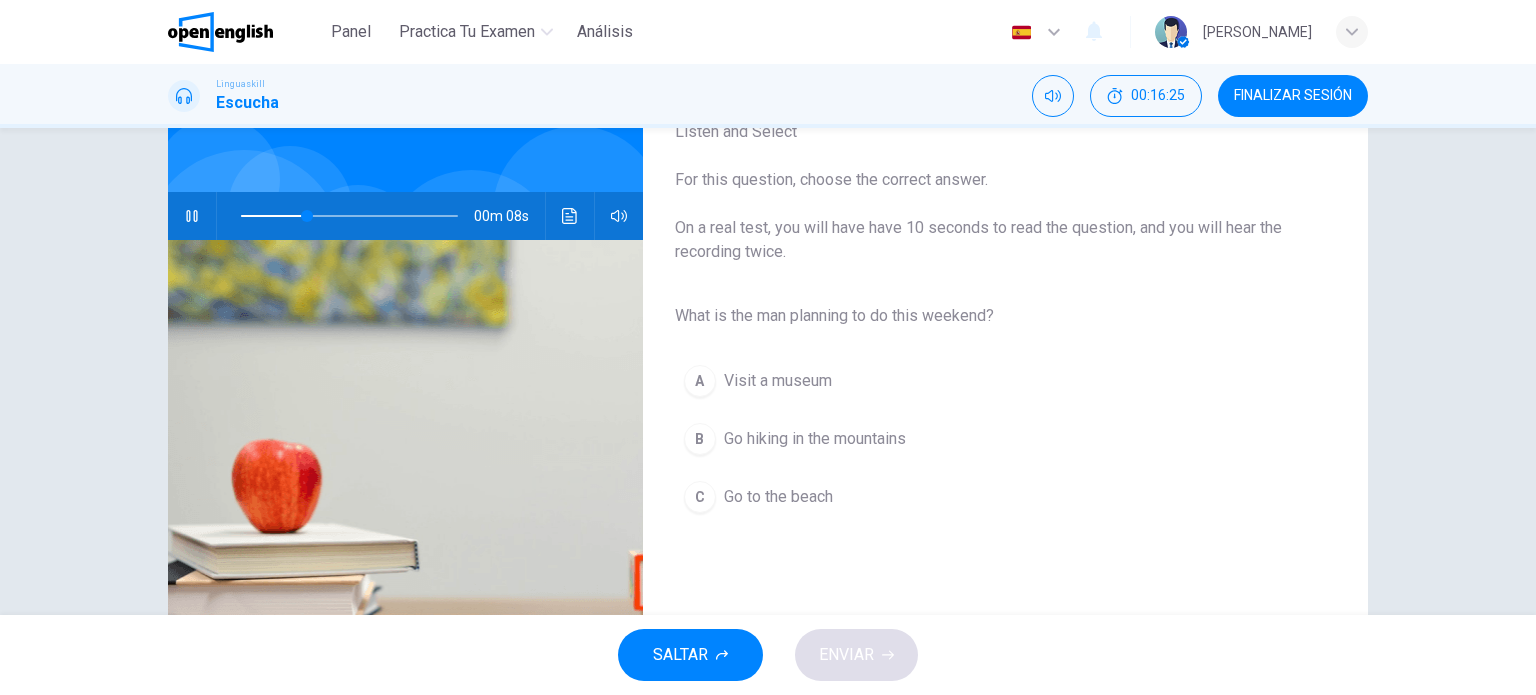 scroll, scrollTop: 88, scrollLeft: 0, axis: vertical 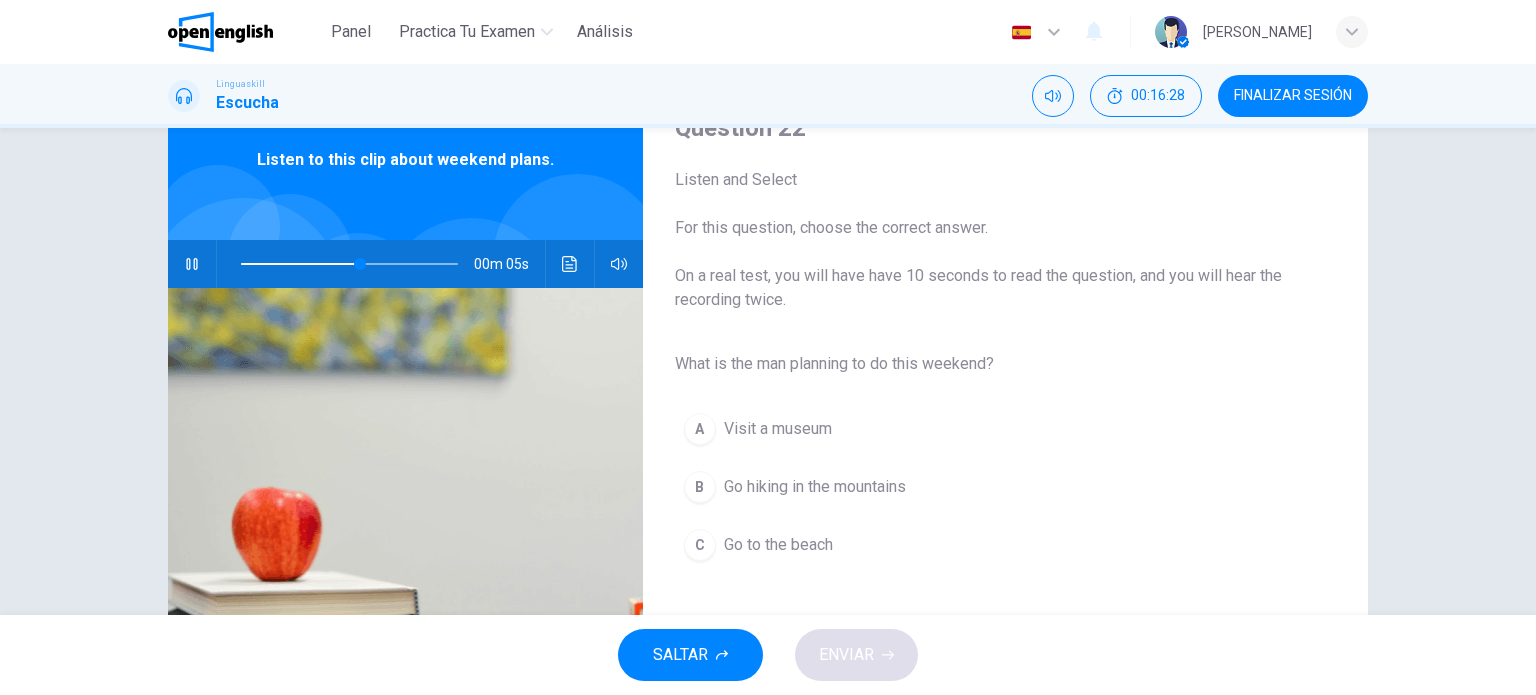click on "Go hiking in the mountains" at bounding box center [815, 487] 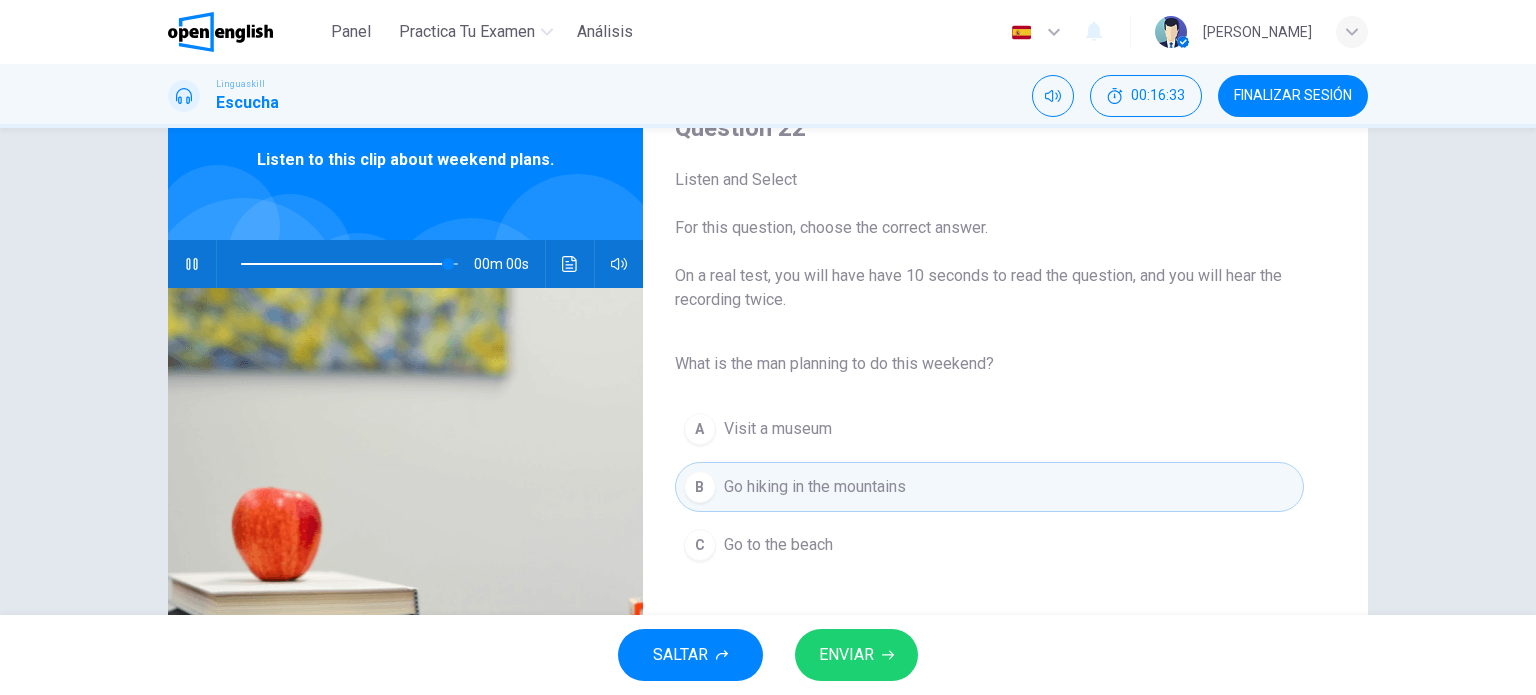 type on "*" 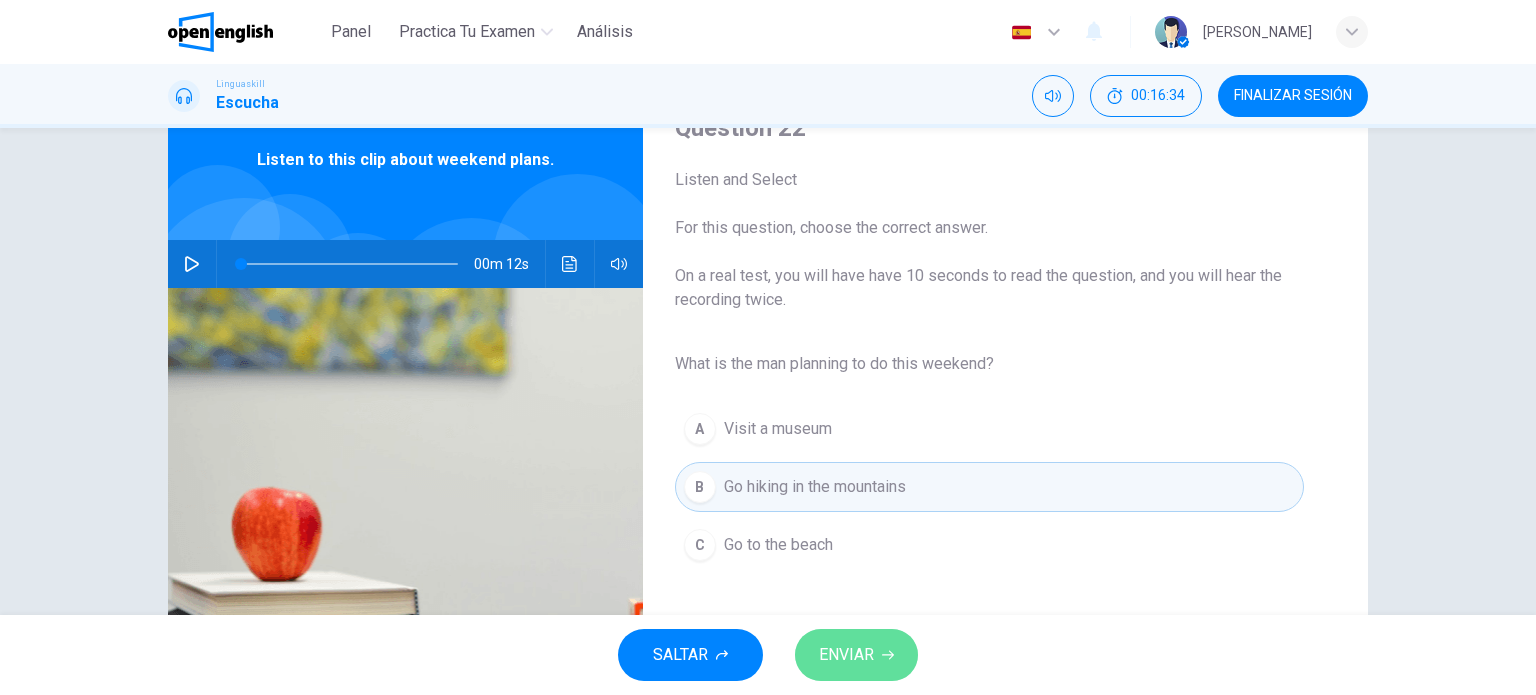 click on "ENVIAR" at bounding box center [856, 655] 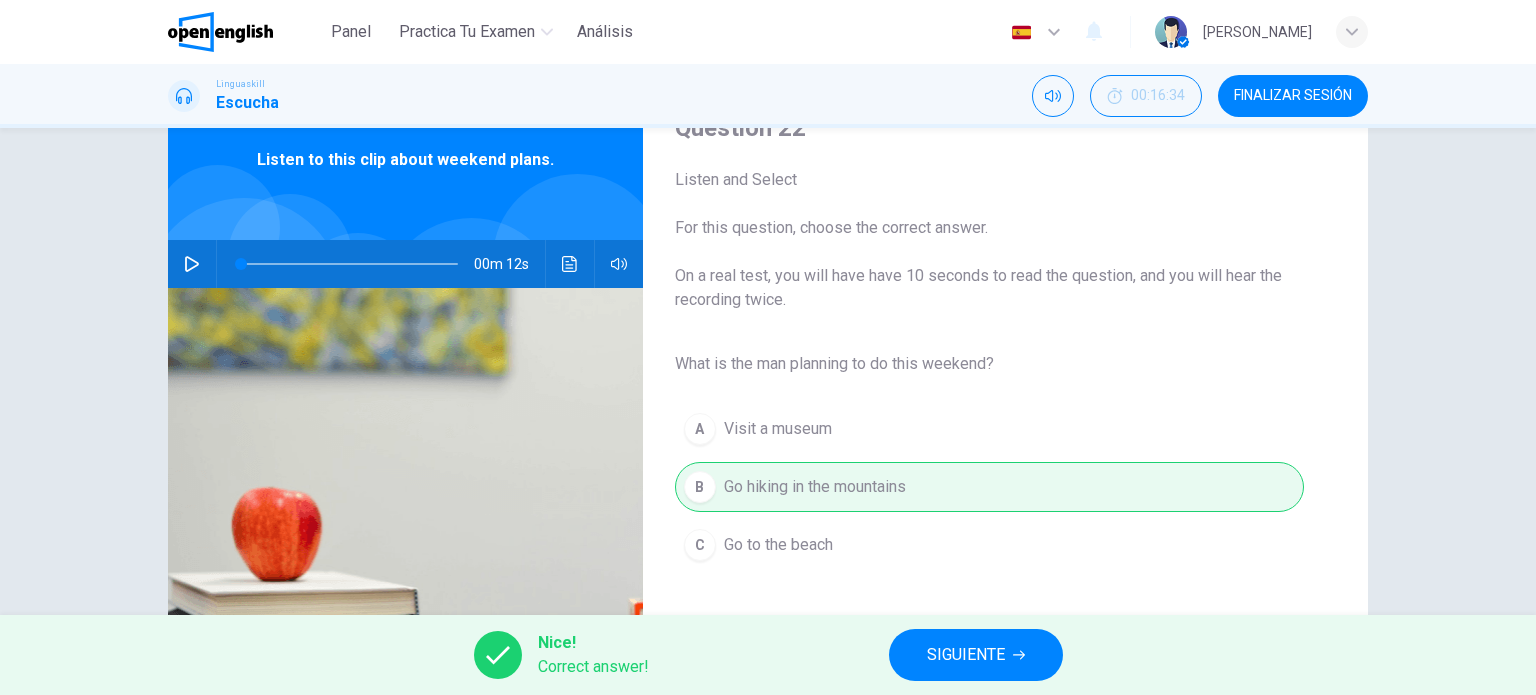 click on "SIGUIENTE" at bounding box center (976, 655) 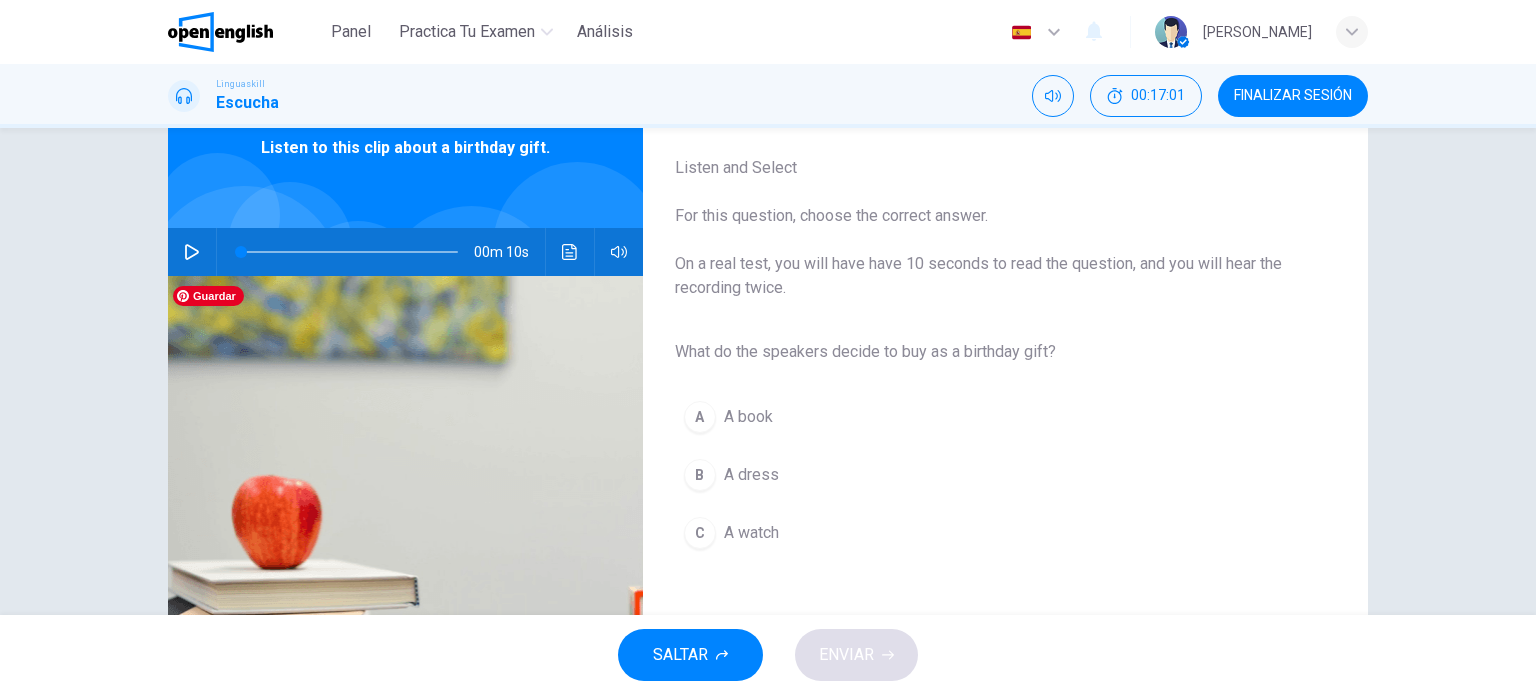 scroll, scrollTop: 88, scrollLeft: 0, axis: vertical 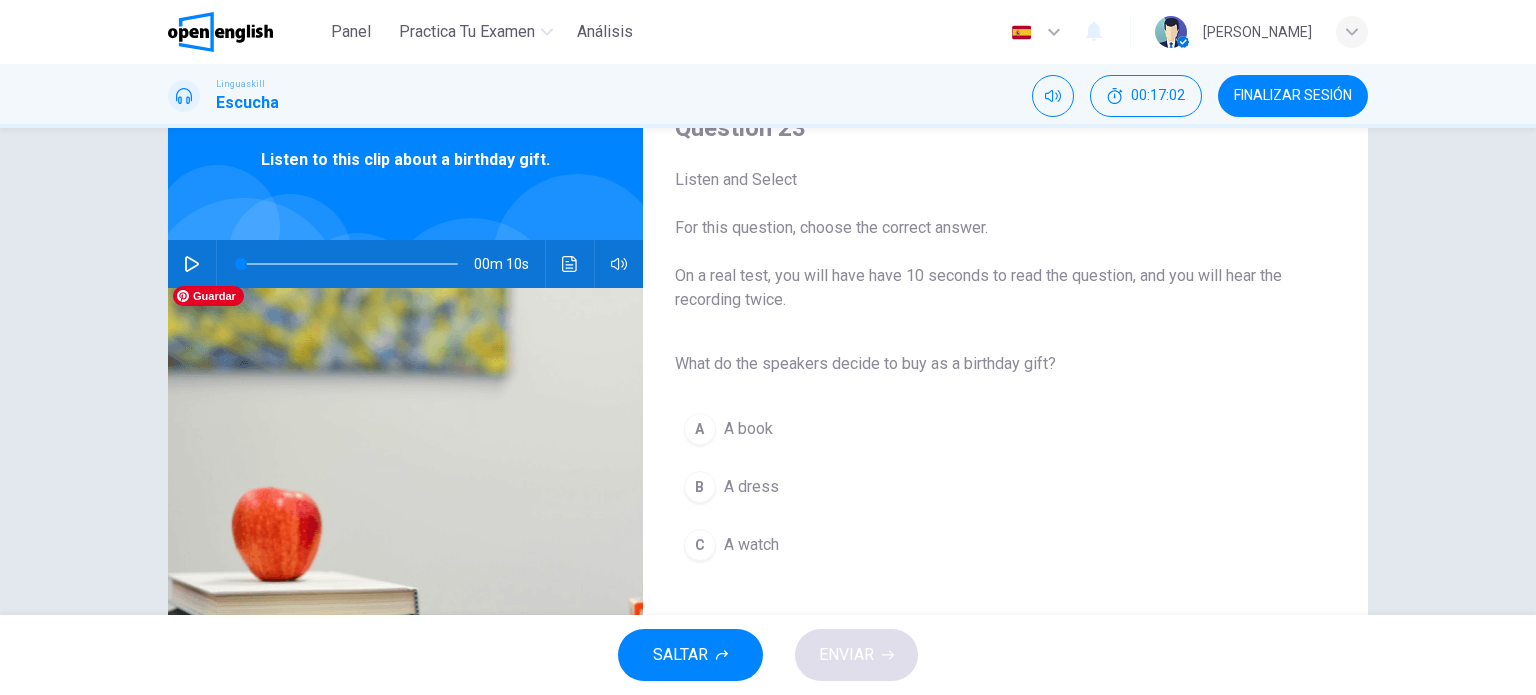click 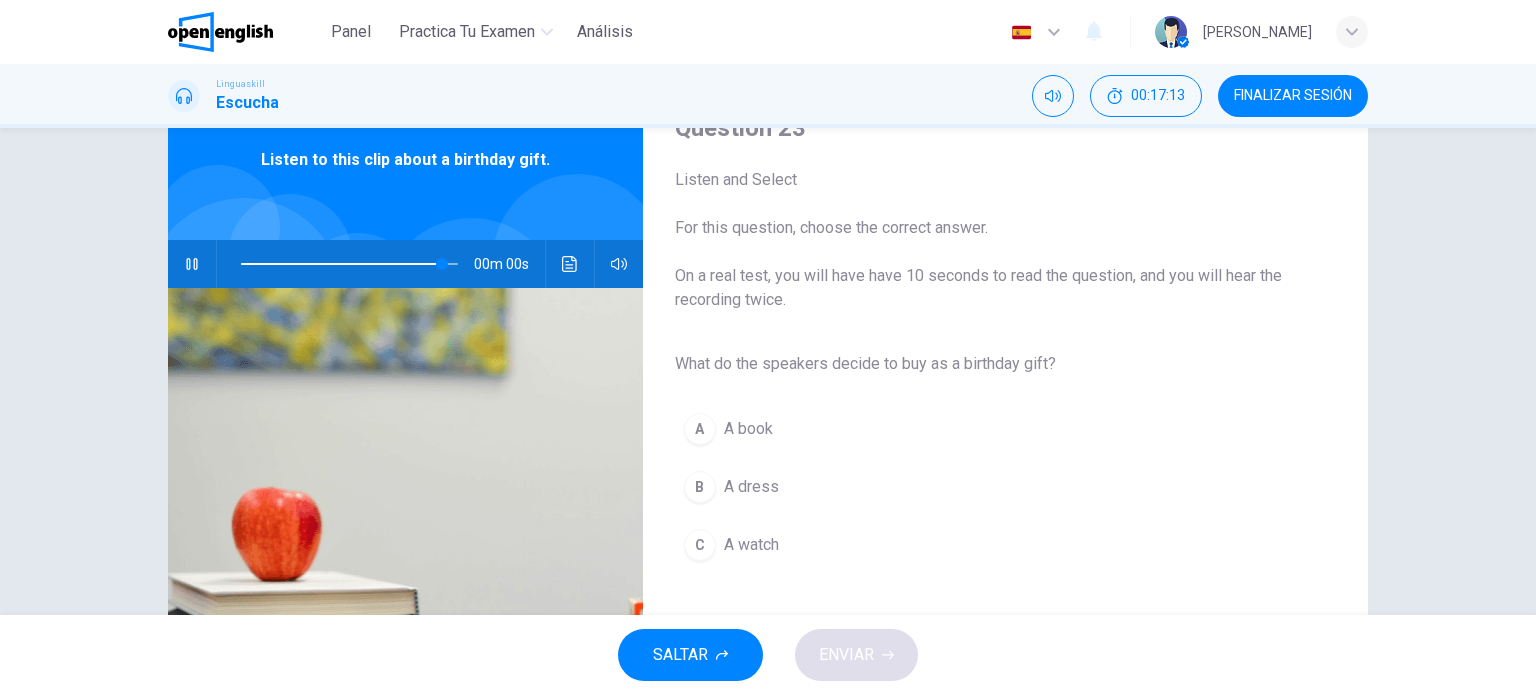 type on "*" 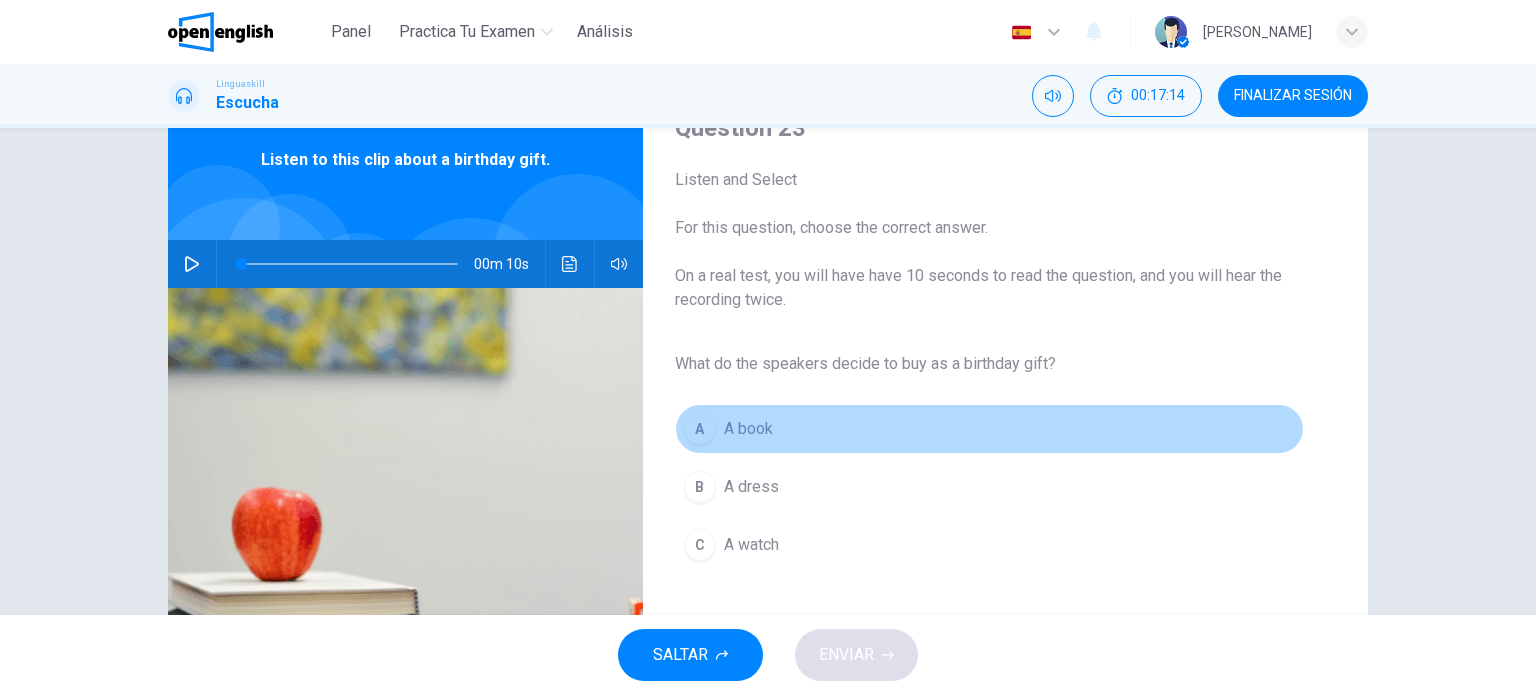 click on "A book" at bounding box center [748, 429] 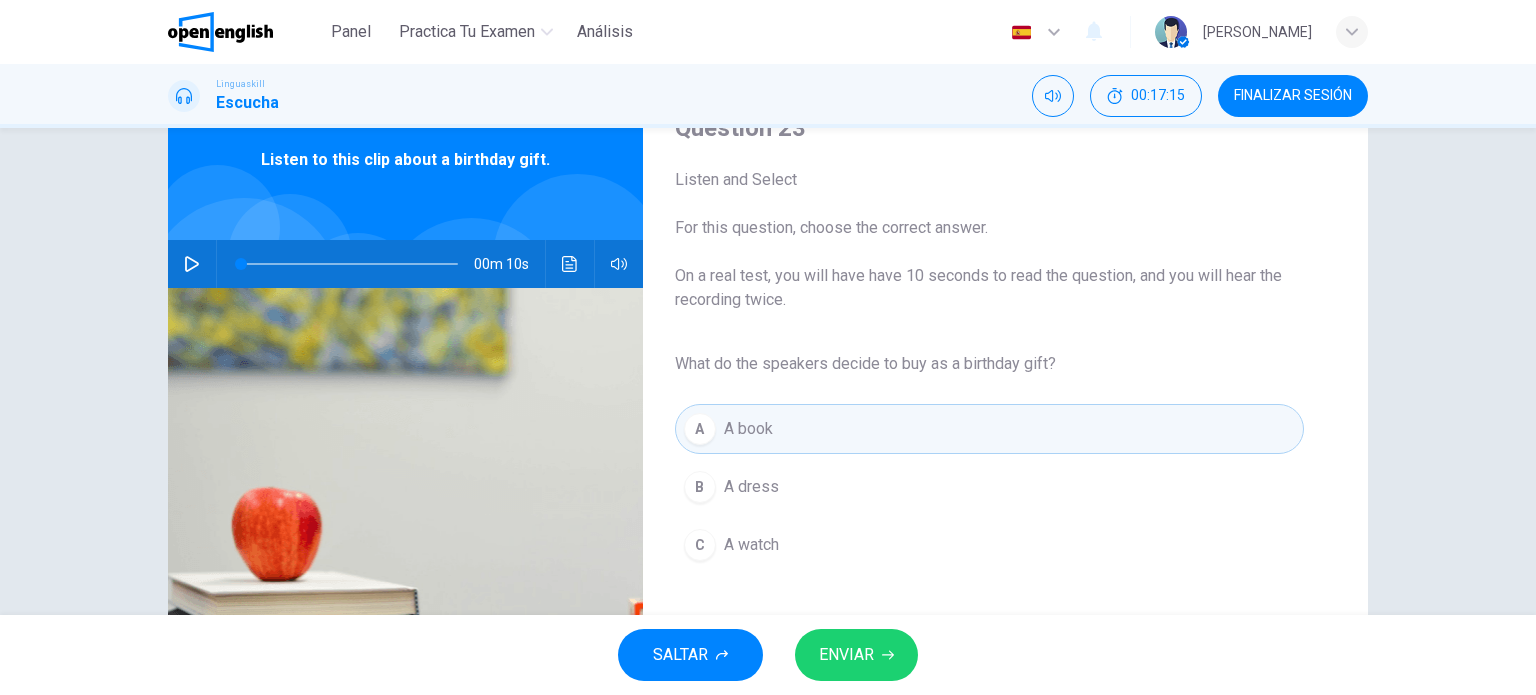 click on "ENVIAR" at bounding box center (856, 655) 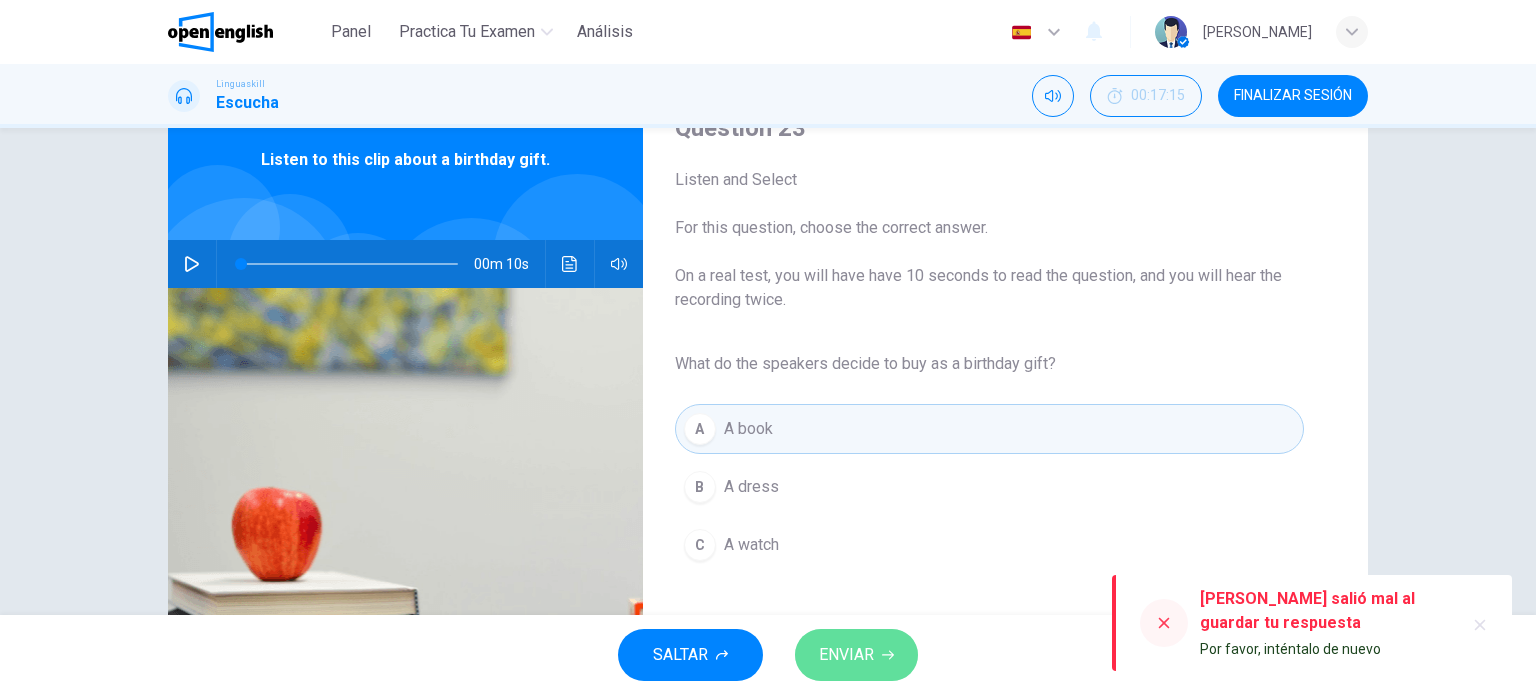 click on "ENVIAR" at bounding box center [846, 655] 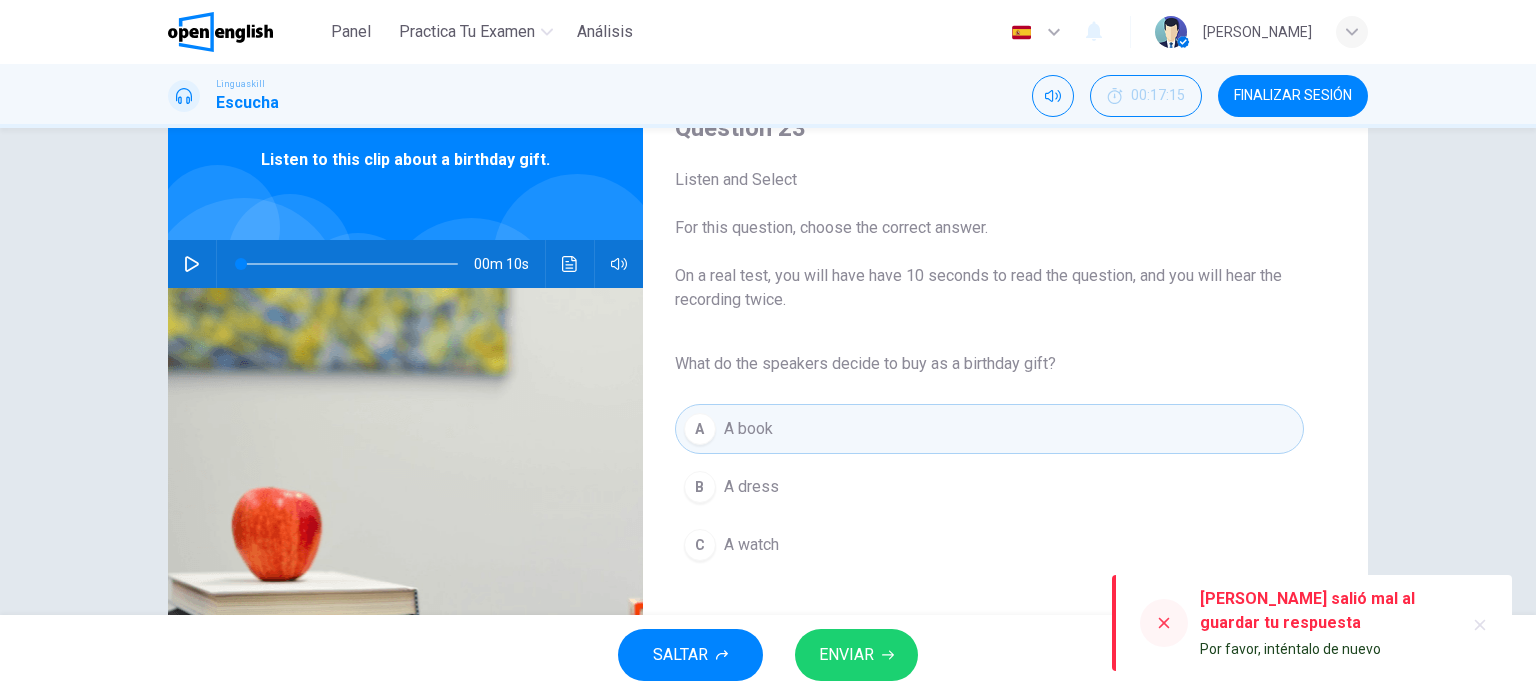click 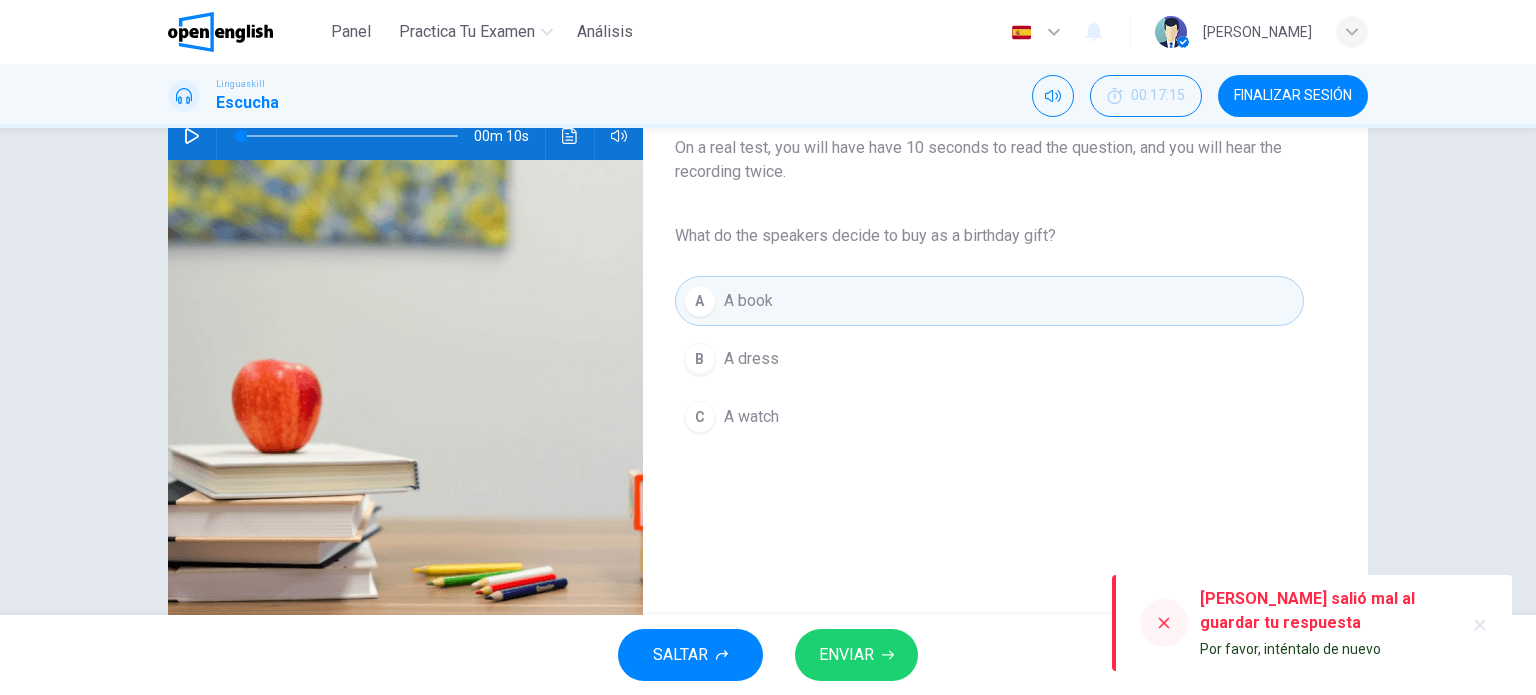 scroll, scrollTop: 288, scrollLeft: 0, axis: vertical 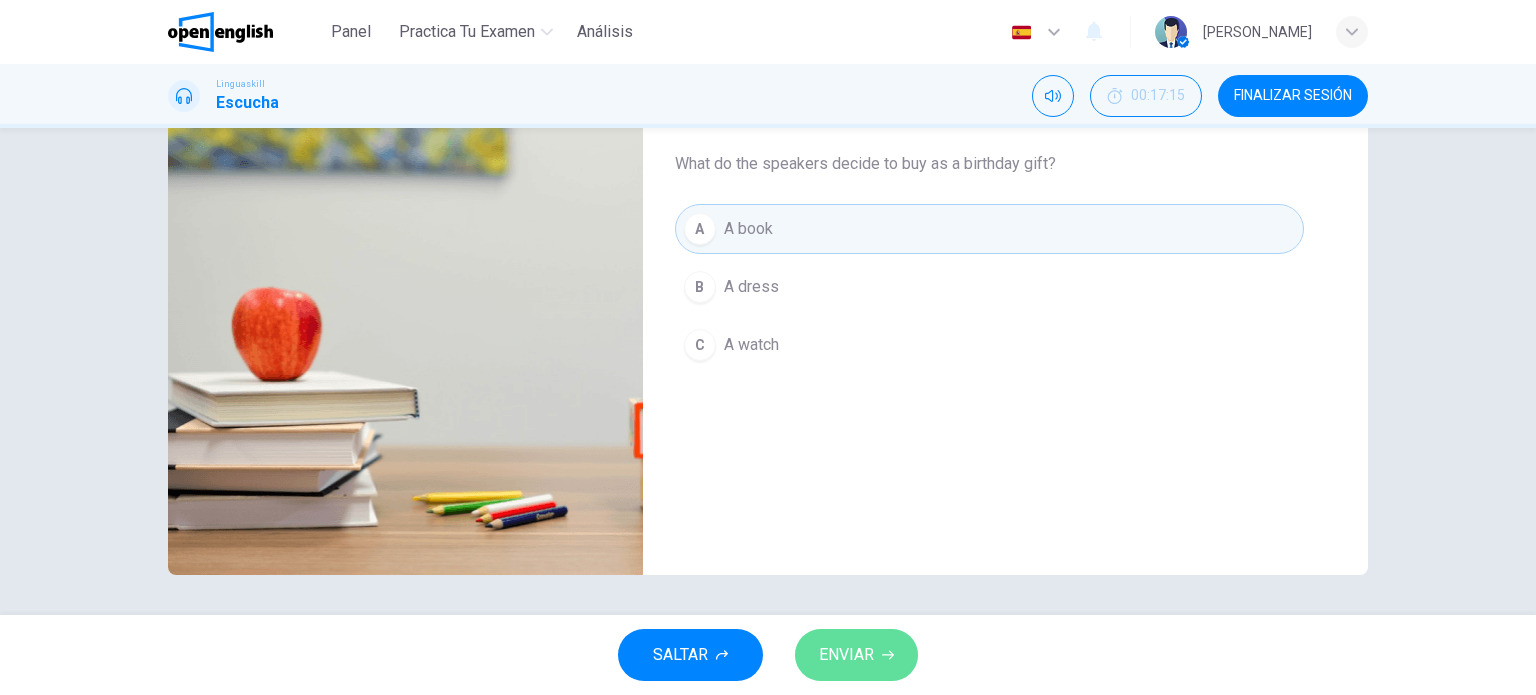 click on "ENVIAR" at bounding box center (846, 655) 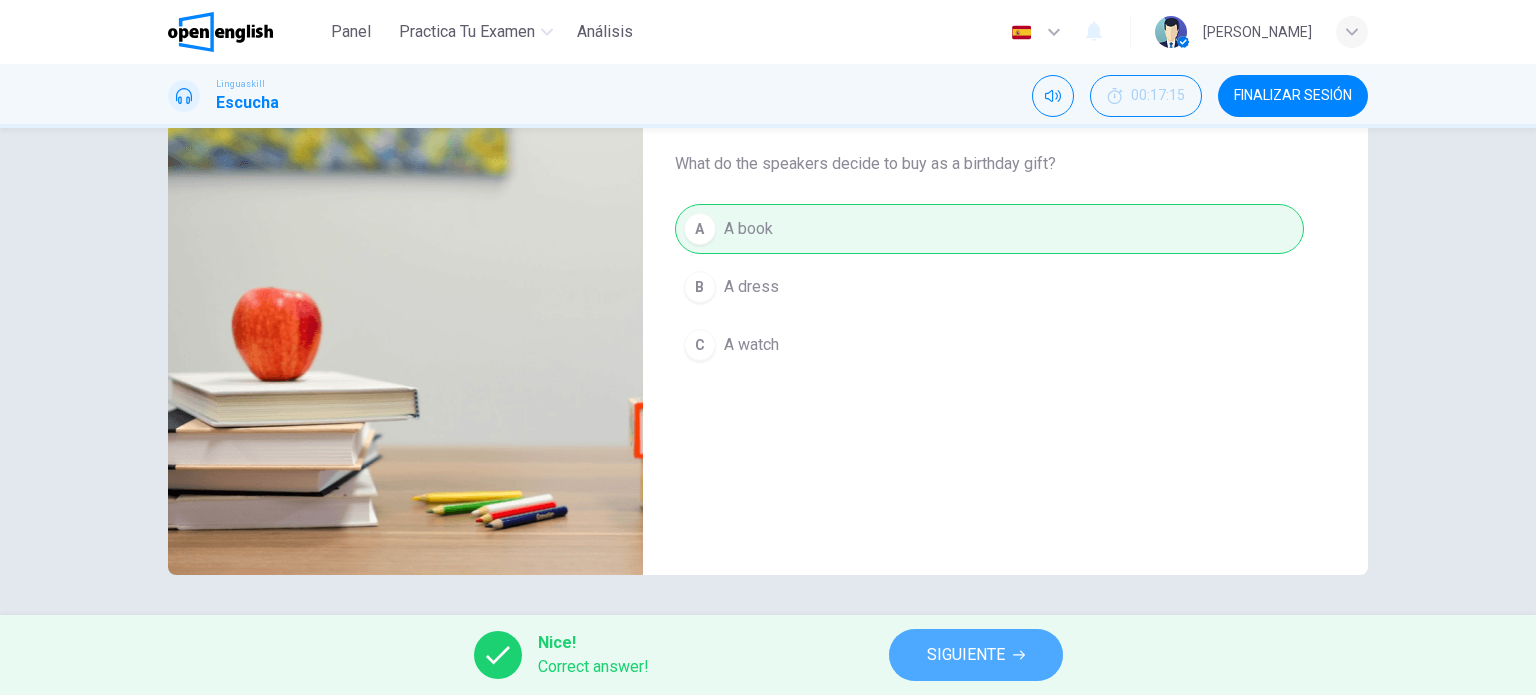 click on "SIGUIENTE" at bounding box center (966, 655) 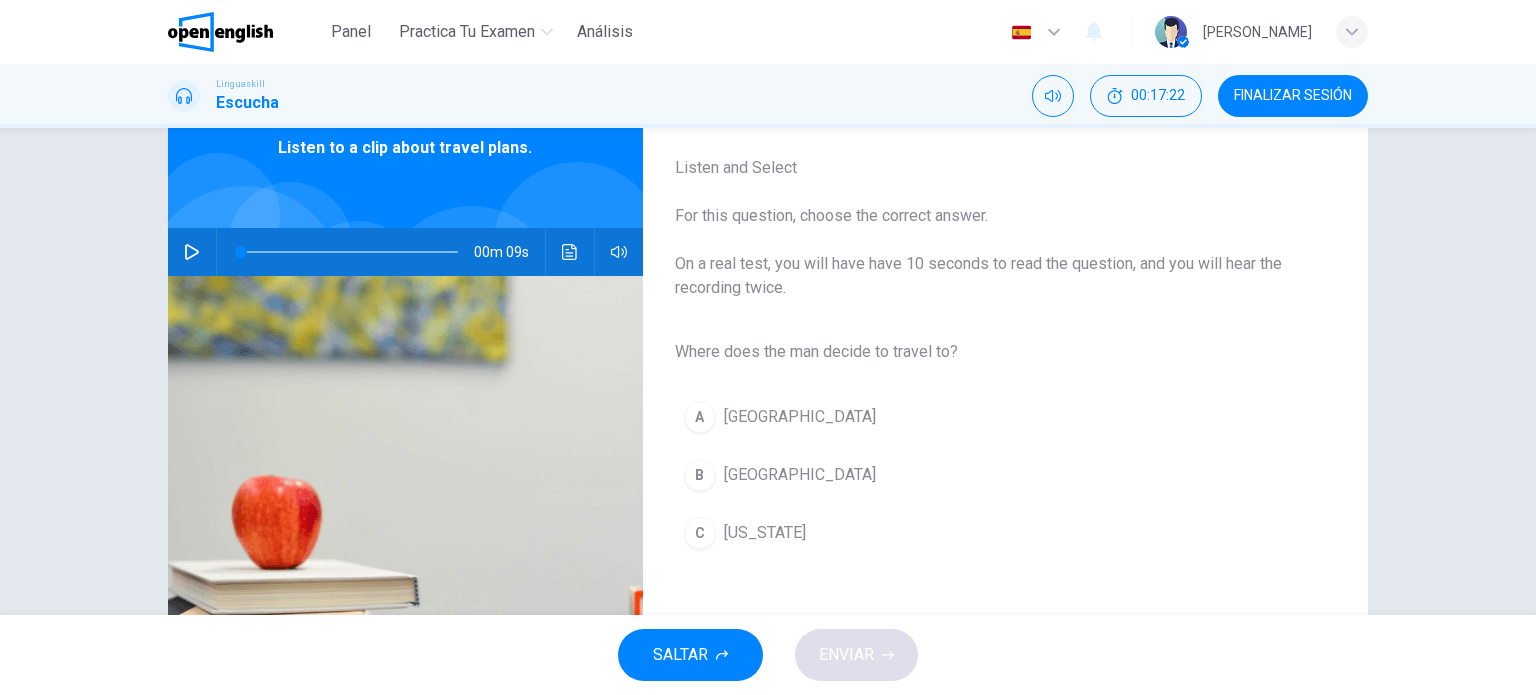 scroll, scrollTop: 200, scrollLeft: 0, axis: vertical 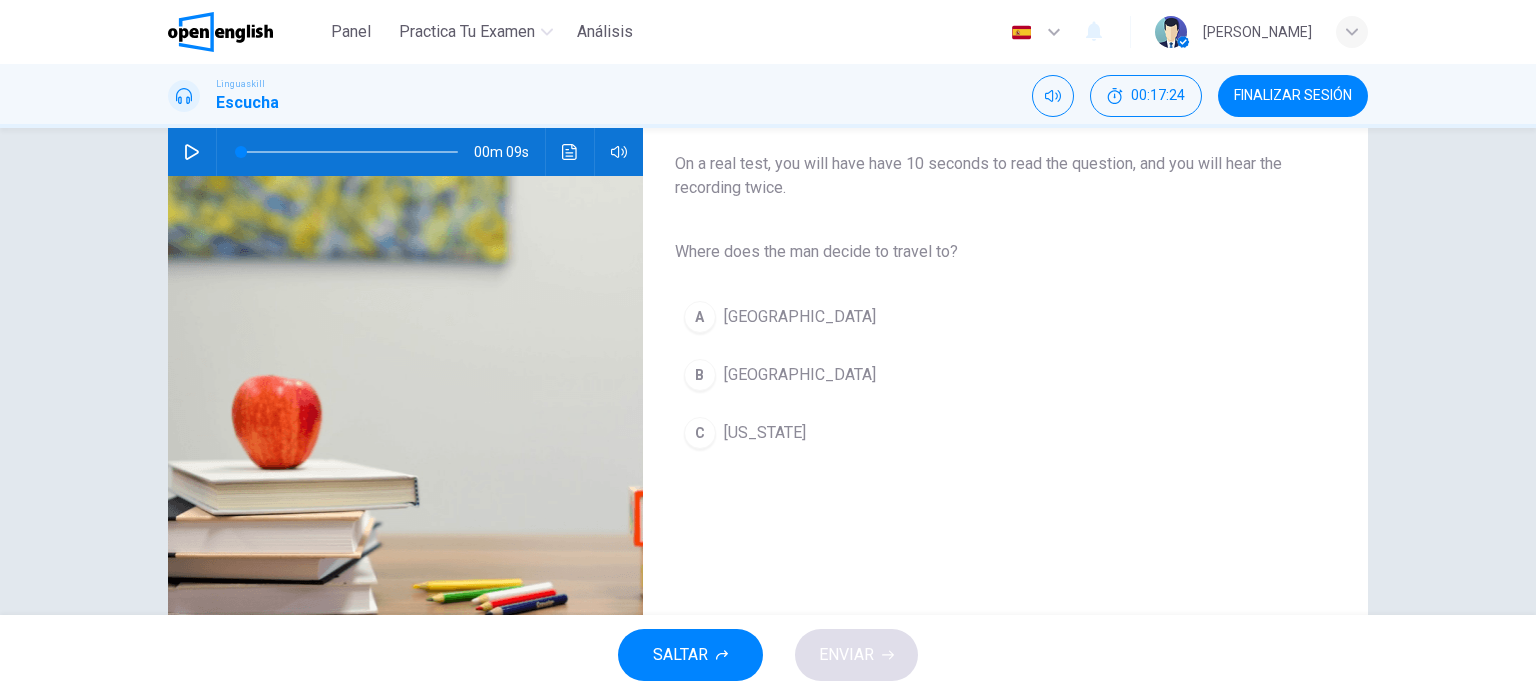 click 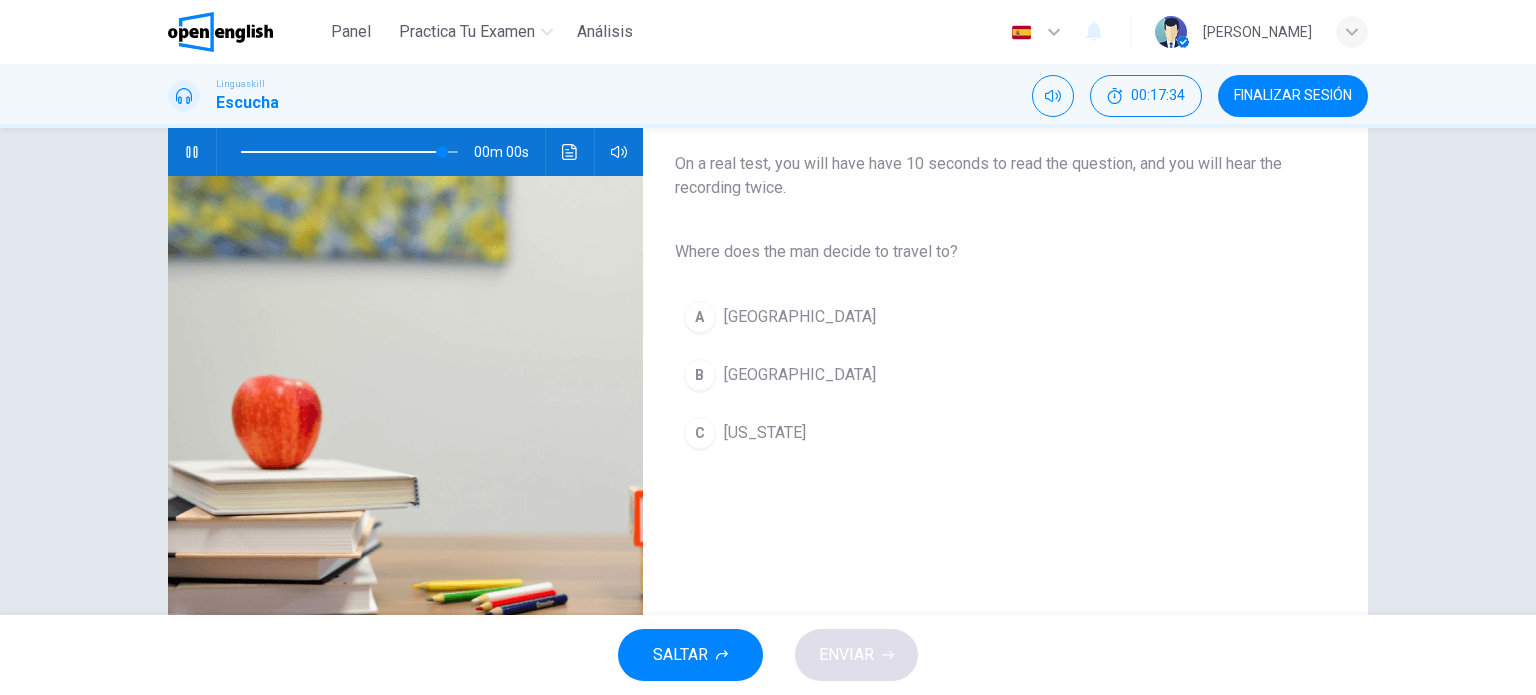type on "*" 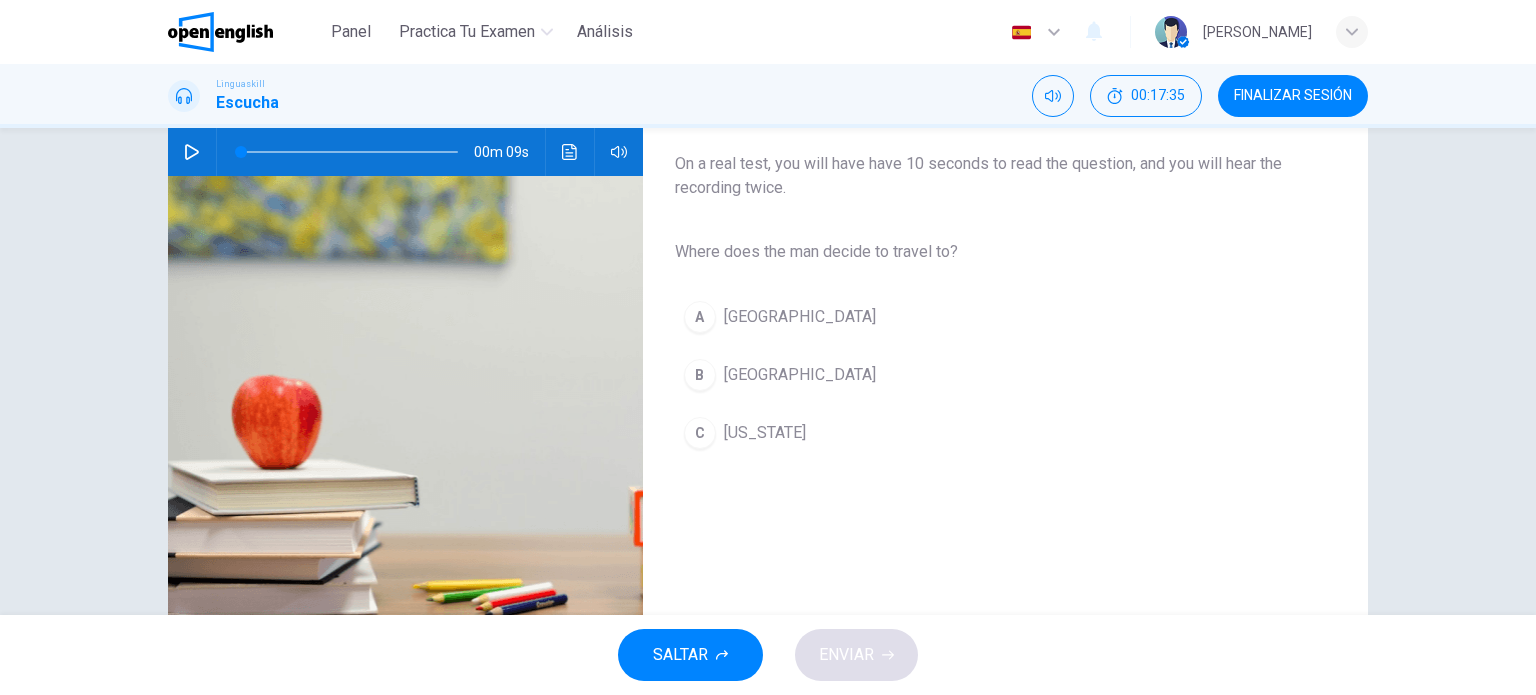 click on "[GEOGRAPHIC_DATA]" at bounding box center [800, 375] 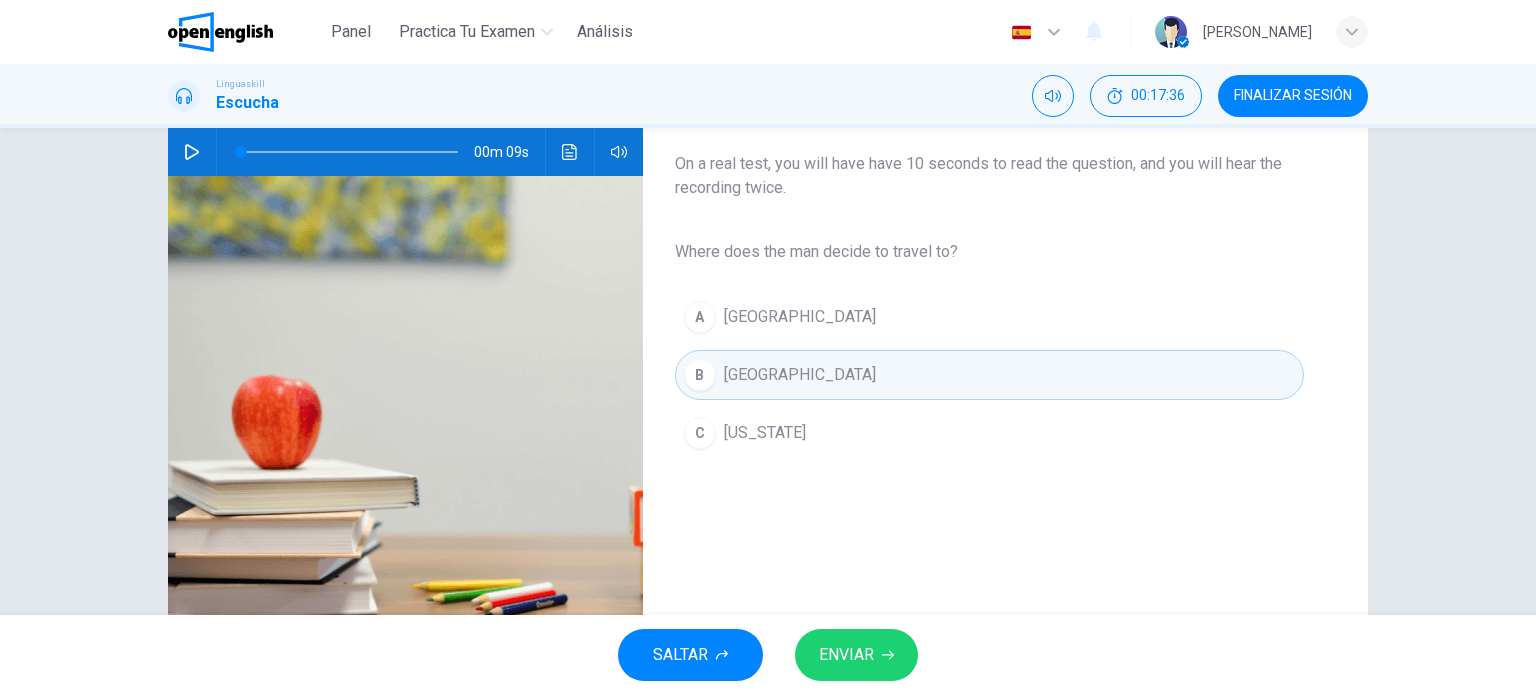 click on "ENVIAR" at bounding box center [846, 655] 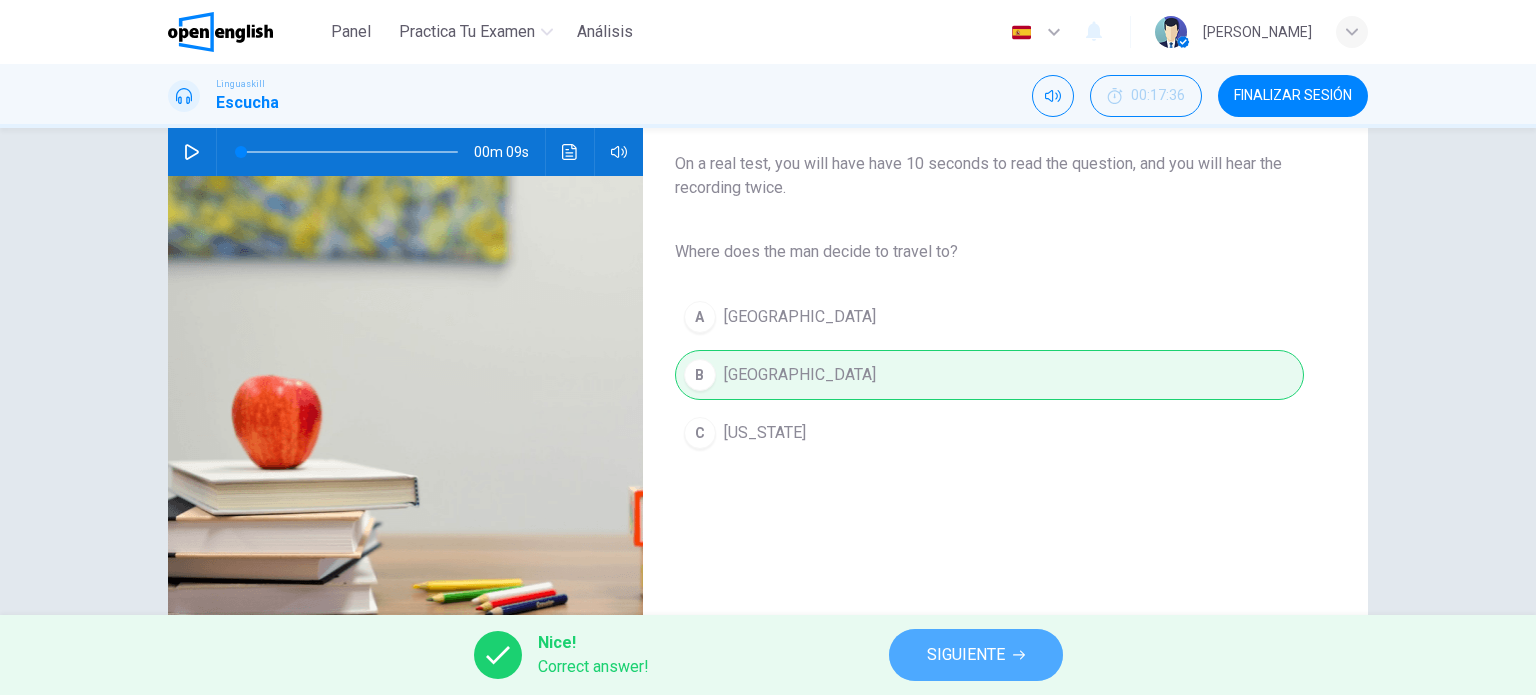 click on "SIGUIENTE" at bounding box center (966, 655) 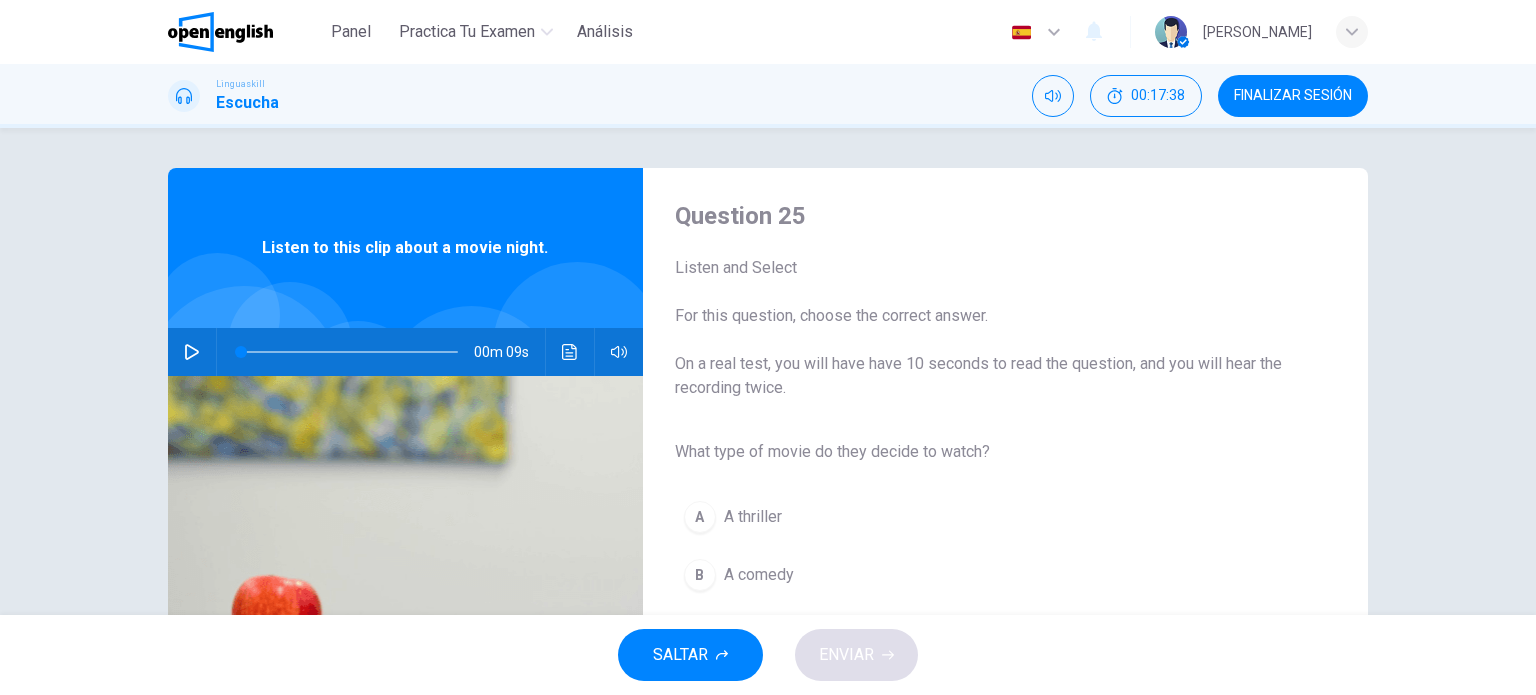 scroll, scrollTop: 100, scrollLeft: 0, axis: vertical 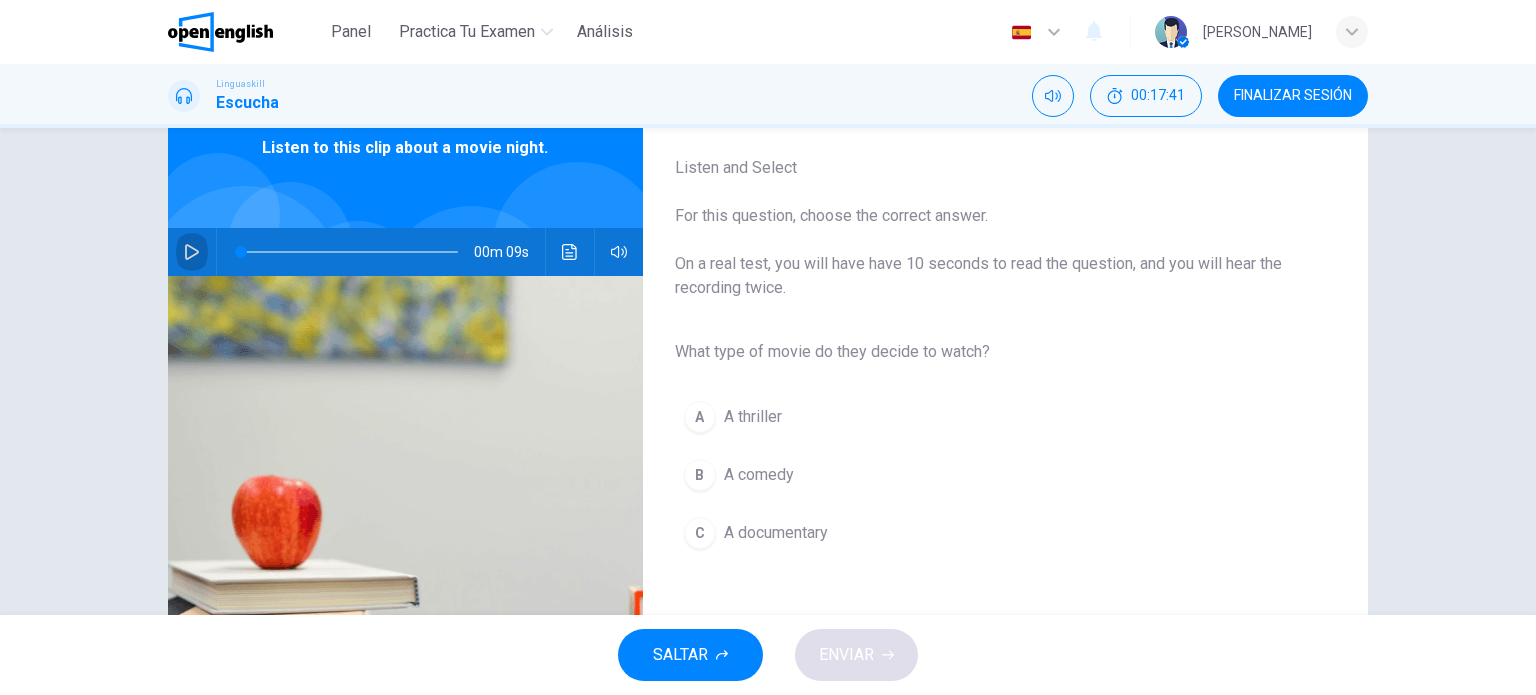 click 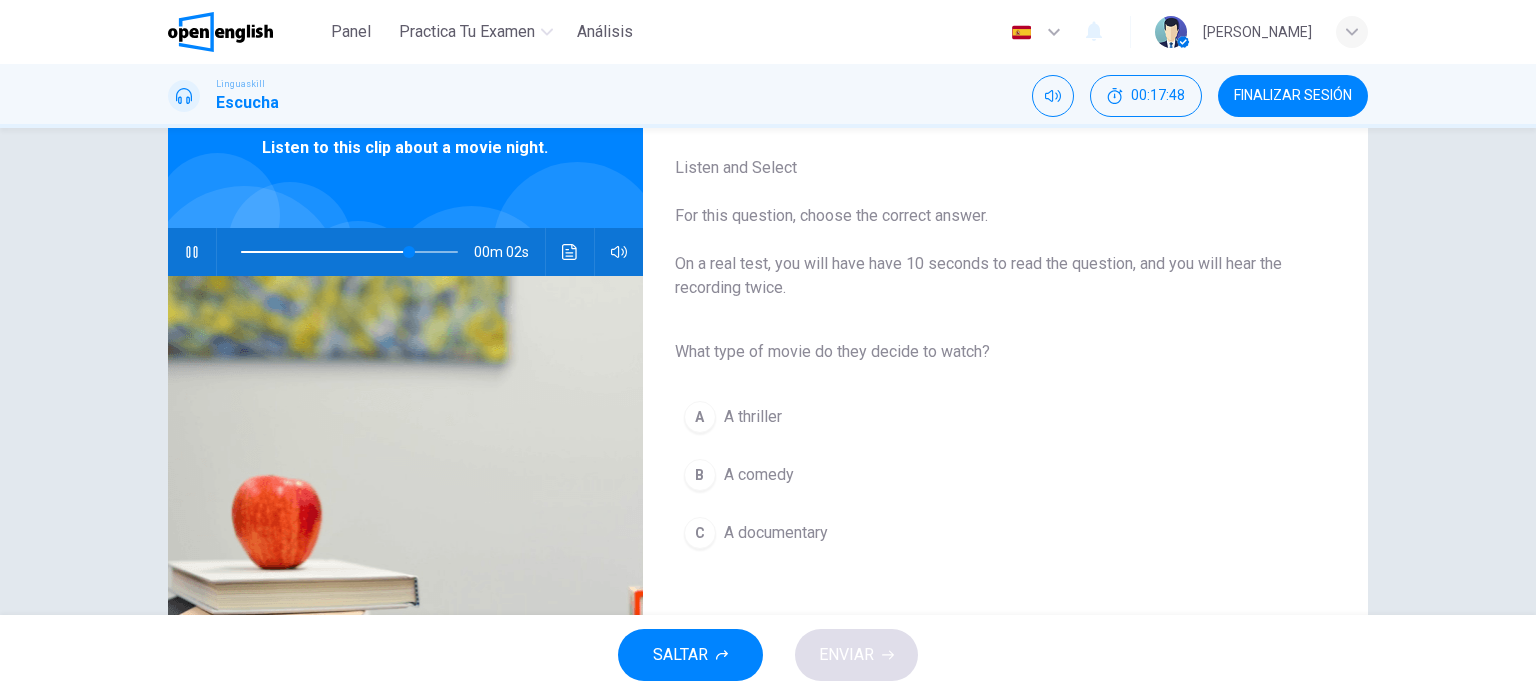 click on "A comedy" at bounding box center (759, 475) 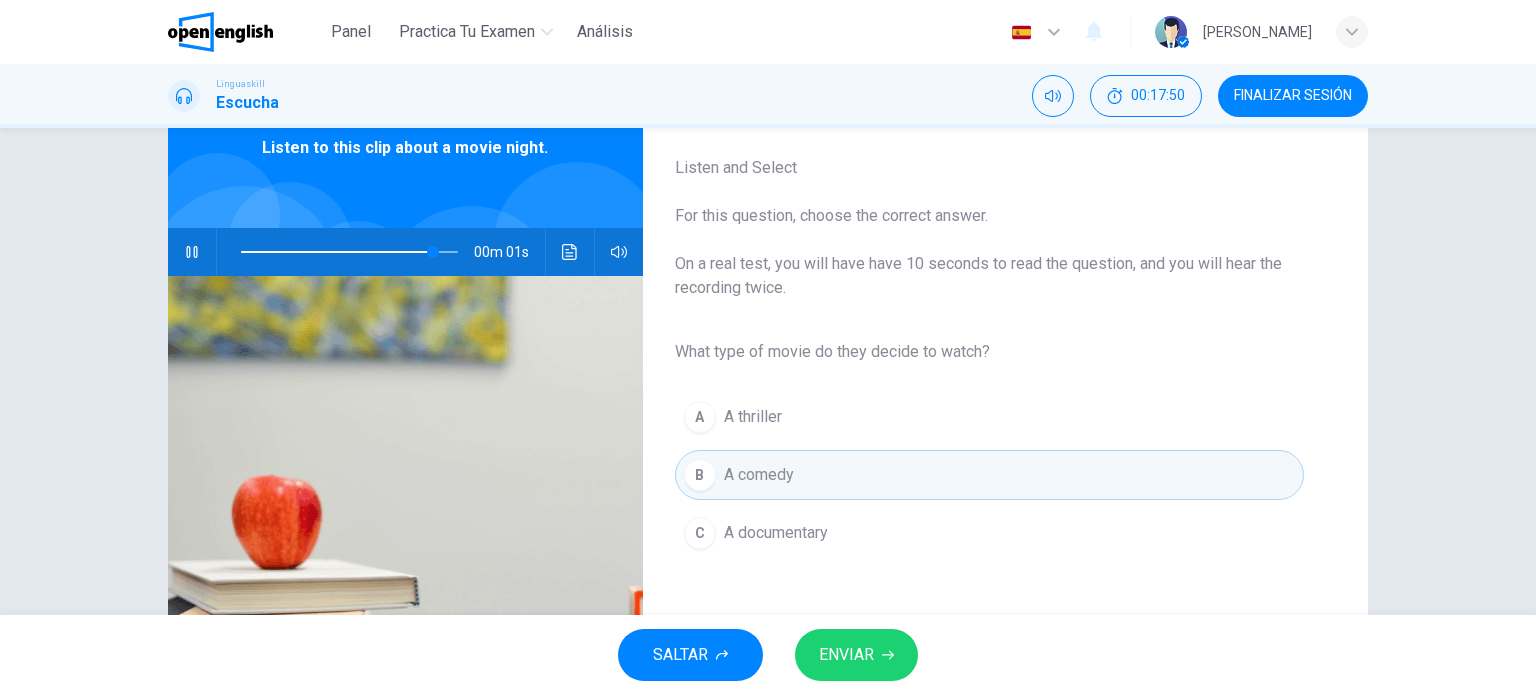 type on "*" 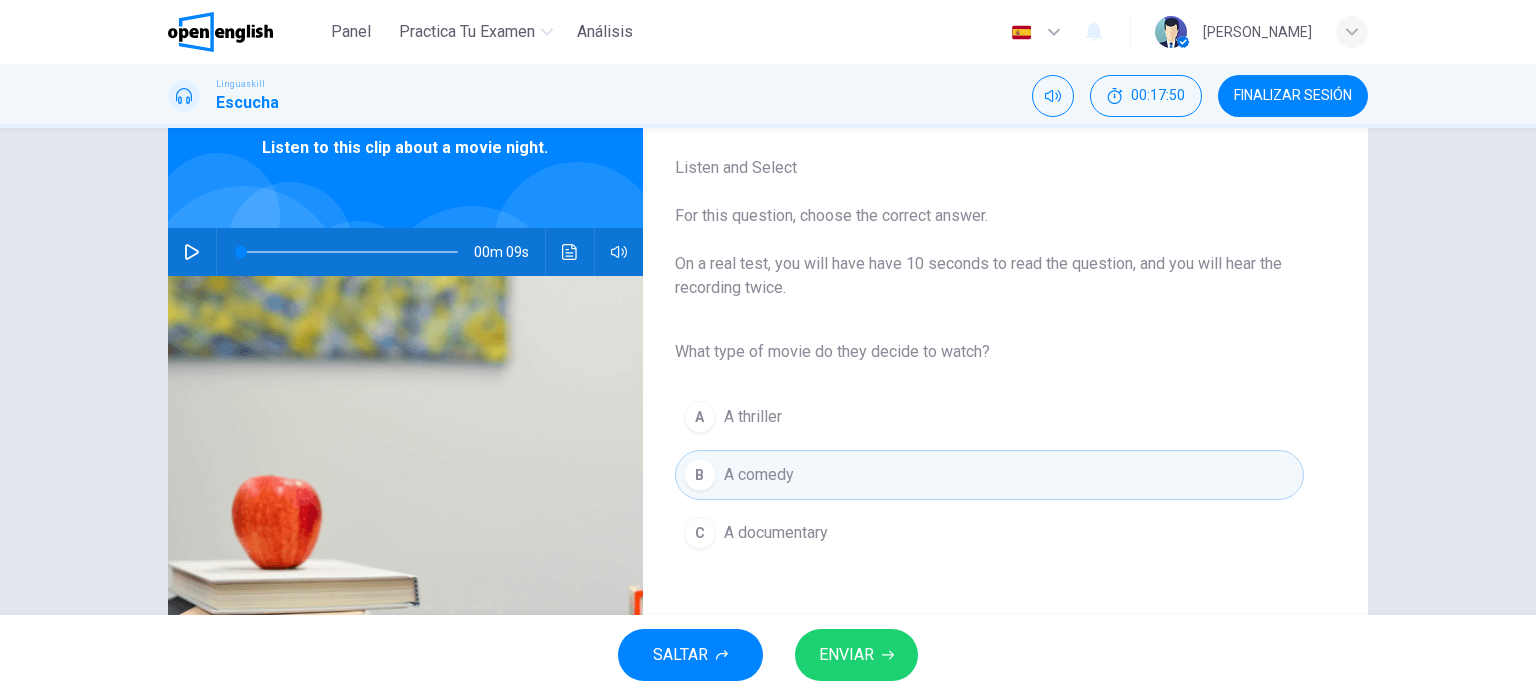 click on "ENVIAR" at bounding box center (856, 655) 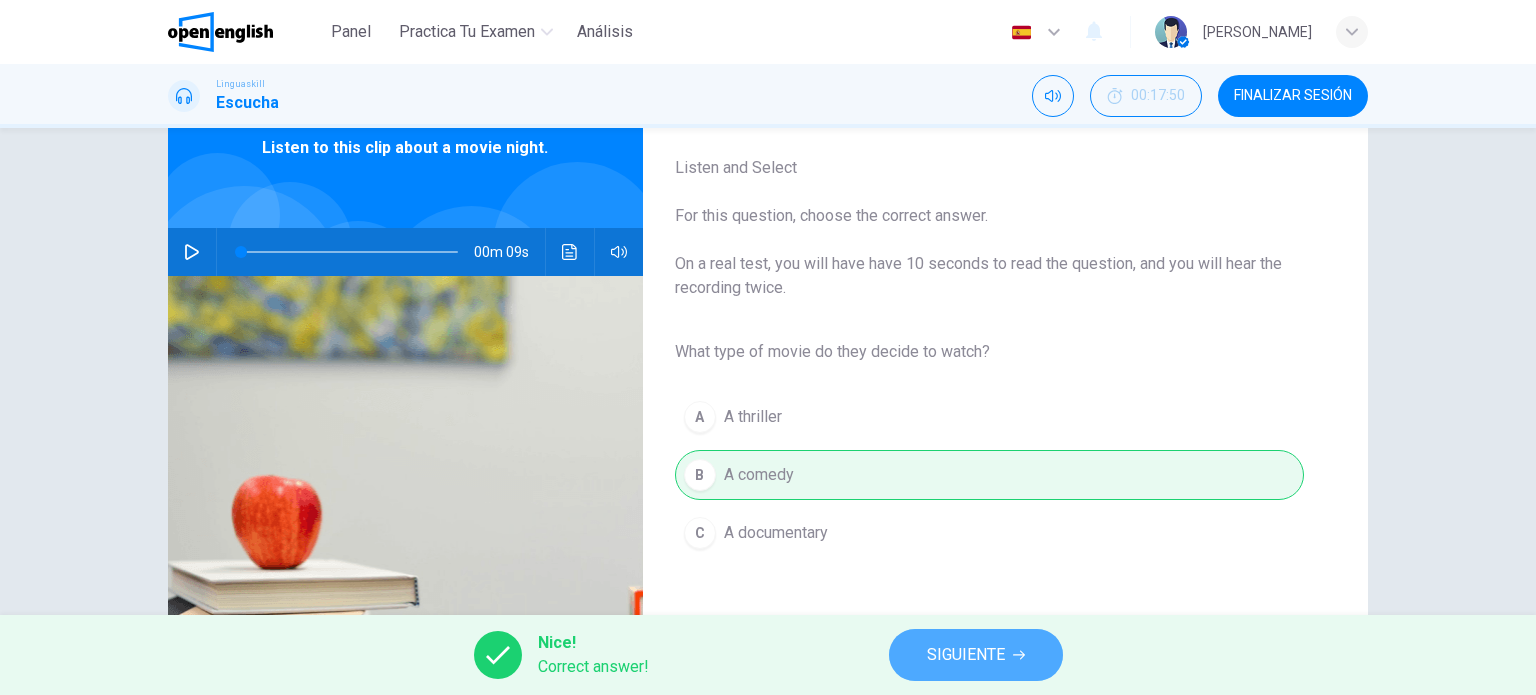 click on "SIGUIENTE" at bounding box center (976, 655) 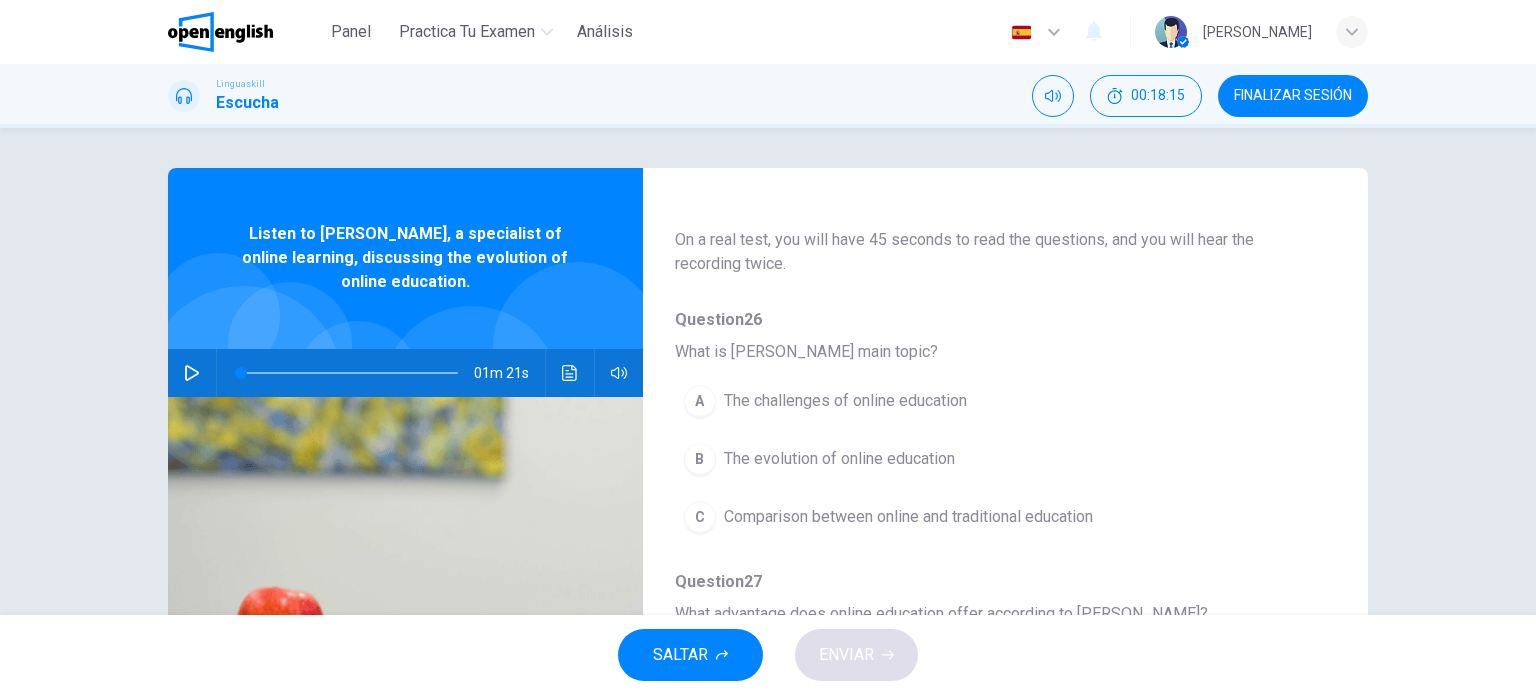 scroll, scrollTop: 200, scrollLeft: 0, axis: vertical 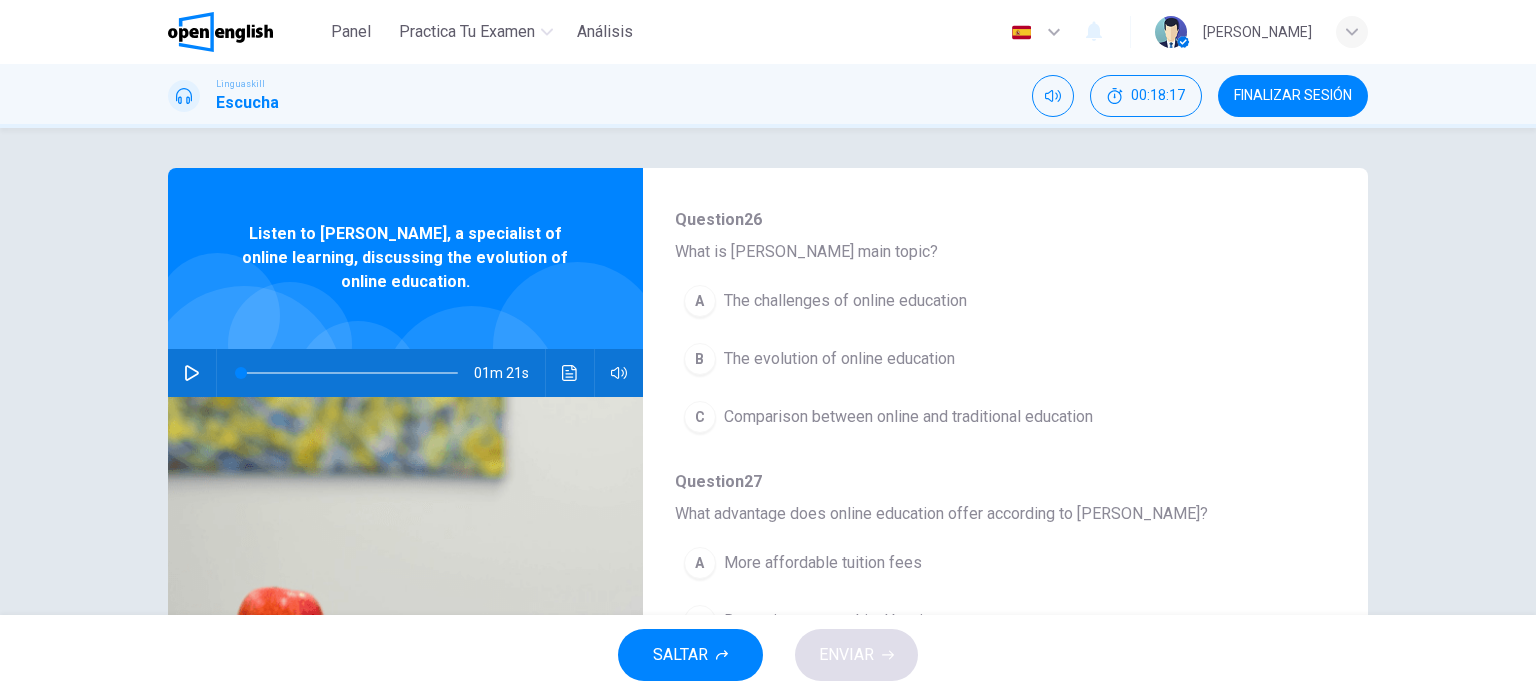 click 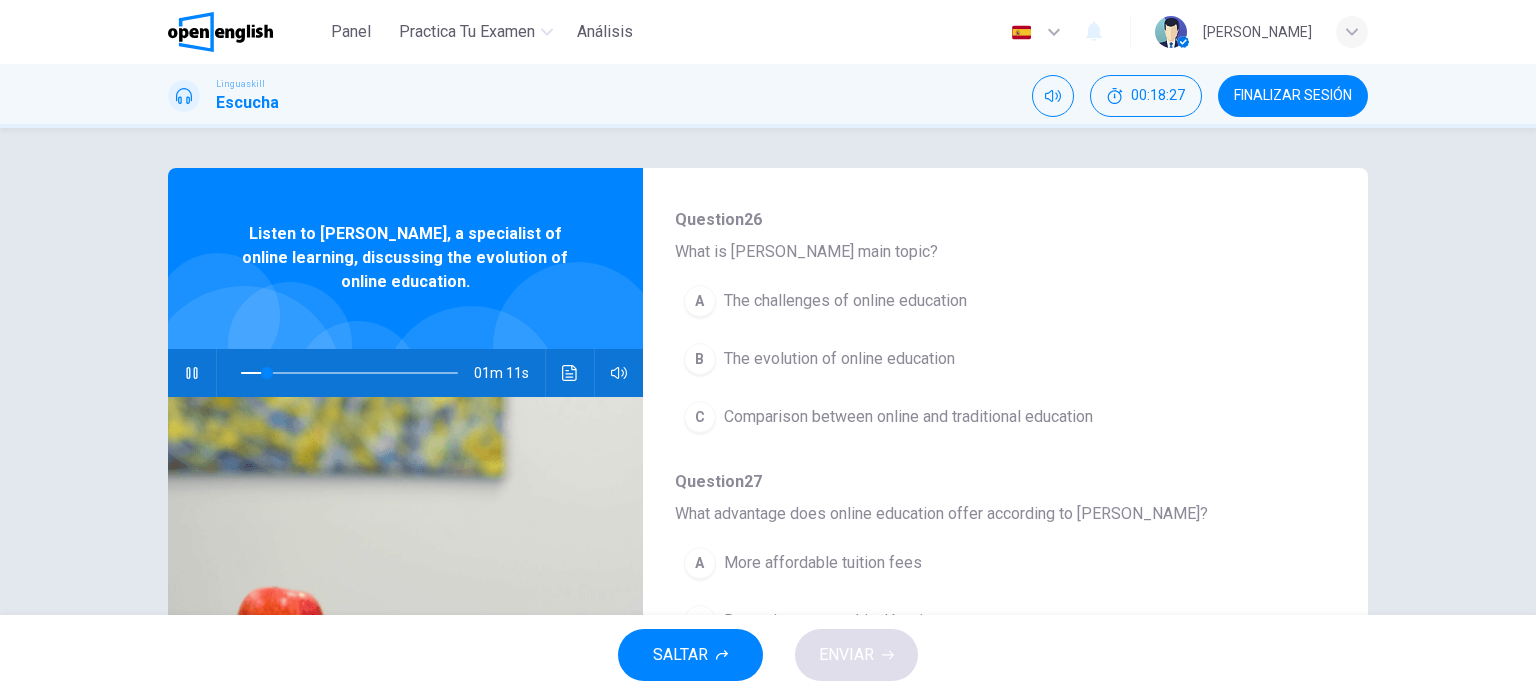 click on "The evolution of online education" at bounding box center (839, 359) 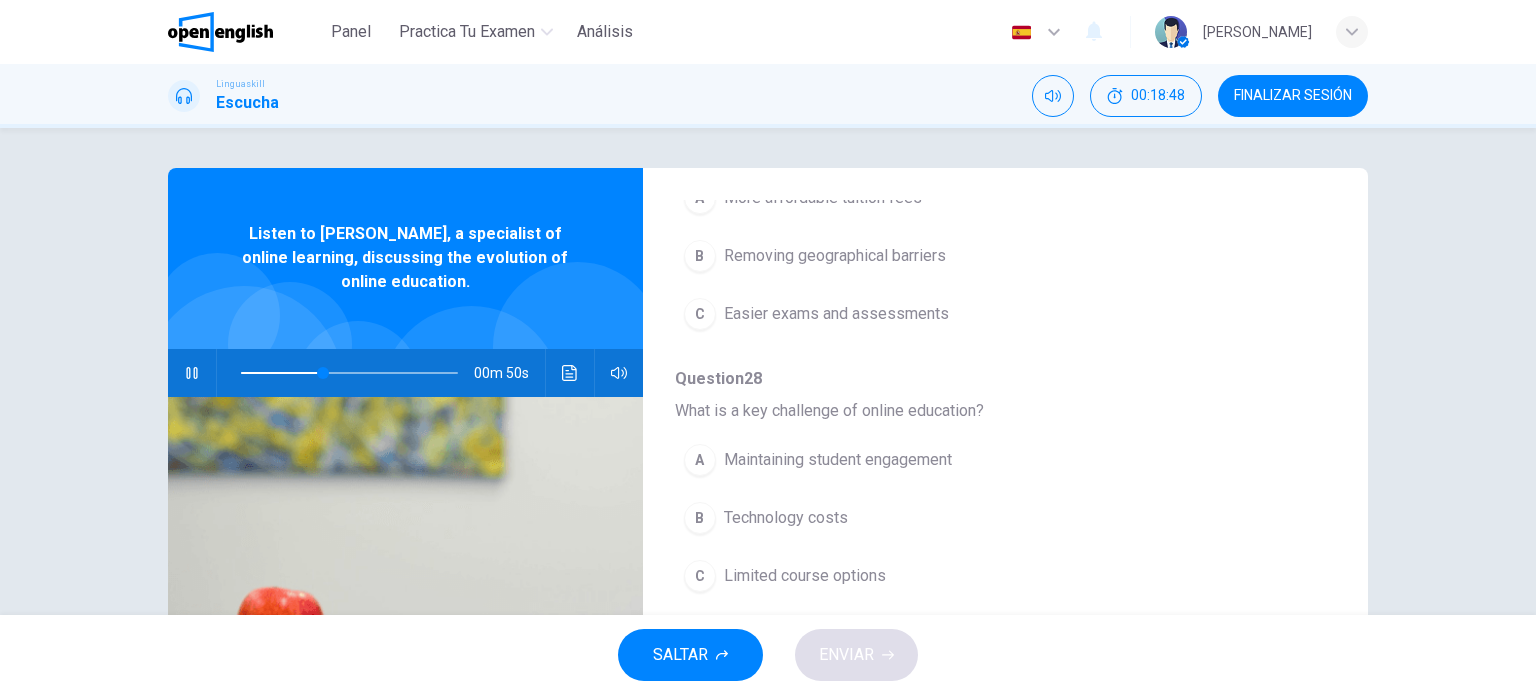 scroll, scrollTop: 600, scrollLeft: 0, axis: vertical 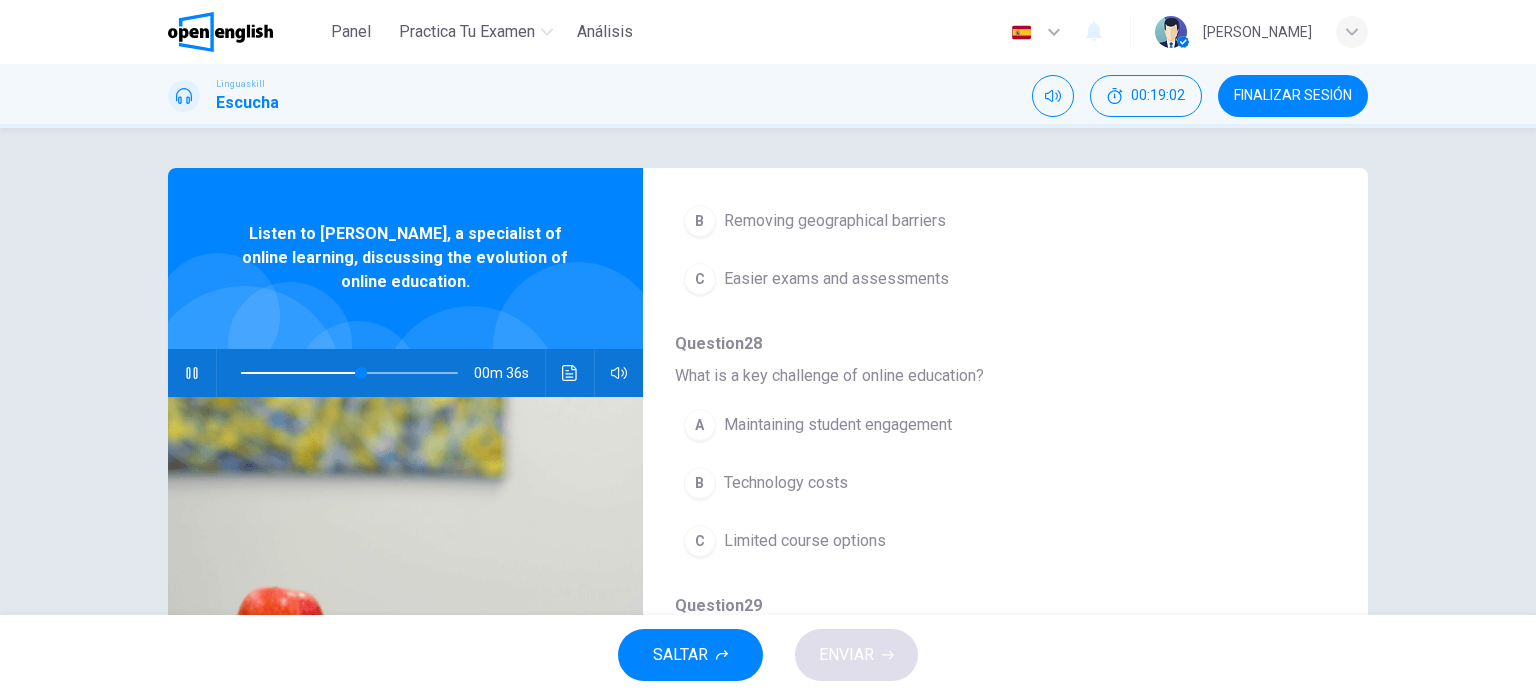 click on "Maintaining student engagement" at bounding box center (838, 425) 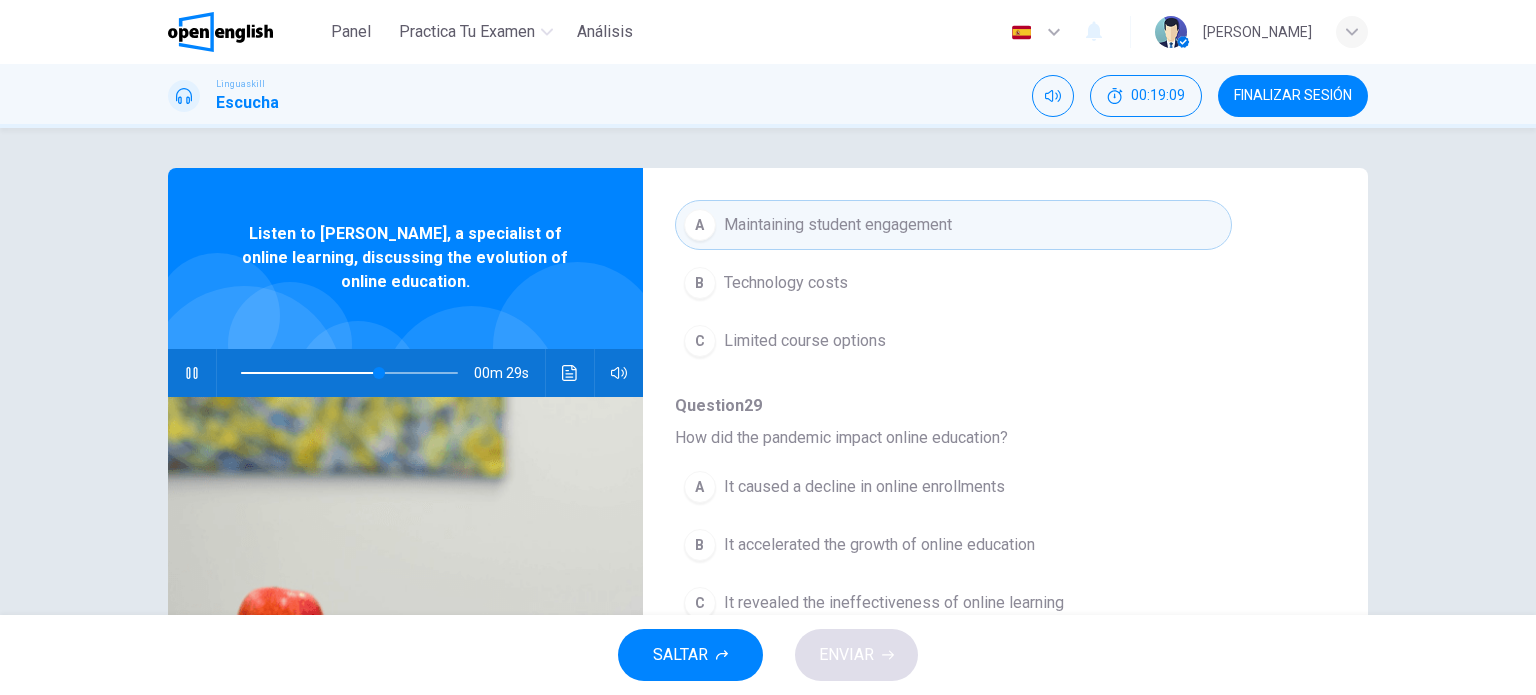 scroll, scrollTop: 856, scrollLeft: 0, axis: vertical 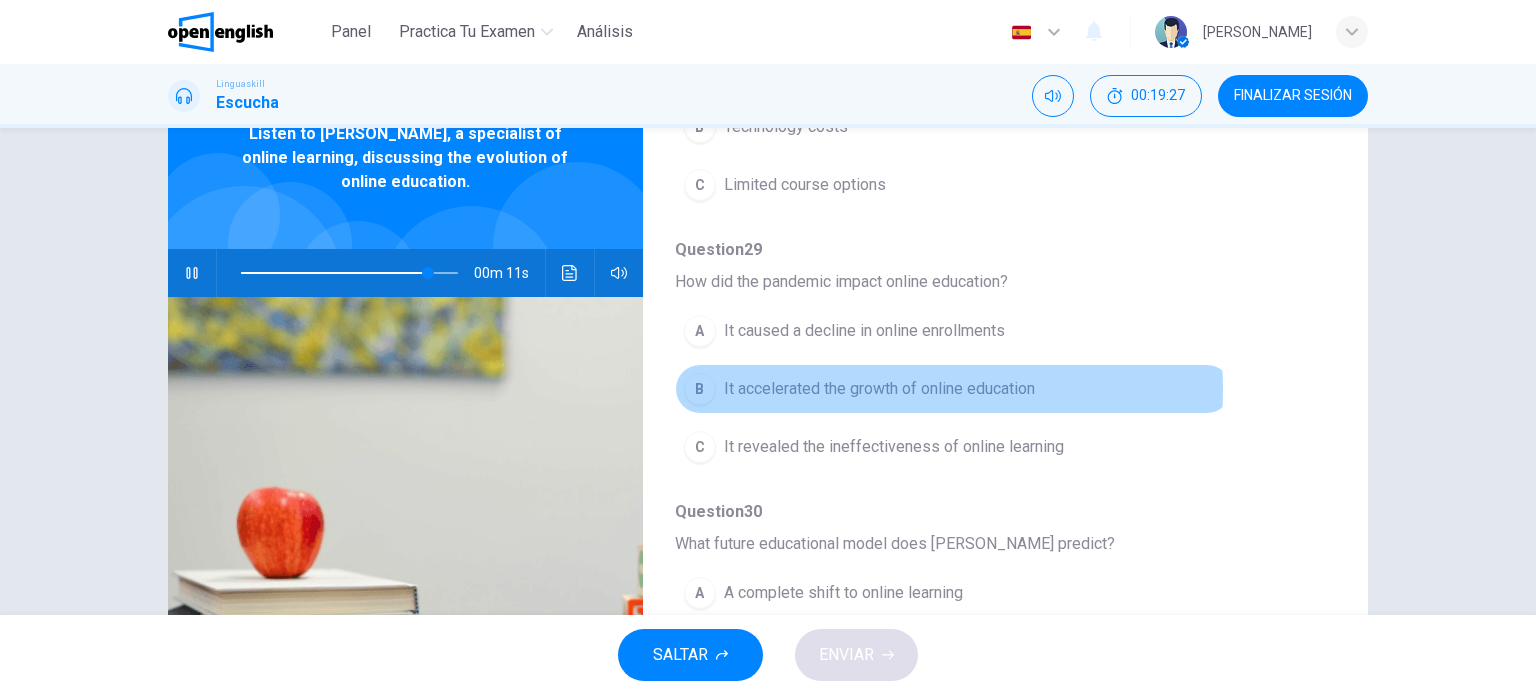 click on "It accelerated the growth of online education" at bounding box center [879, 389] 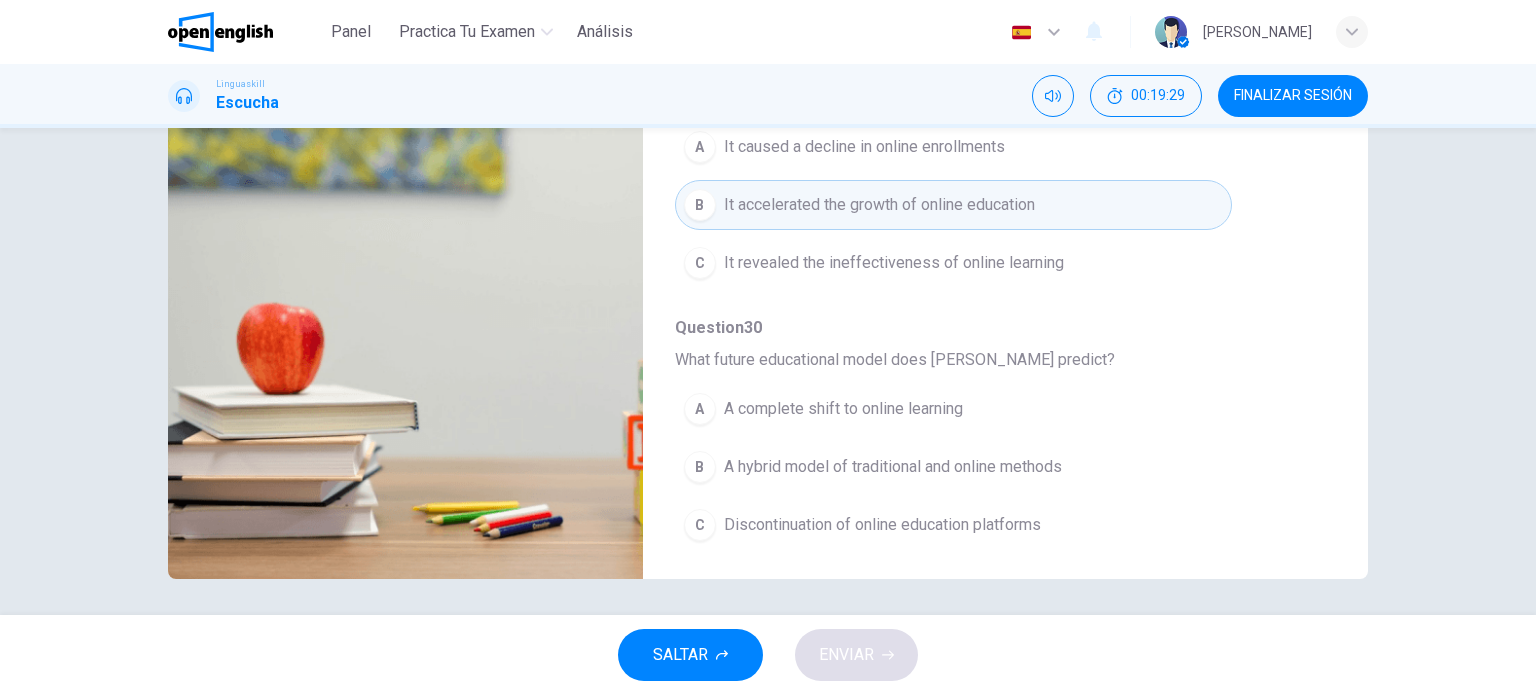 scroll, scrollTop: 288, scrollLeft: 0, axis: vertical 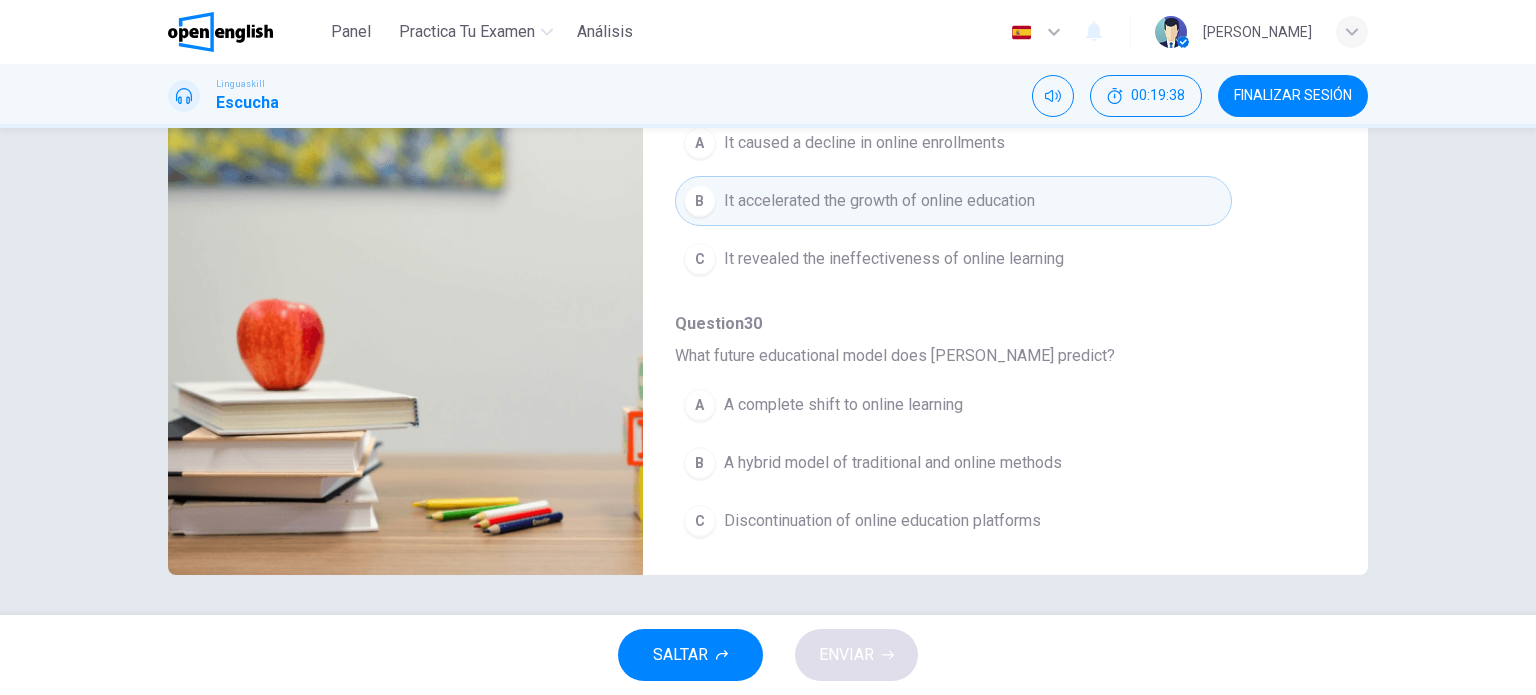 type on "*" 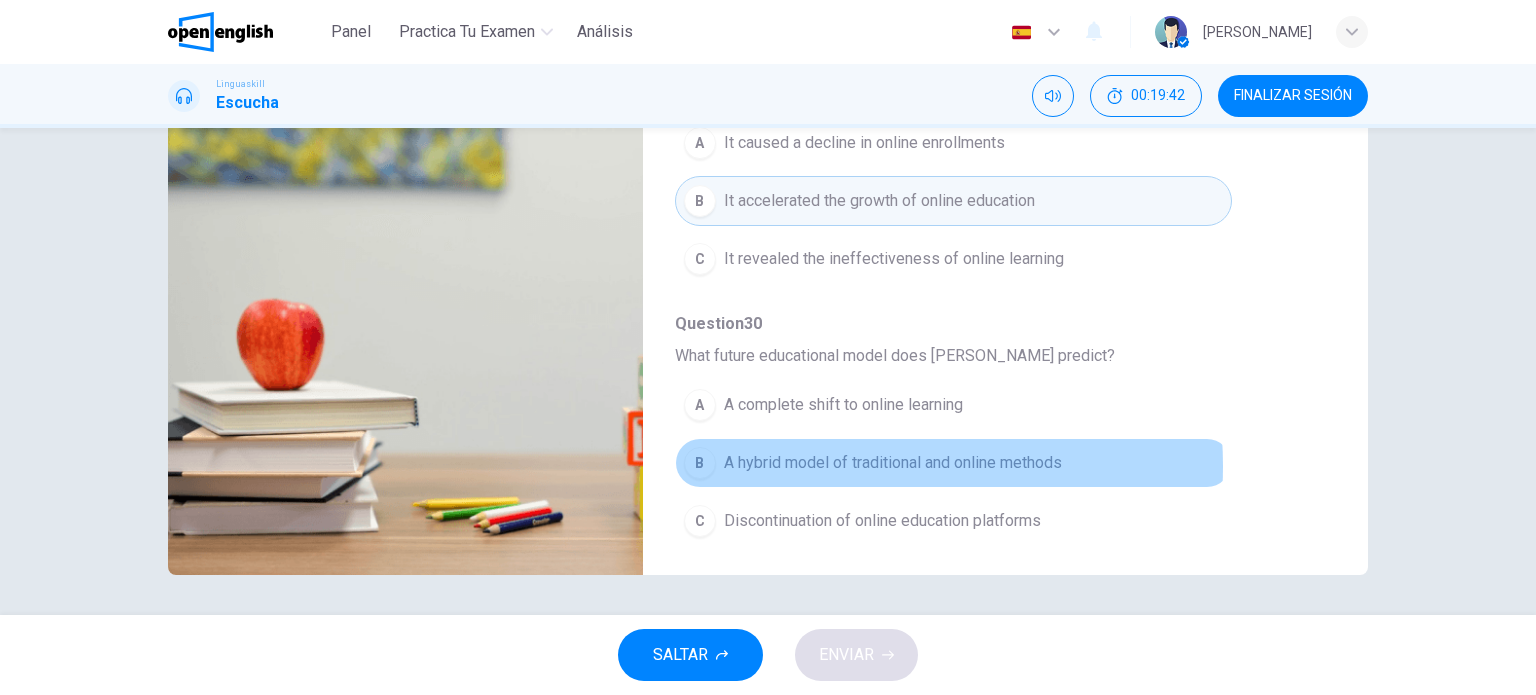 click on "A hybrid model of traditional and online methods" at bounding box center [893, 463] 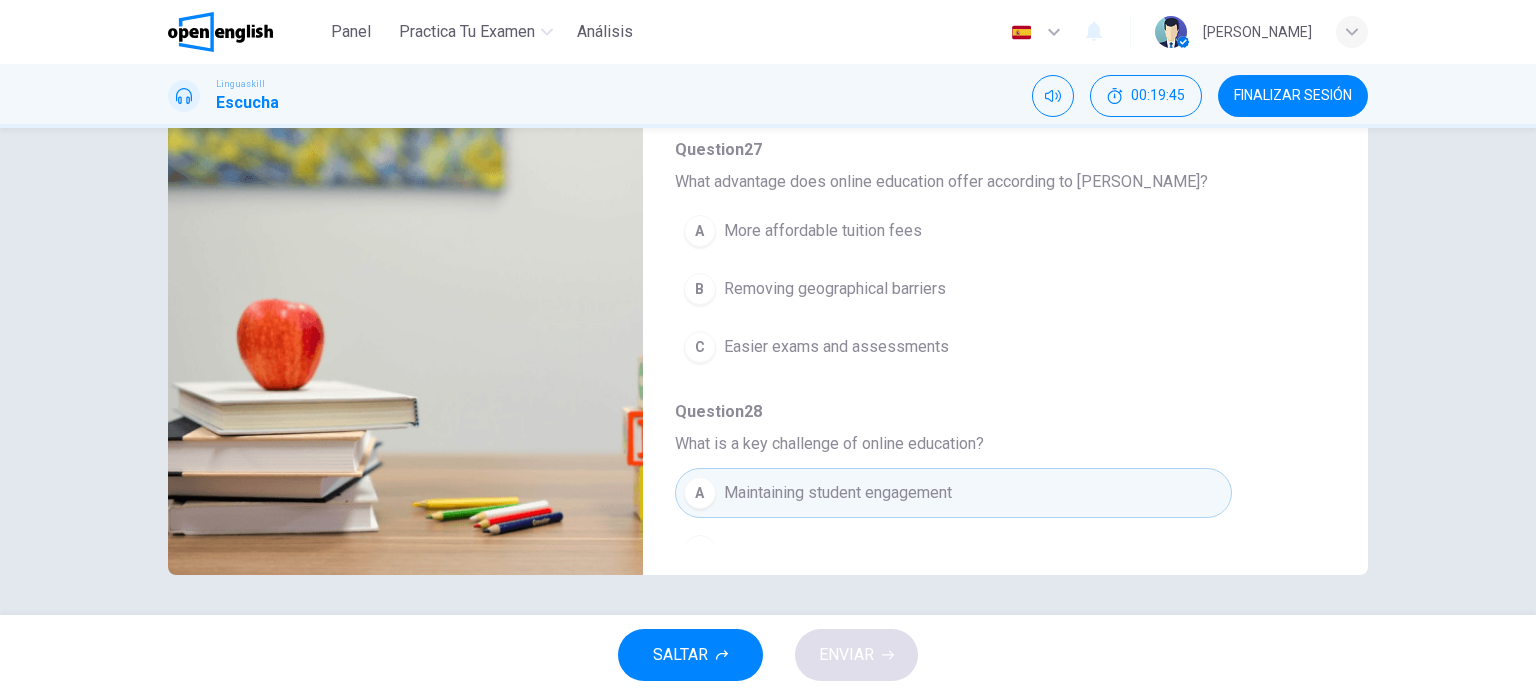 scroll, scrollTop: 156, scrollLeft: 0, axis: vertical 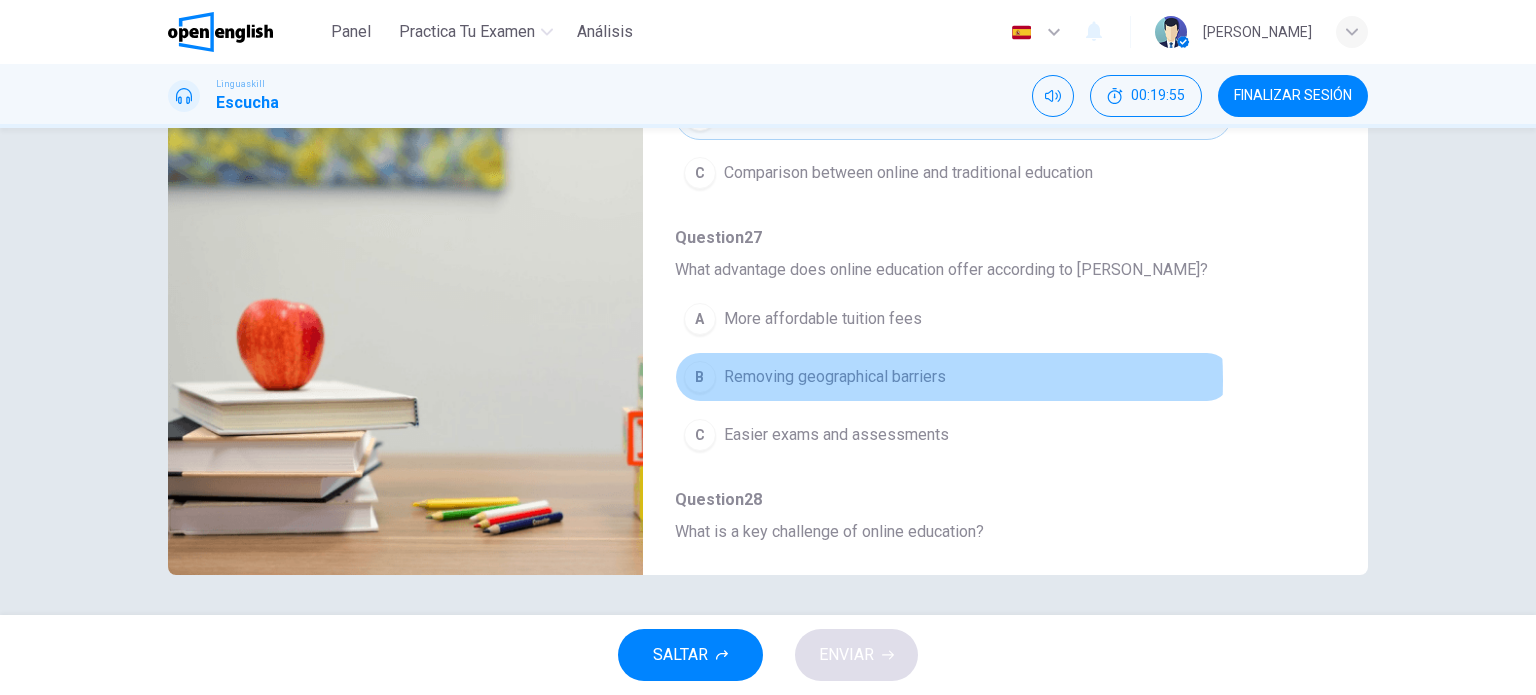 click on "Removing geographical barriers" at bounding box center [835, 377] 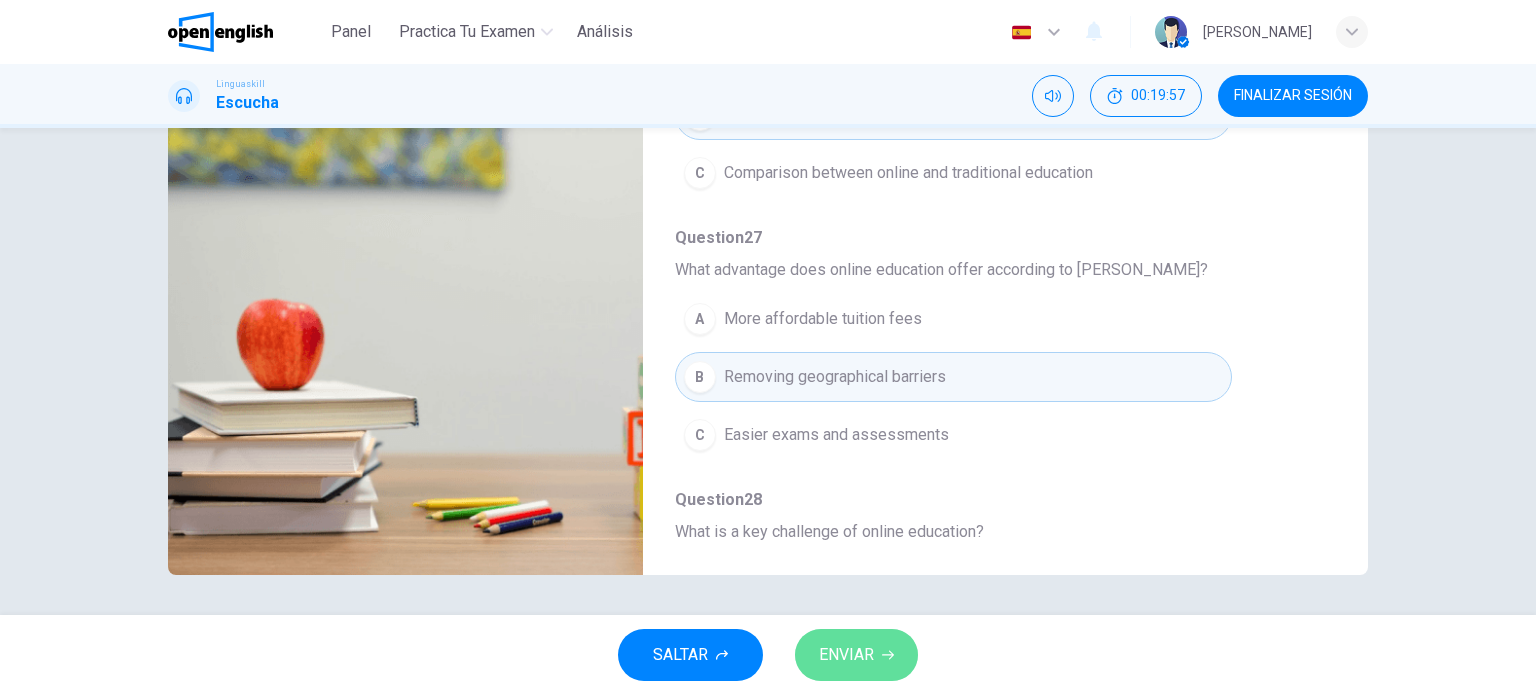 click on "ENVIAR" at bounding box center (846, 655) 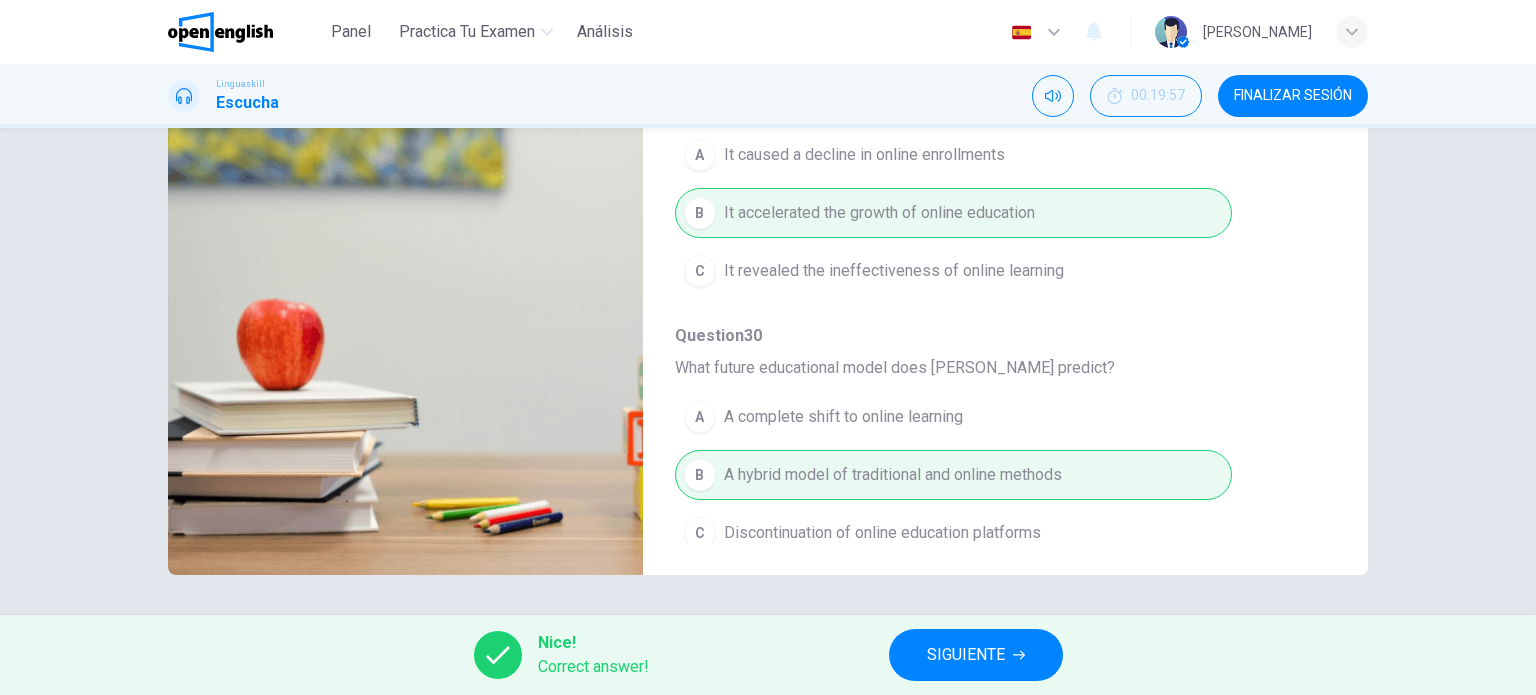 scroll, scrollTop: 856, scrollLeft: 0, axis: vertical 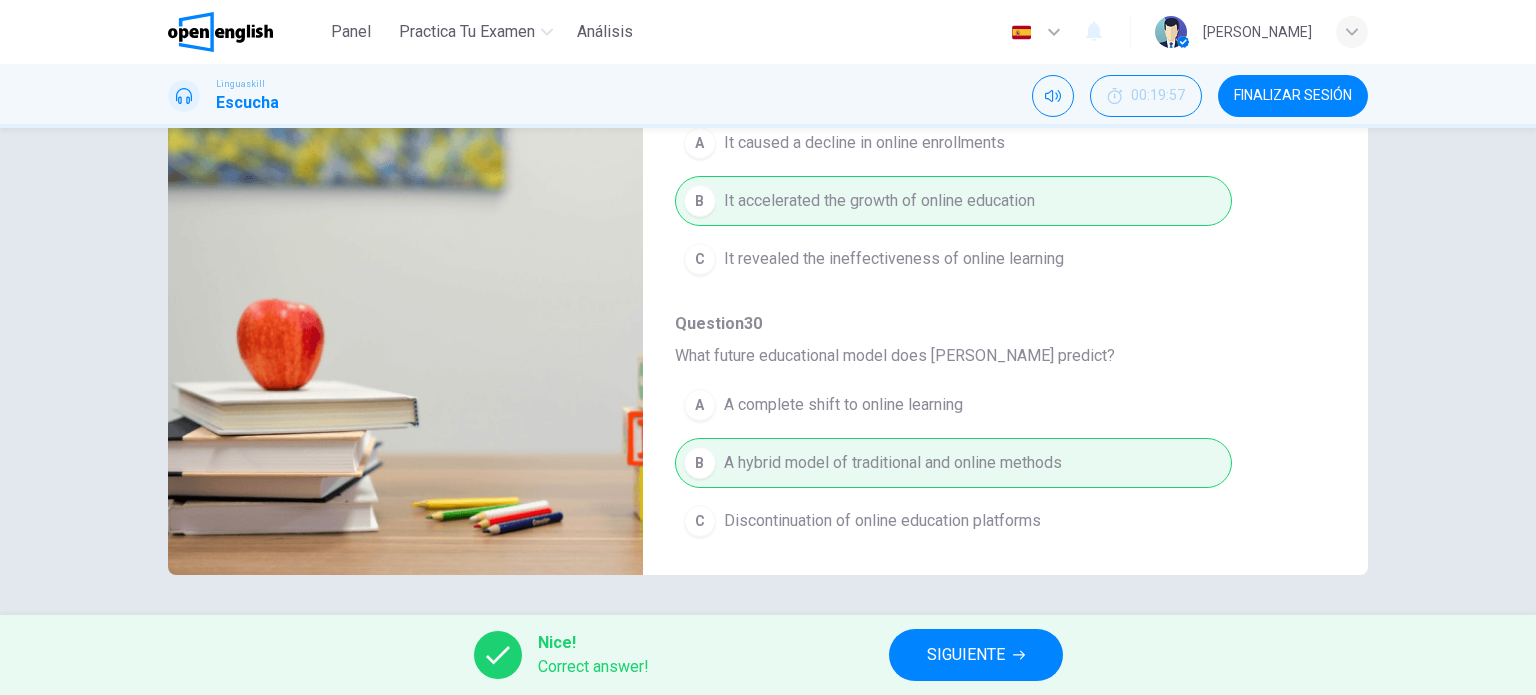 click on "SIGUIENTE" at bounding box center (966, 655) 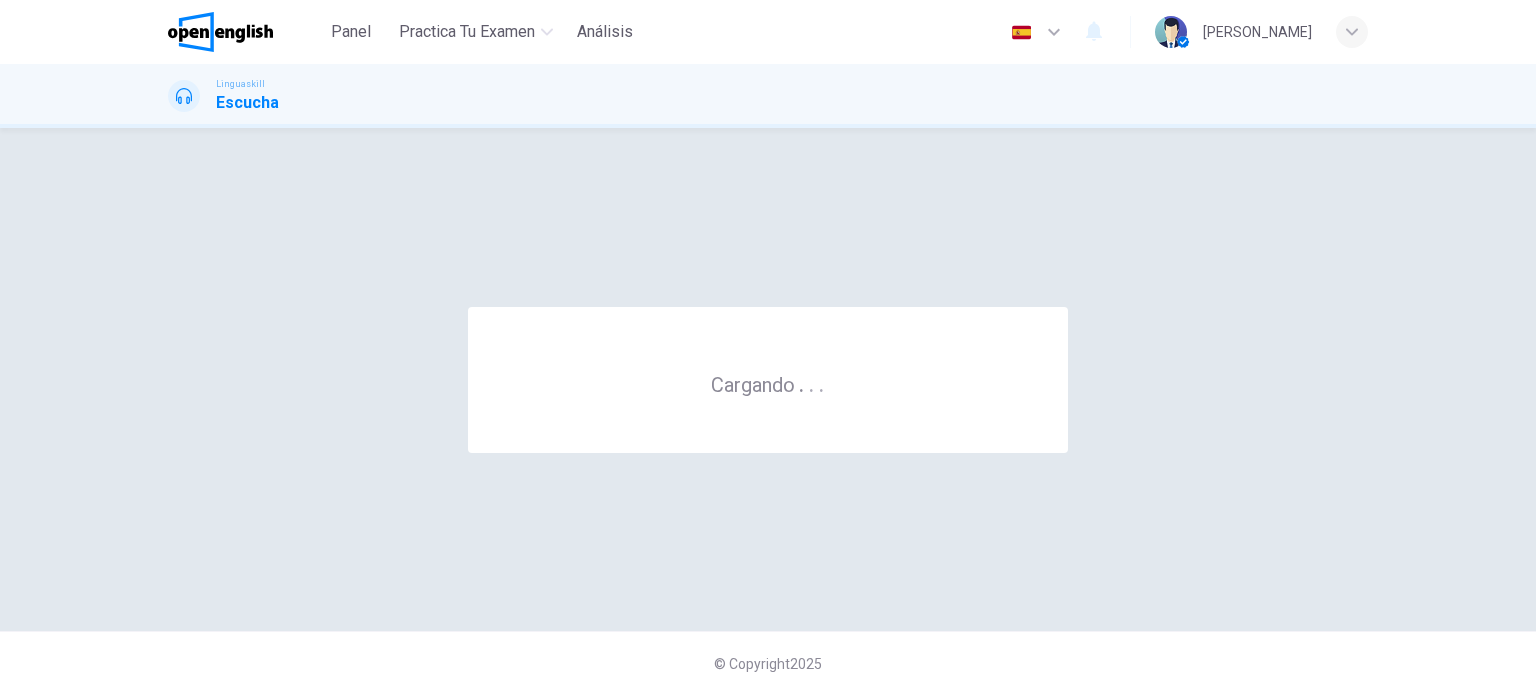 scroll, scrollTop: 0, scrollLeft: 0, axis: both 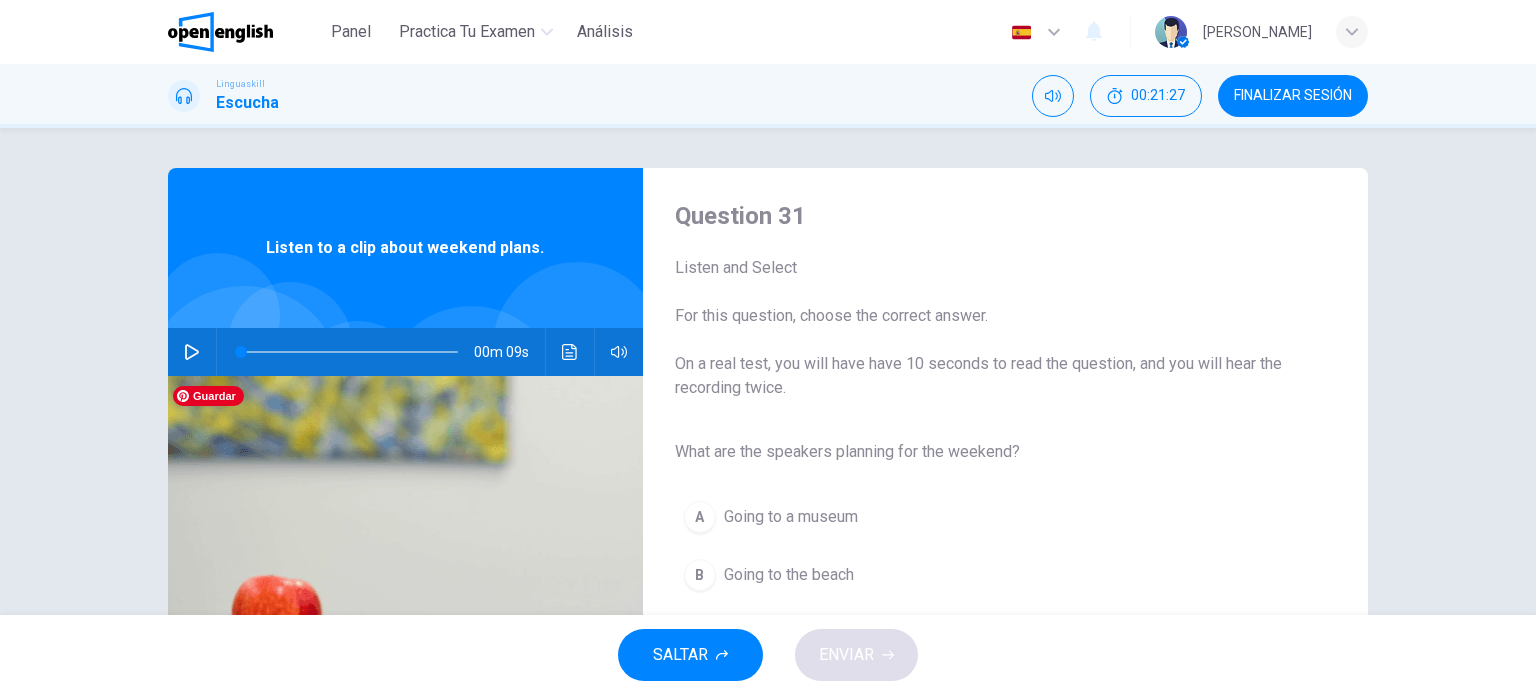 click 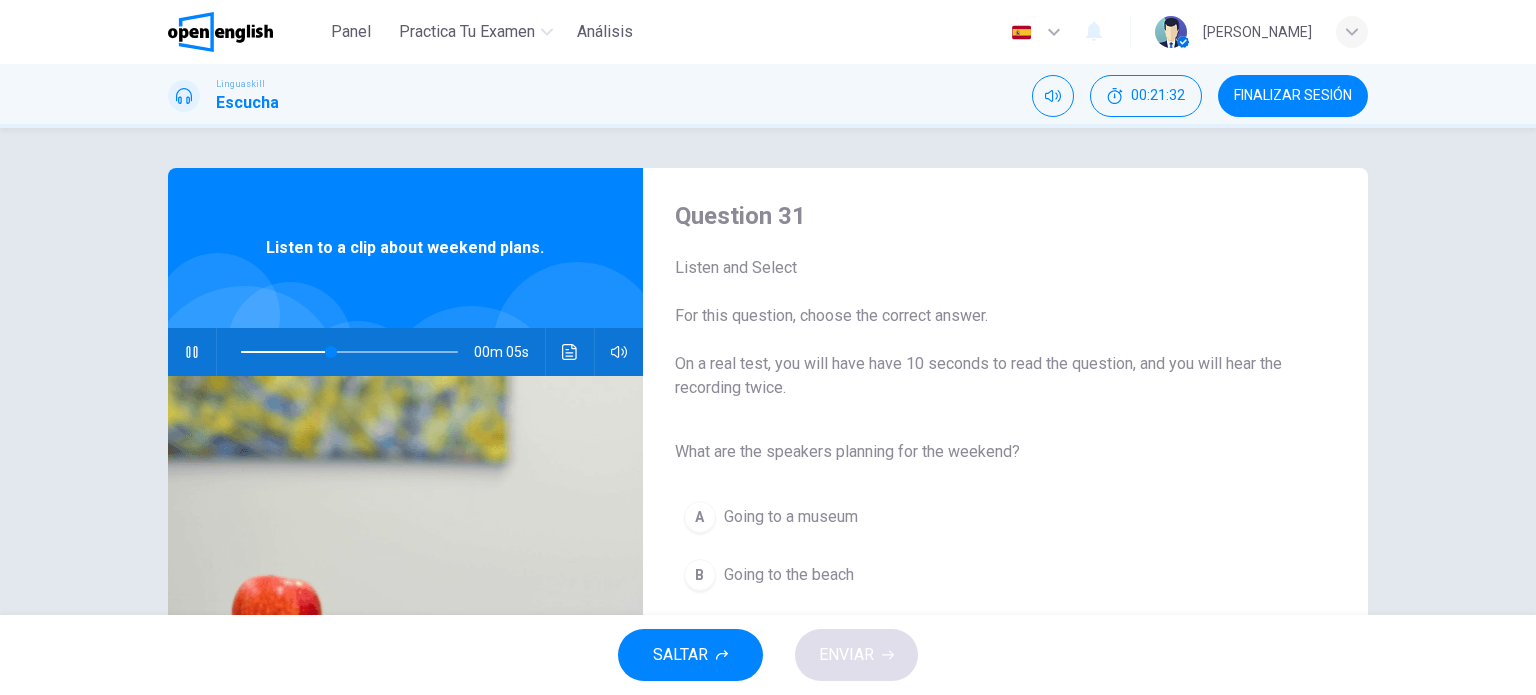 scroll, scrollTop: 100, scrollLeft: 0, axis: vertical 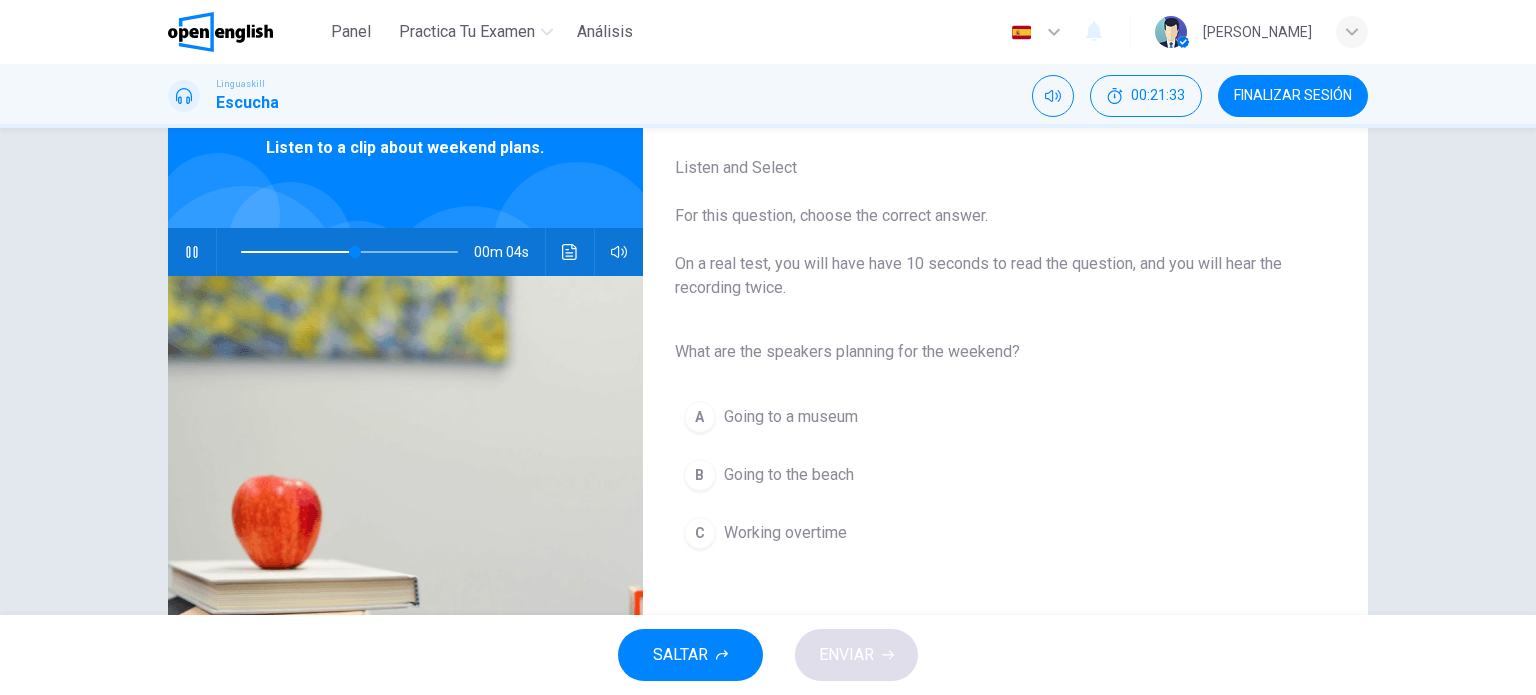 click on "Going to the beach" at bounding box center [789, 475] 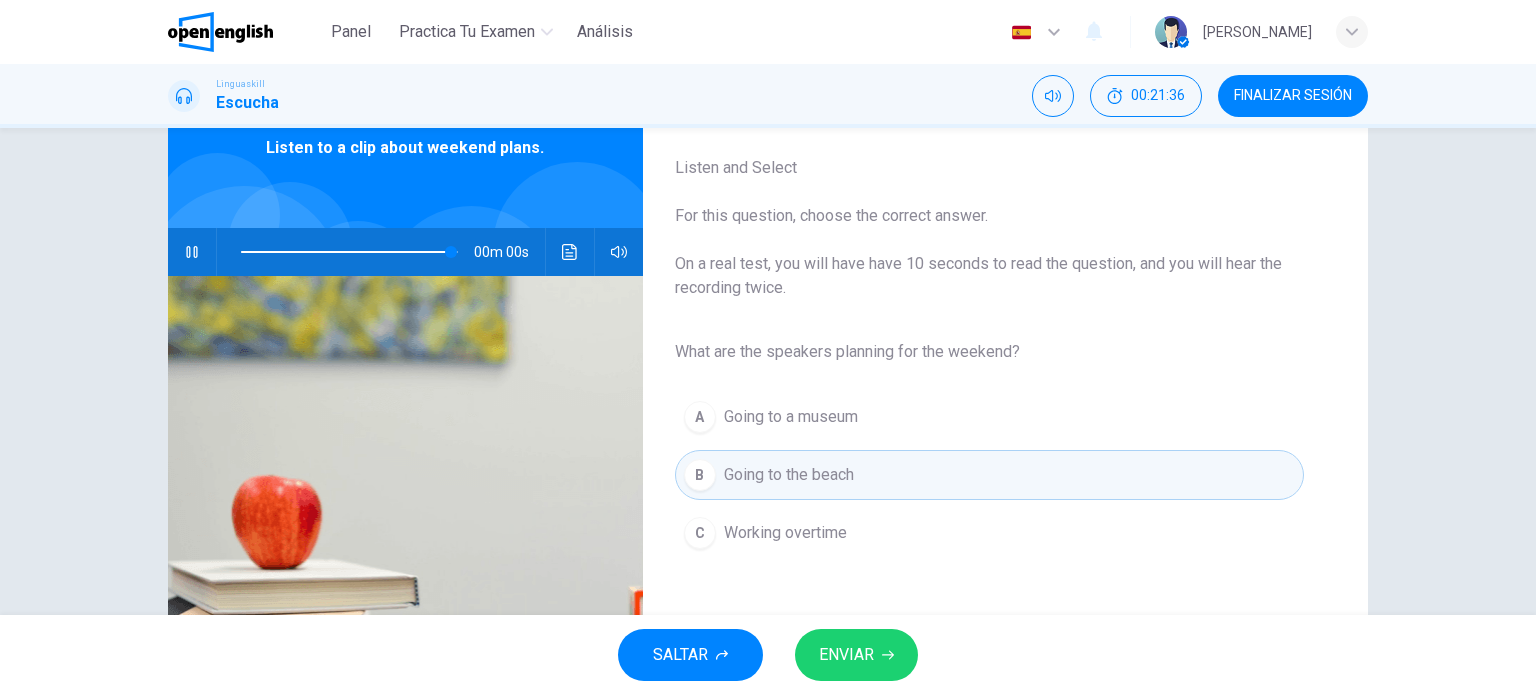 type on "*" 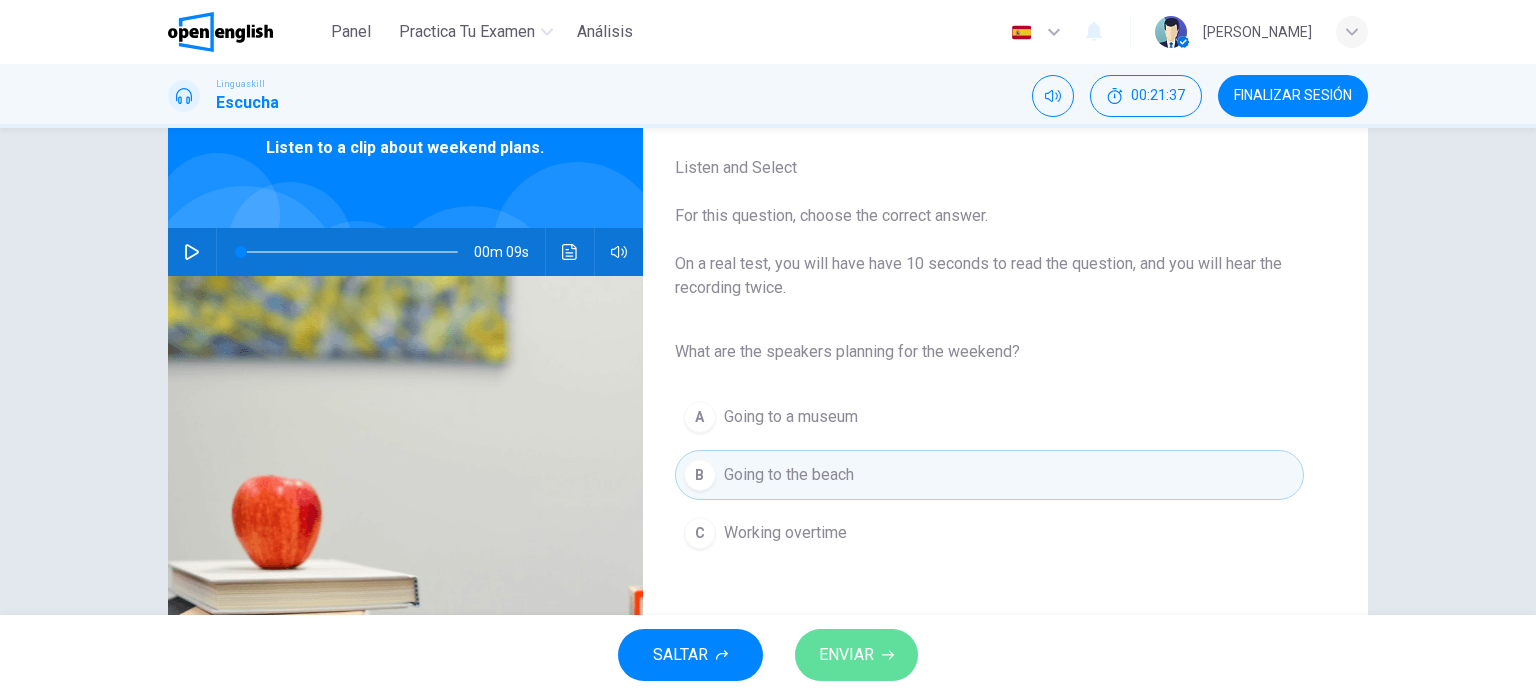 click on "ENVIAR" at bounding box center [846, 655] 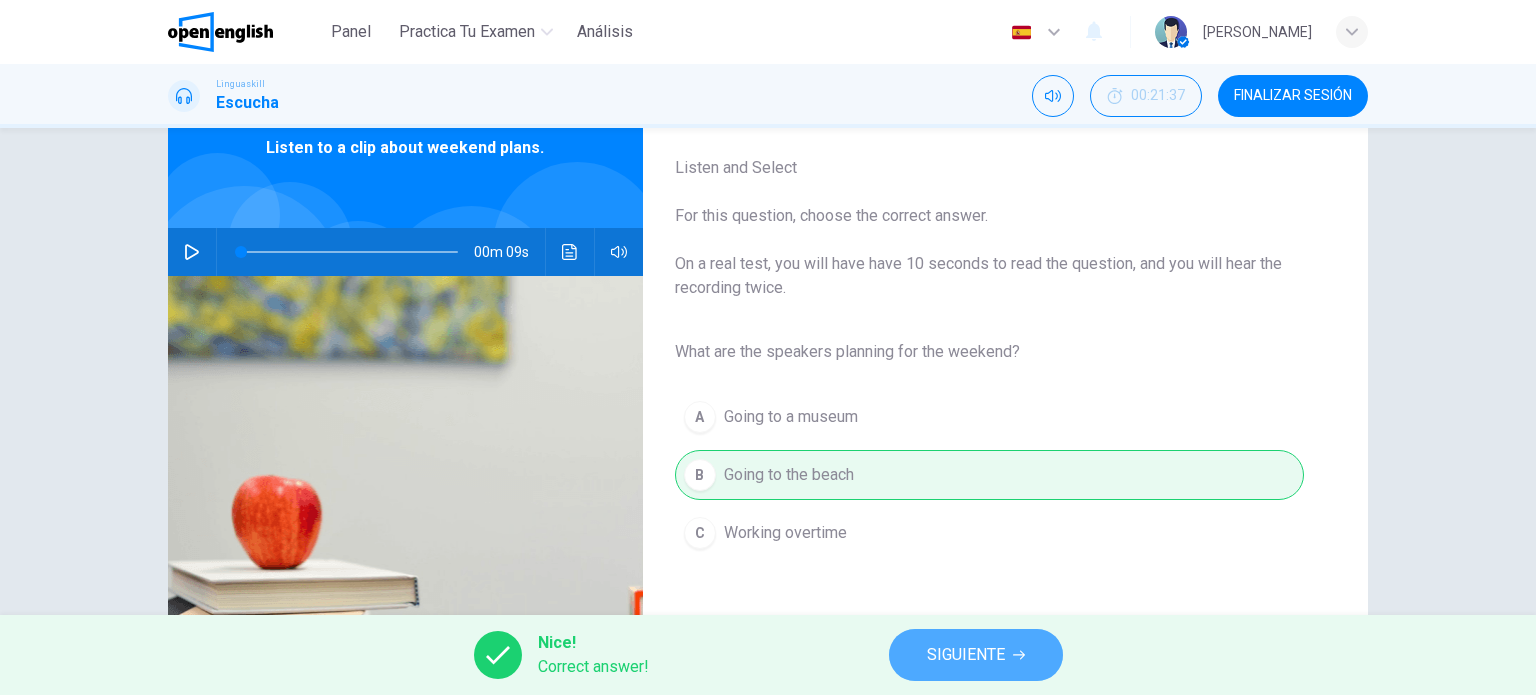click on "SIGUIENTE" at bounding box center (966, 655) 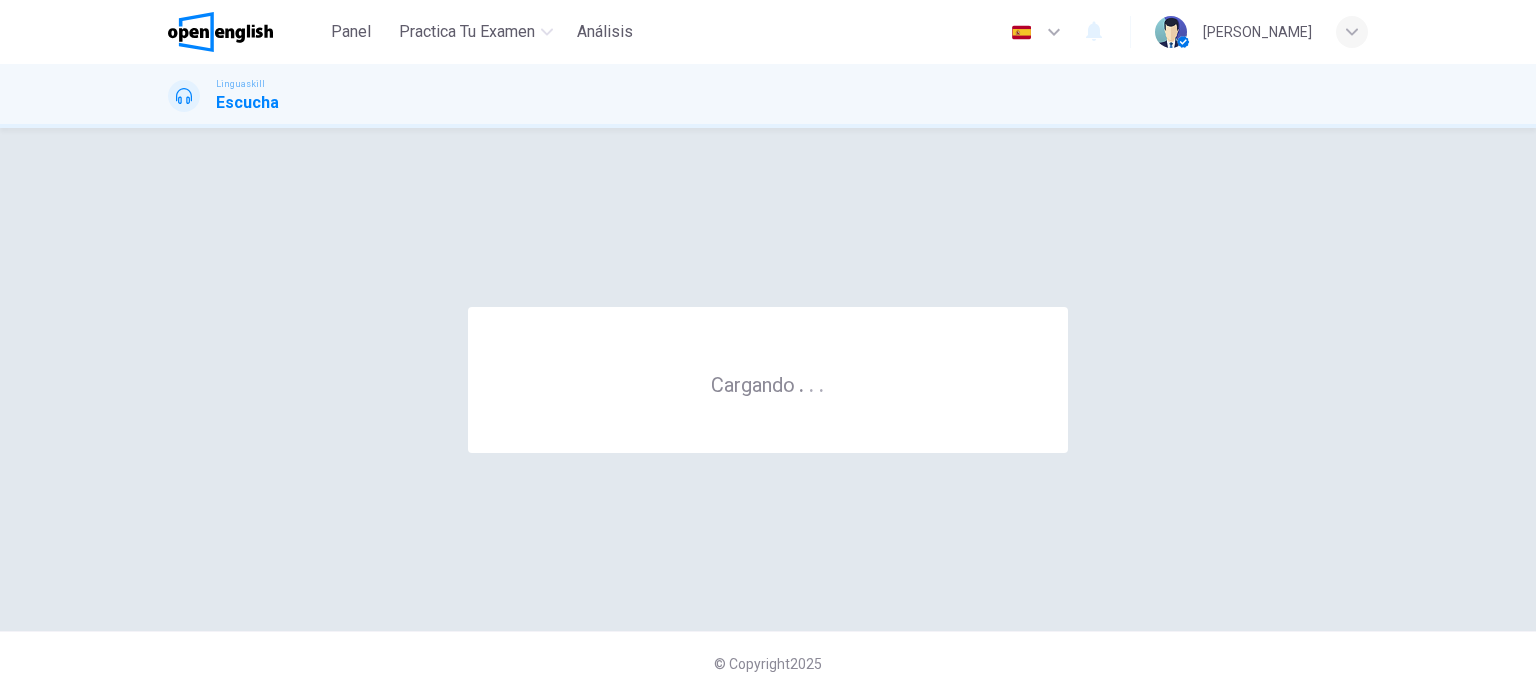 scroll, scrollTop: 0, scrollLeft: 0, axis: both 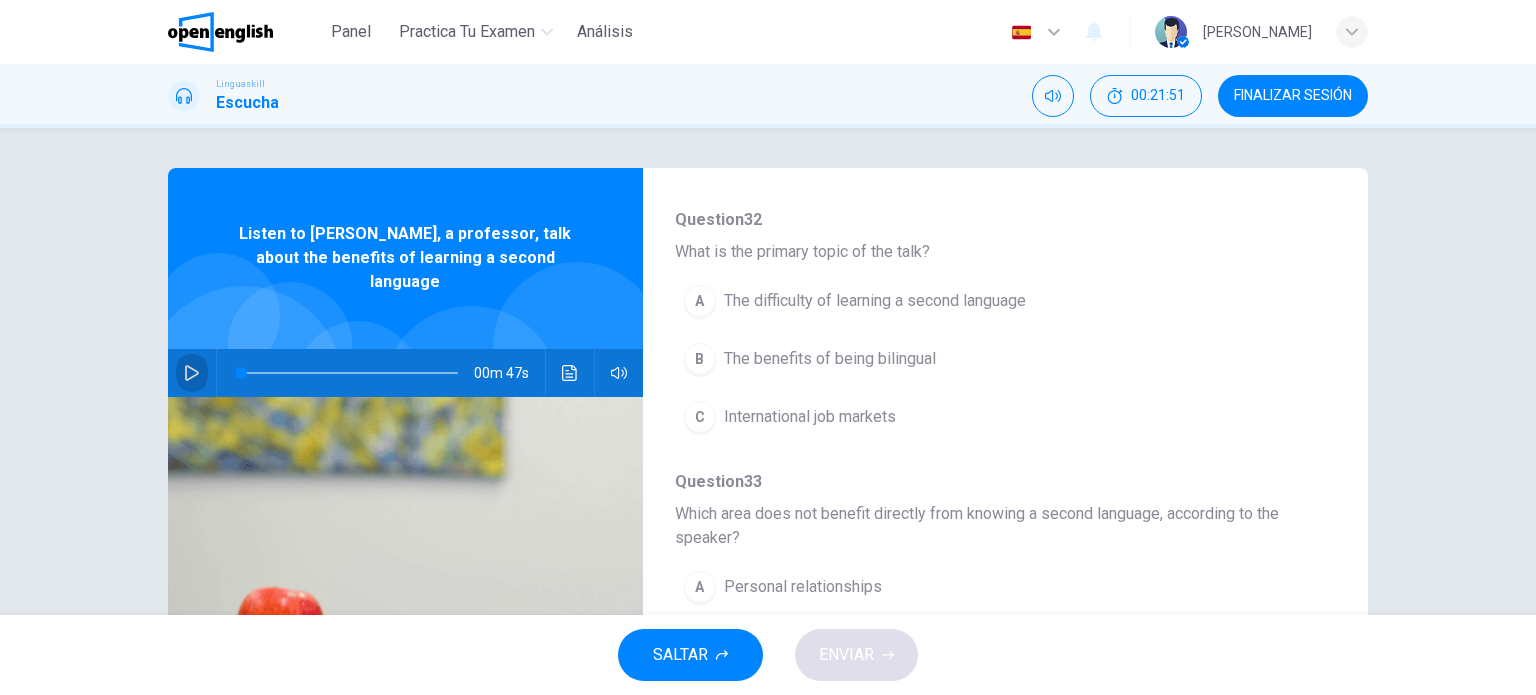 click 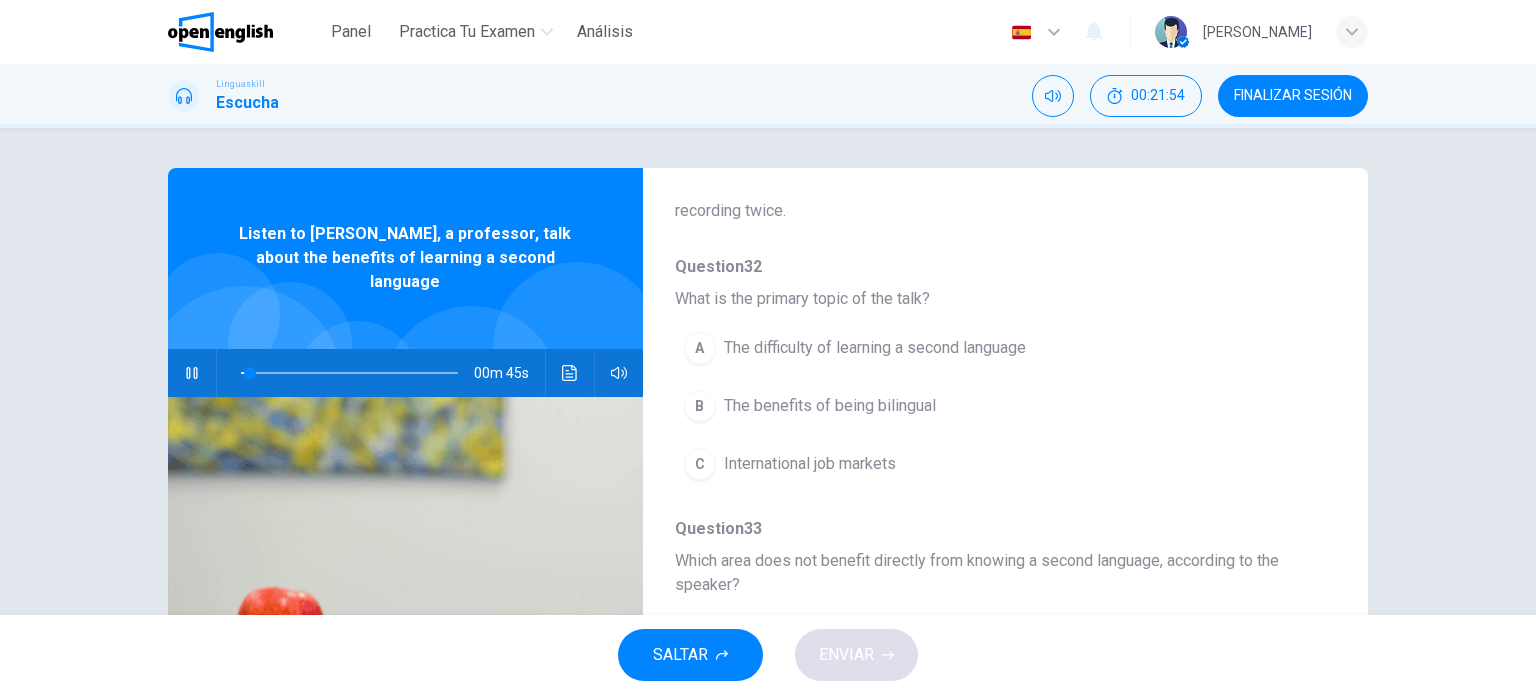 scroll, scrollTop: 200, scrollLeft: 0, axis: vertical 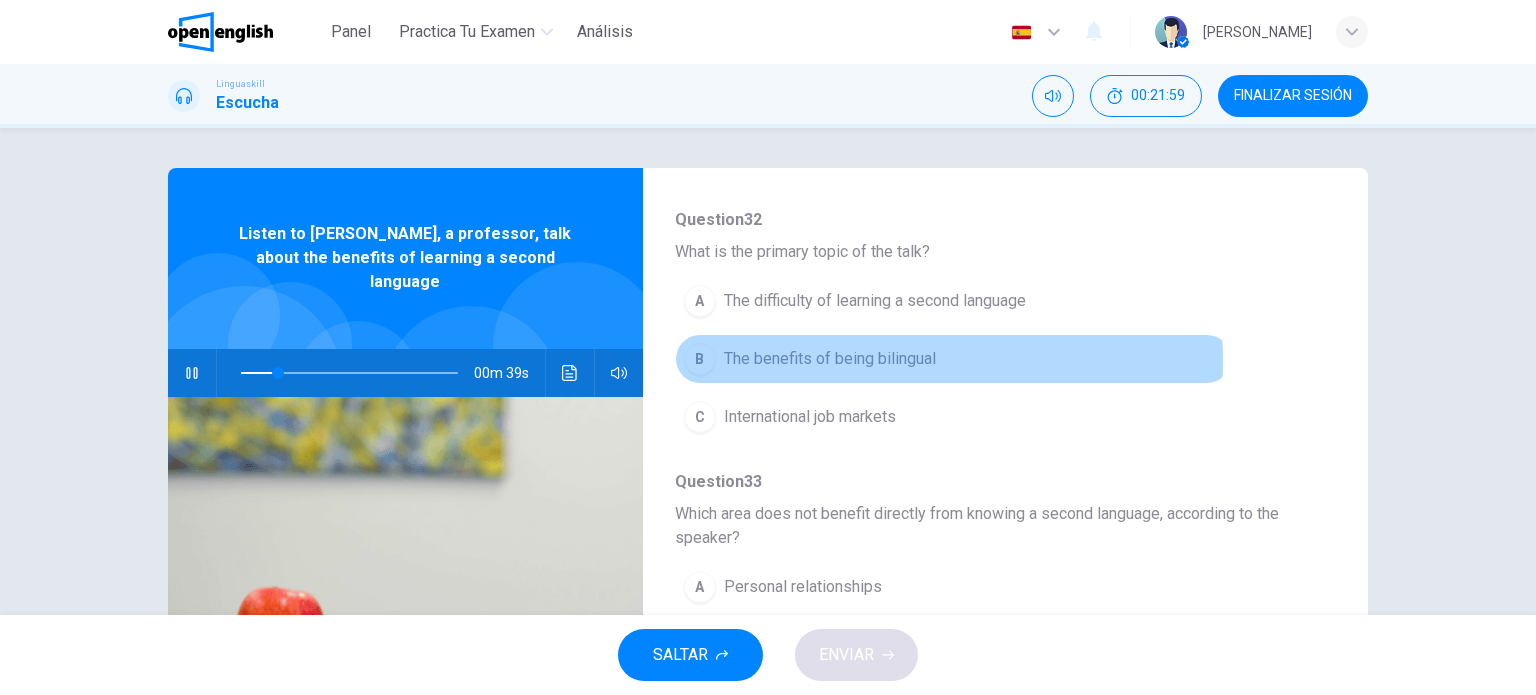 click on "The benefits of being bilingual" at bounding box center (830, 359) 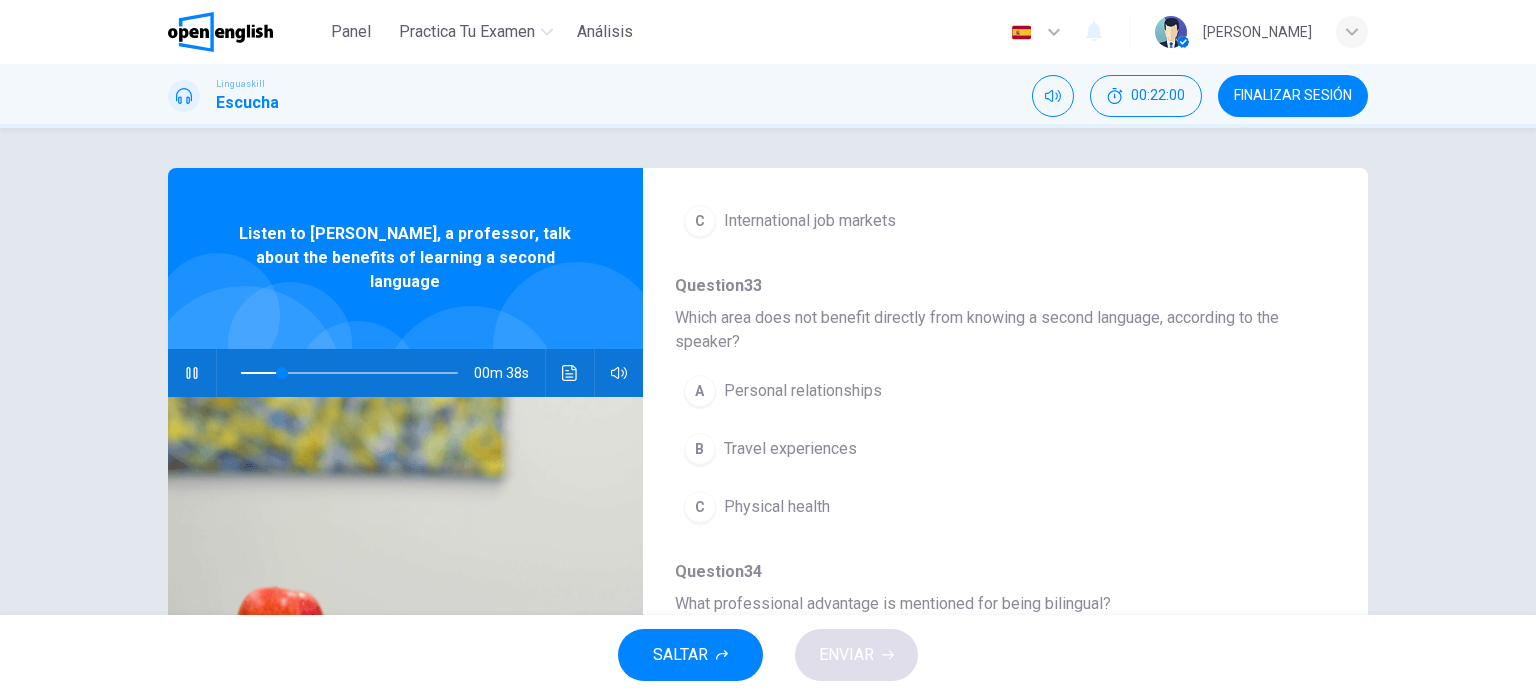 scroll, scrollTop: 400, scrollLeft: 0, axis: vertical 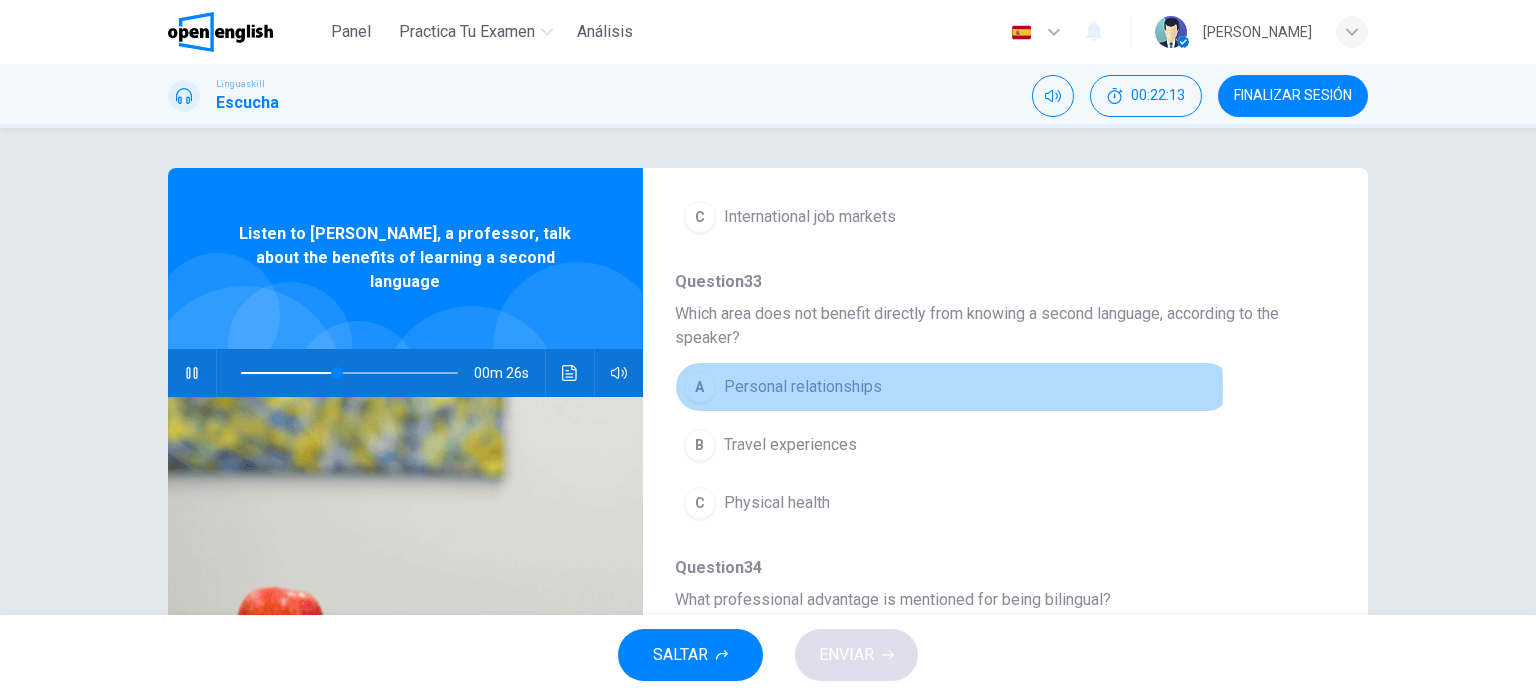 click on "Personal relationships" at bounding box center [803, 387] 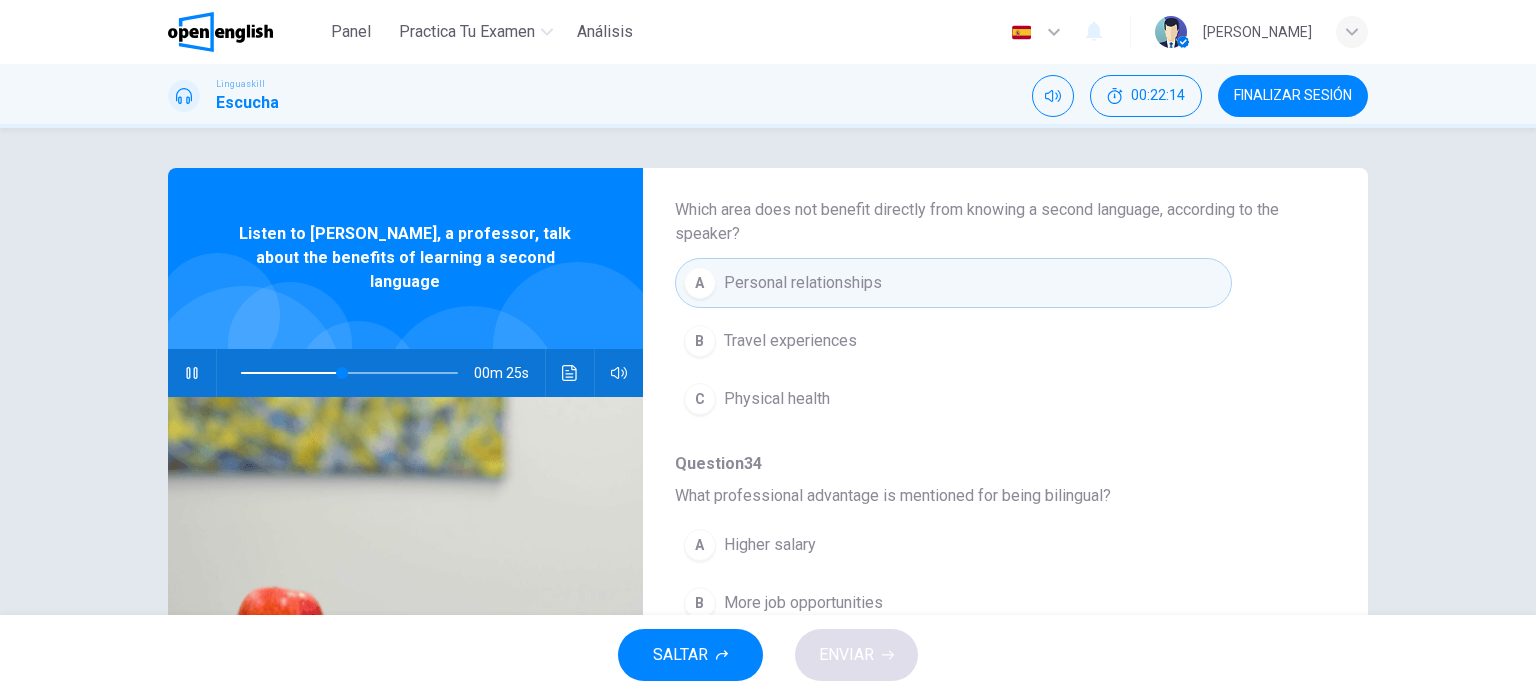 scroll, scrollTop: 600, scrollLeft: 0, axis: vertical 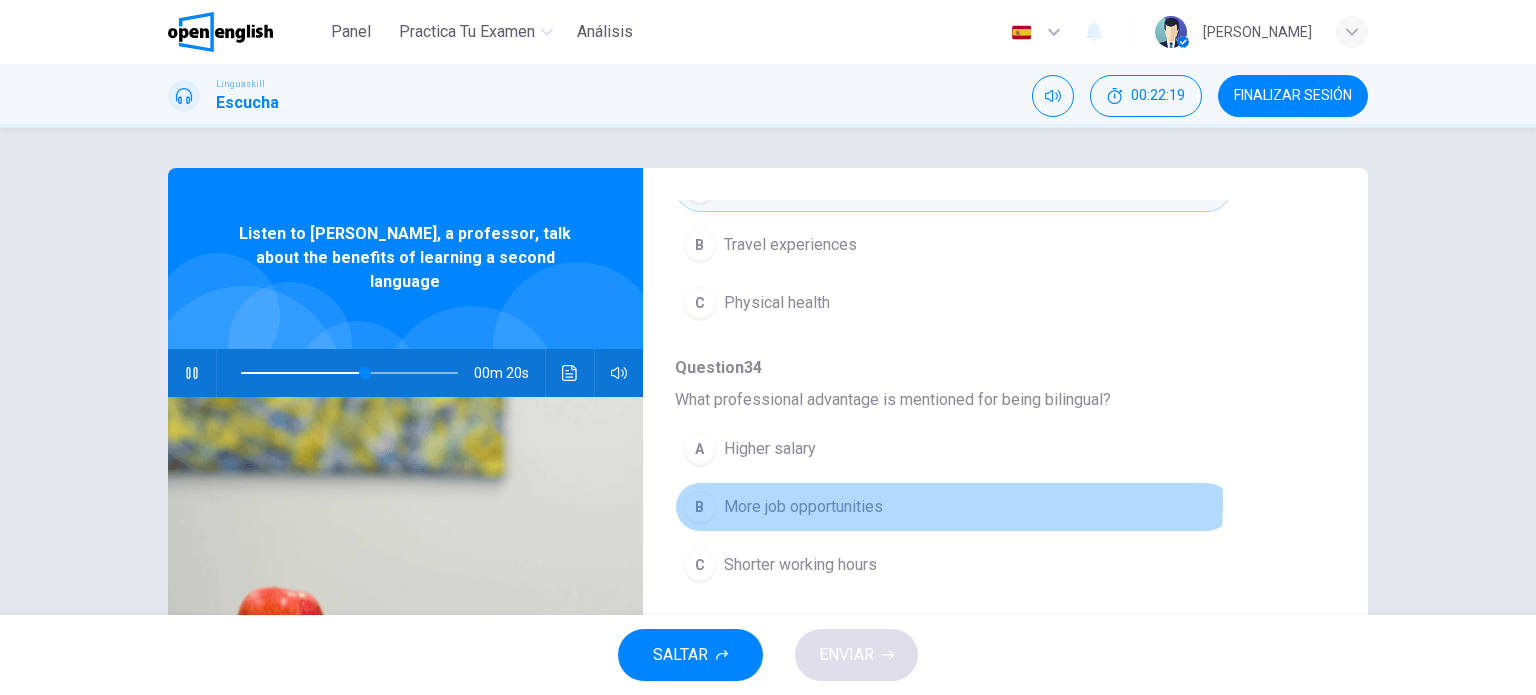 click on "More job opportunities" at bounding box center [803, 507] 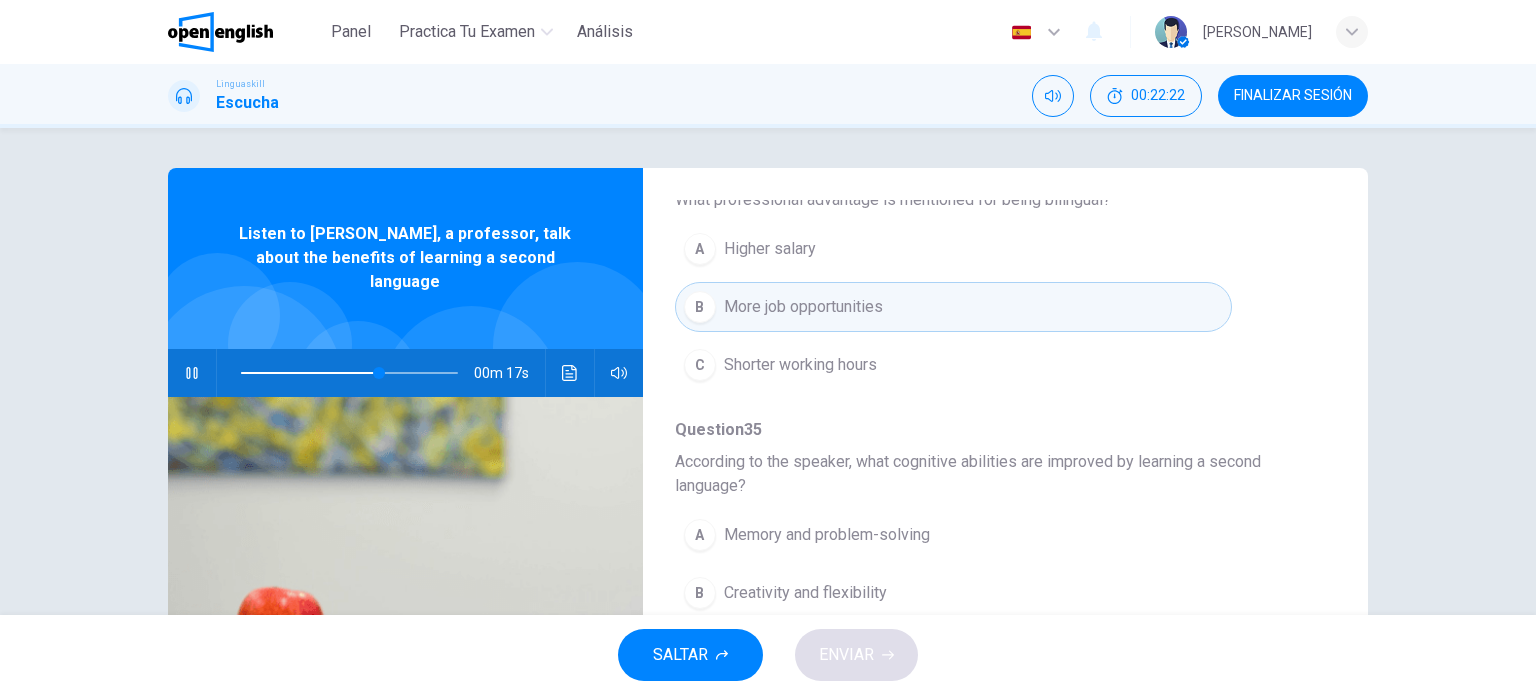 scroll, scrollTop: 900, scrollLeft: 0, axis: vertical 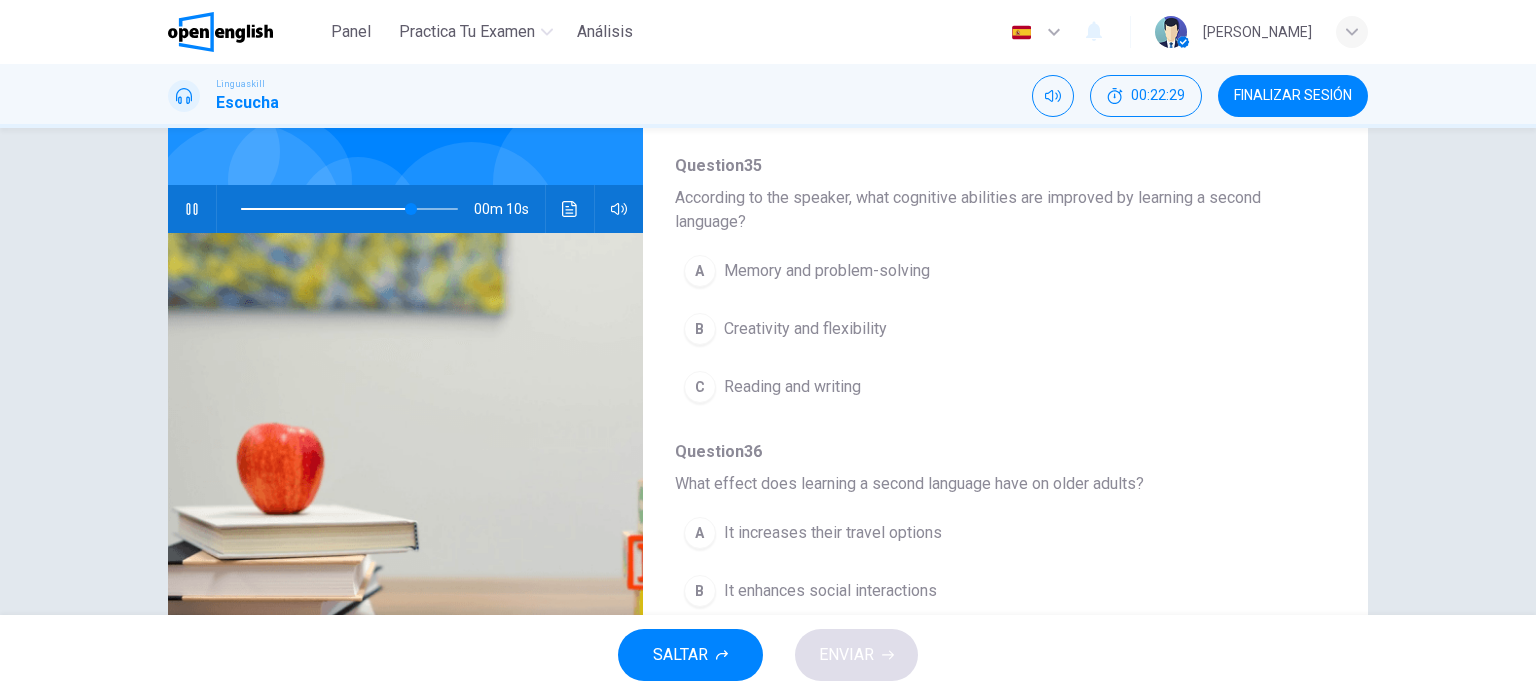 click on "Memory and problem-solving" at bounding box center (827, 271) 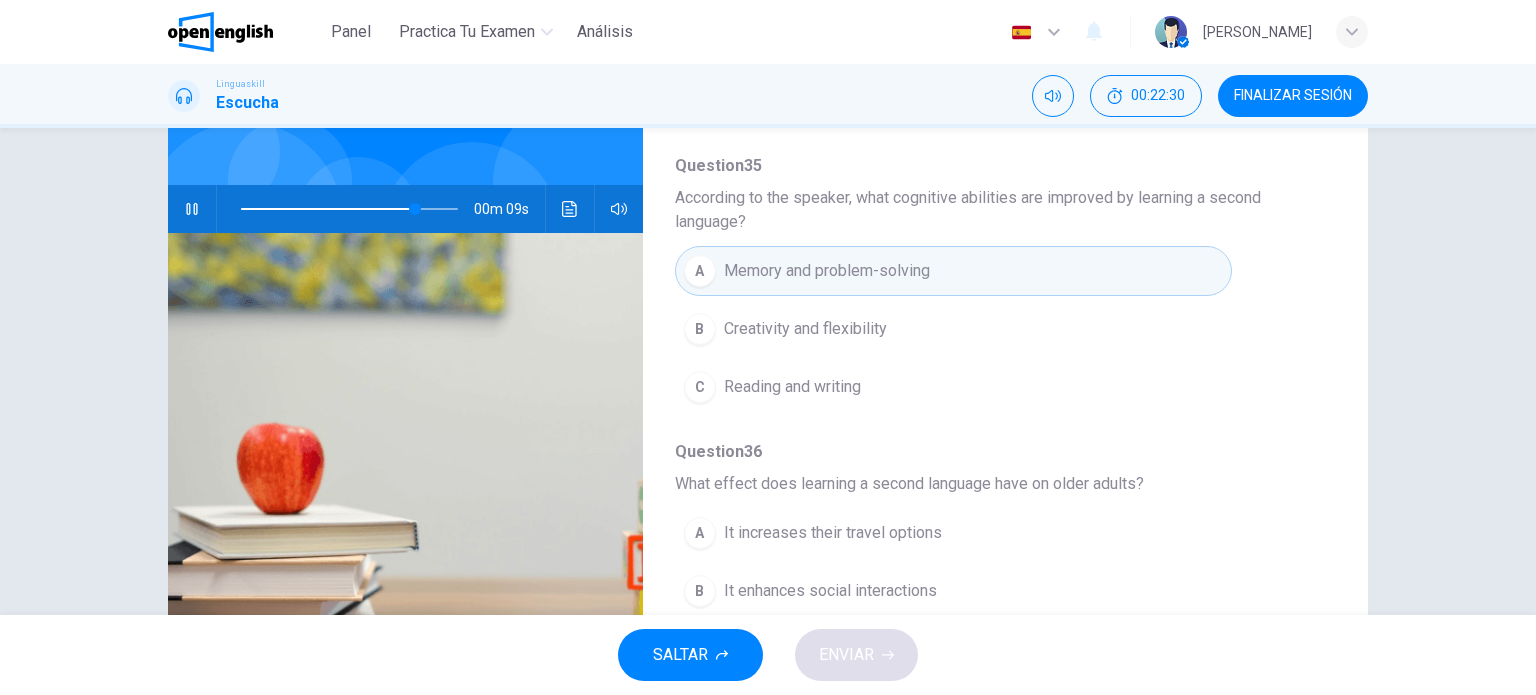 scroll, scrollTop: 904, scrollLeft: 0, axis: vertical 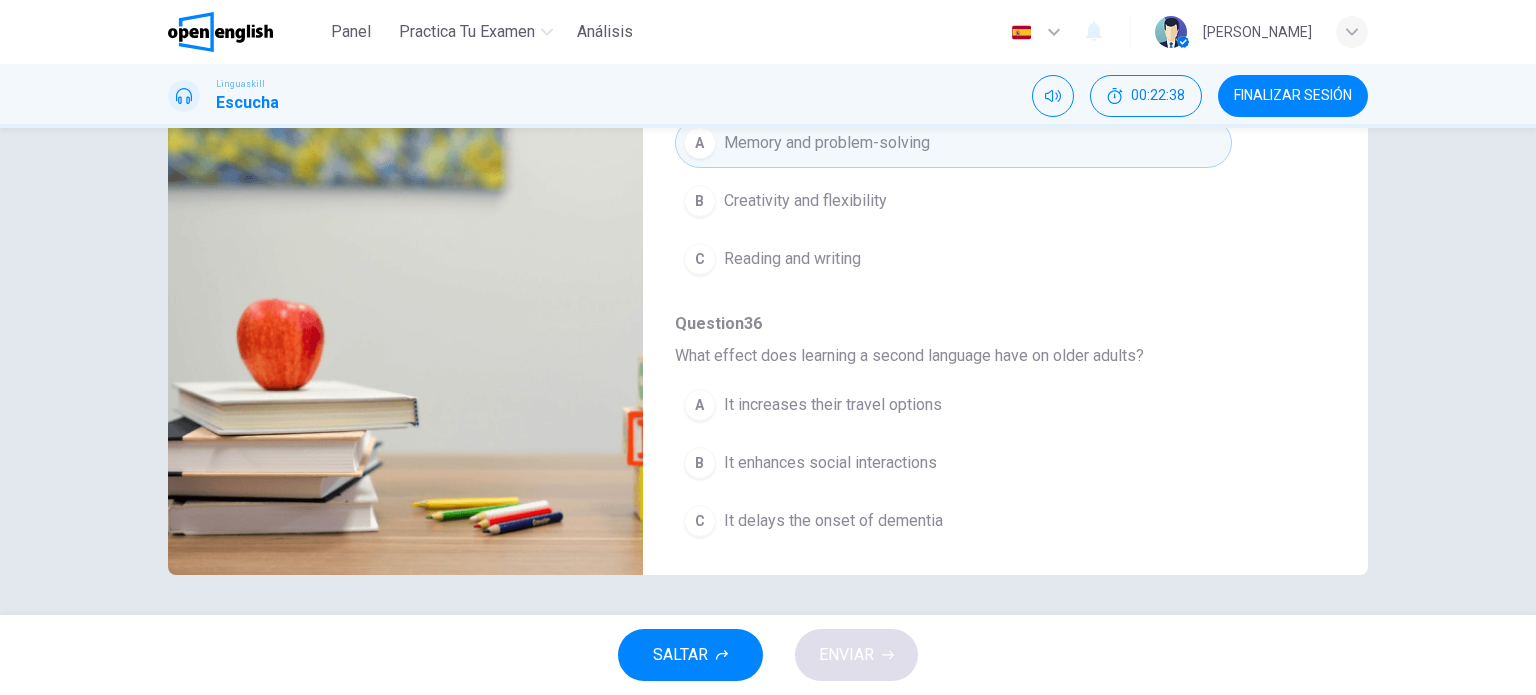 type on "*" 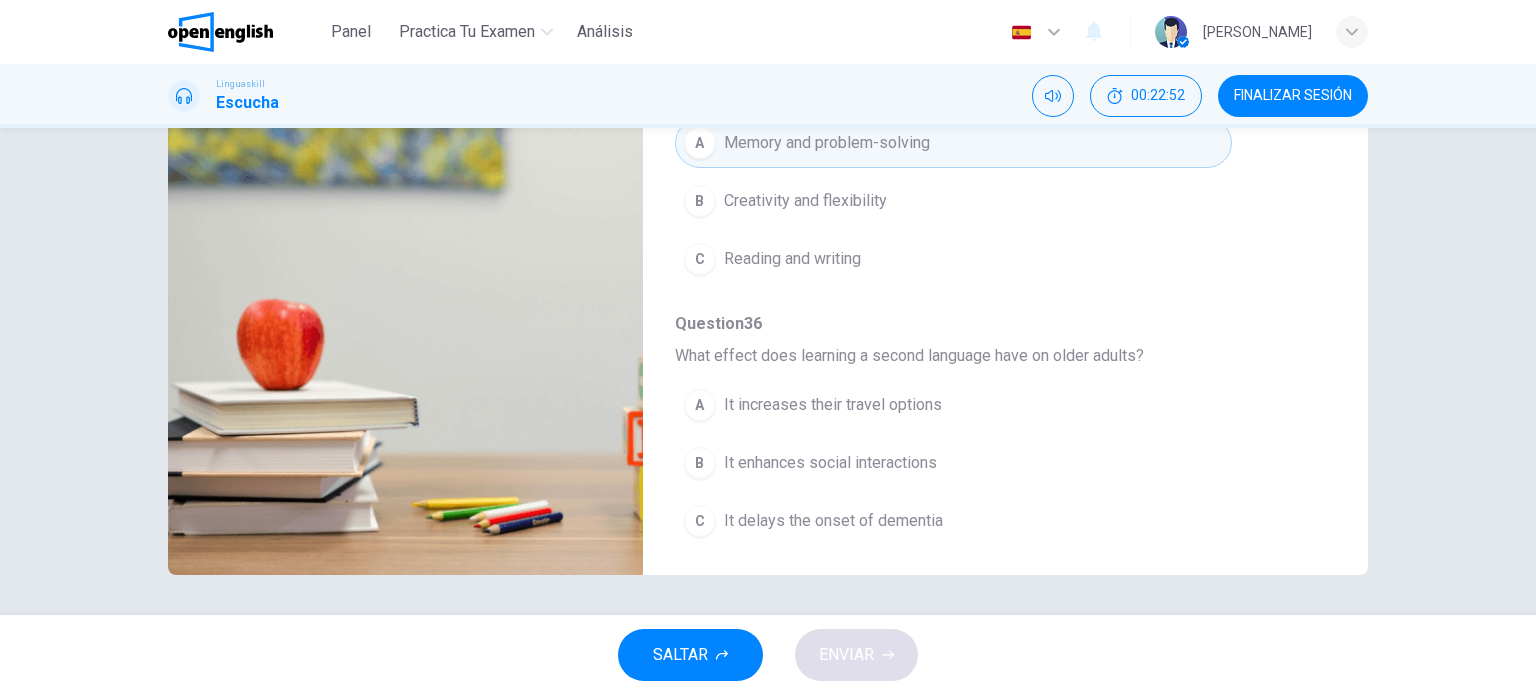 click on "It delays the onset of dementia" at bounding box center (833, 521) 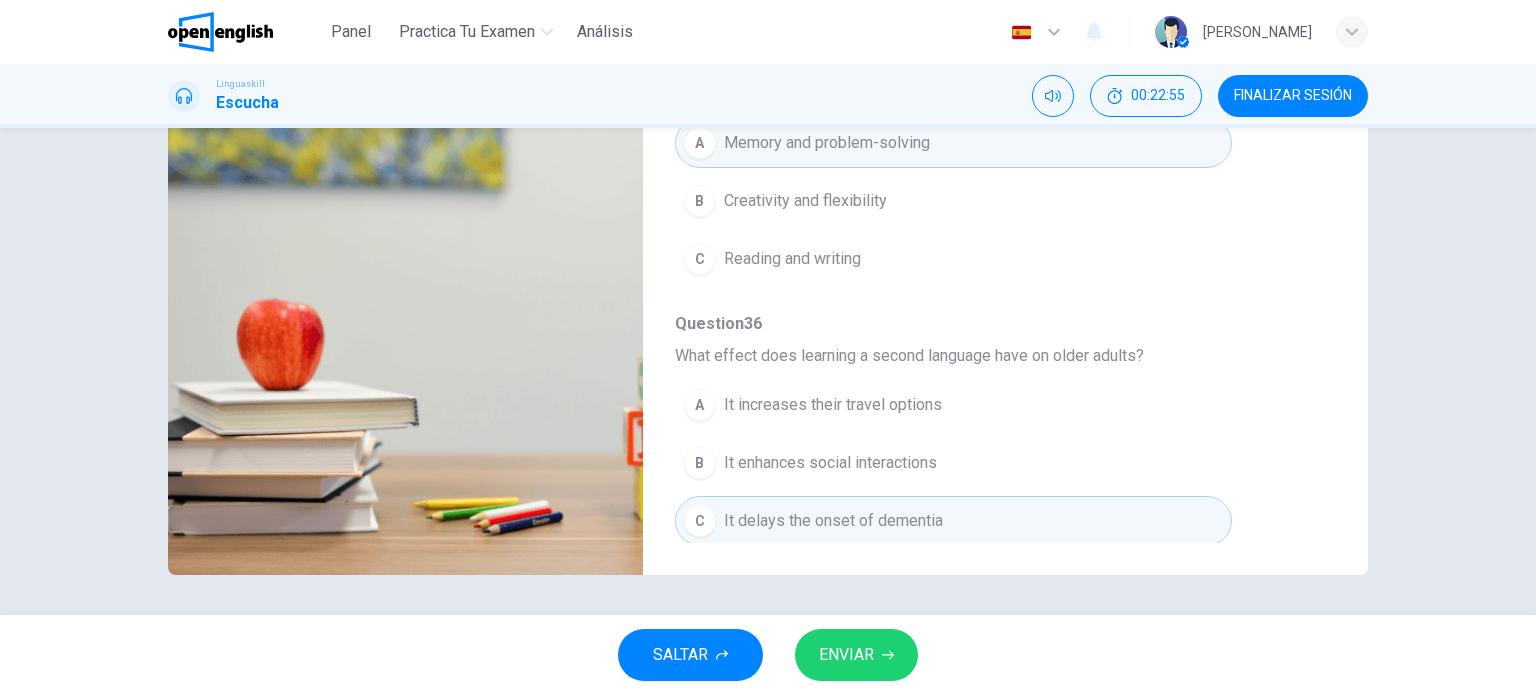 click on "ENVIAR" at bounding box center (846, 655) 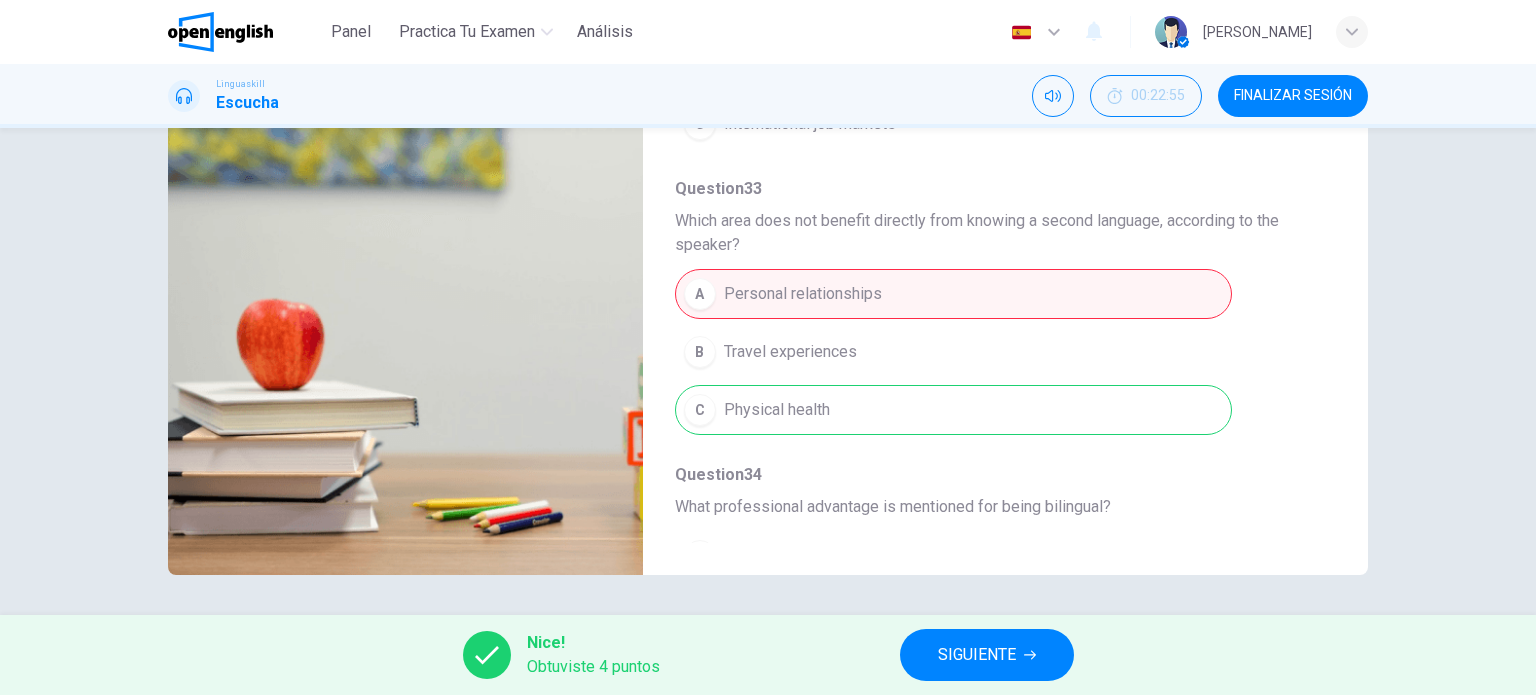 scroll, scrollTop: 204, scrollLeft: 0, axis: vertical 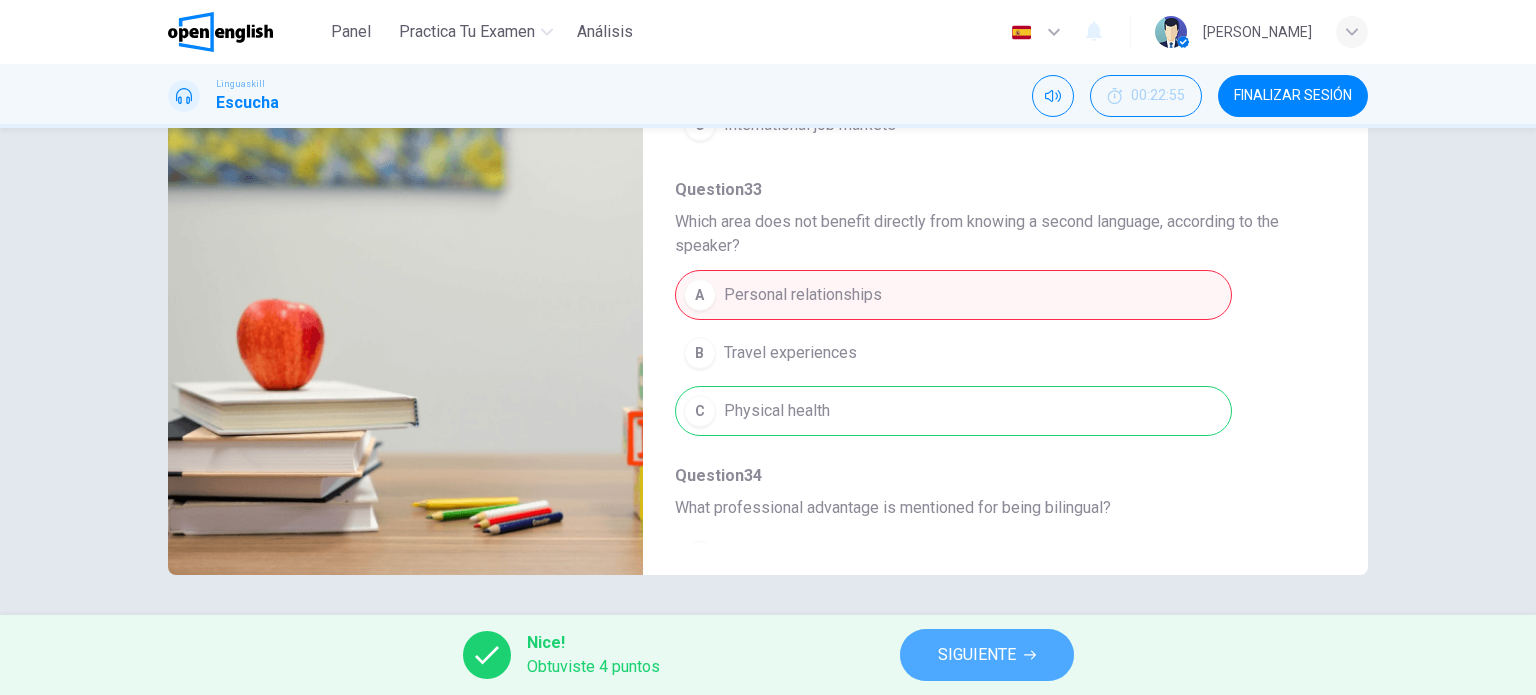 click 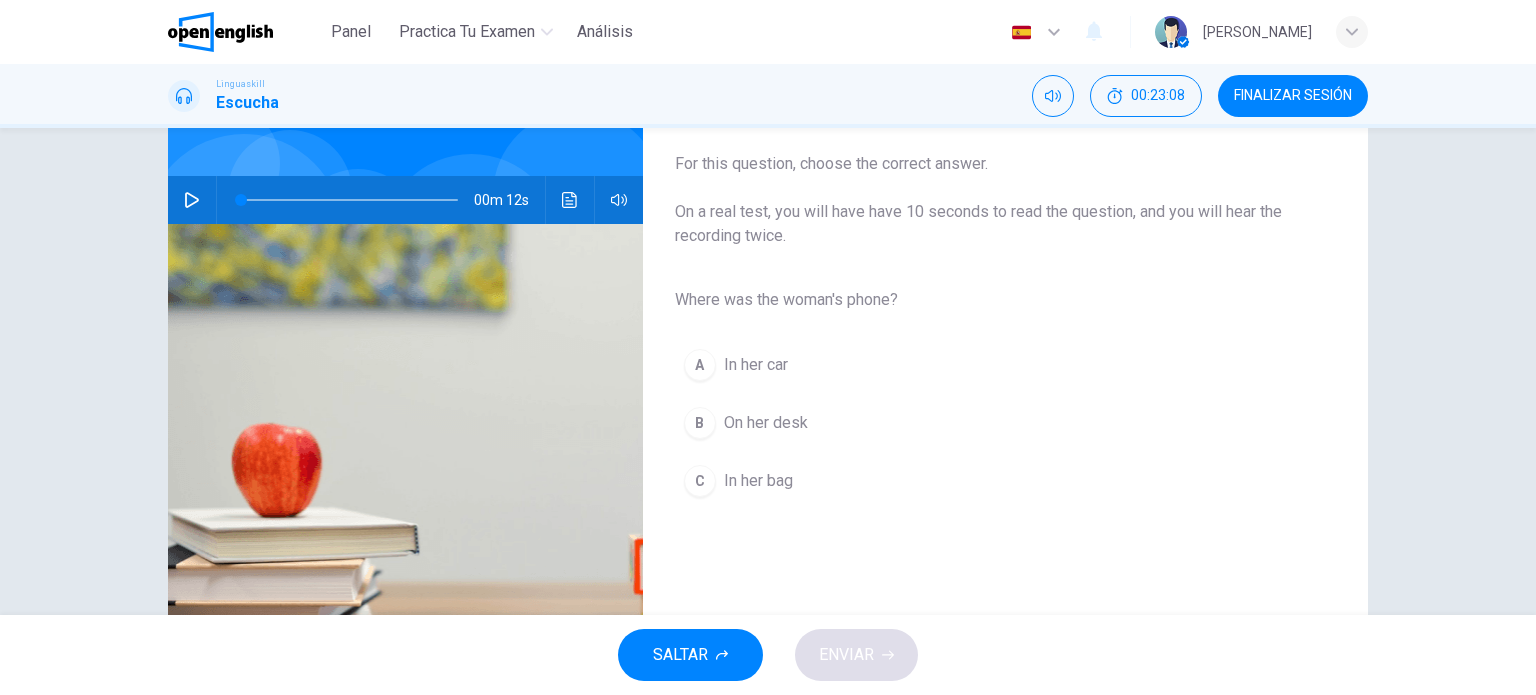 scroll, scrollTop: 200, scrollLeft: 0, axis: vertical 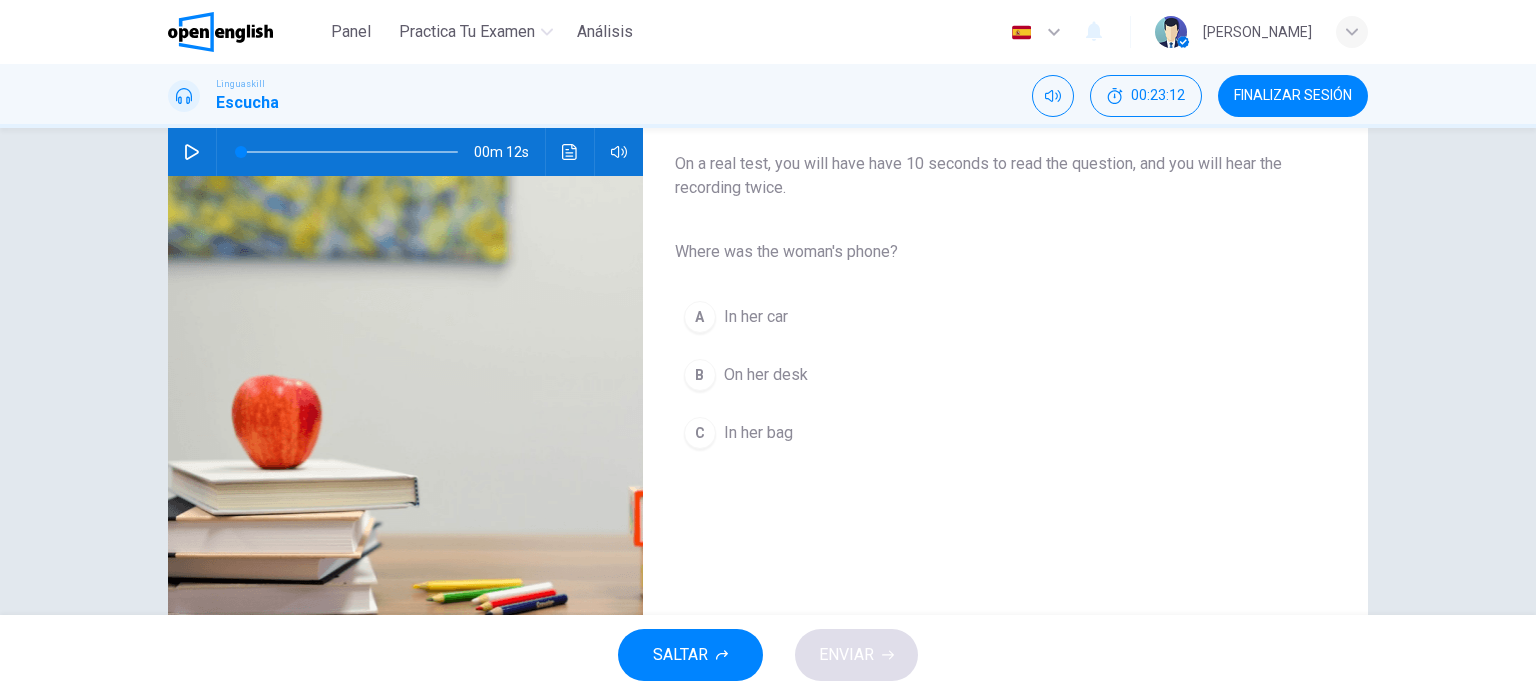 click 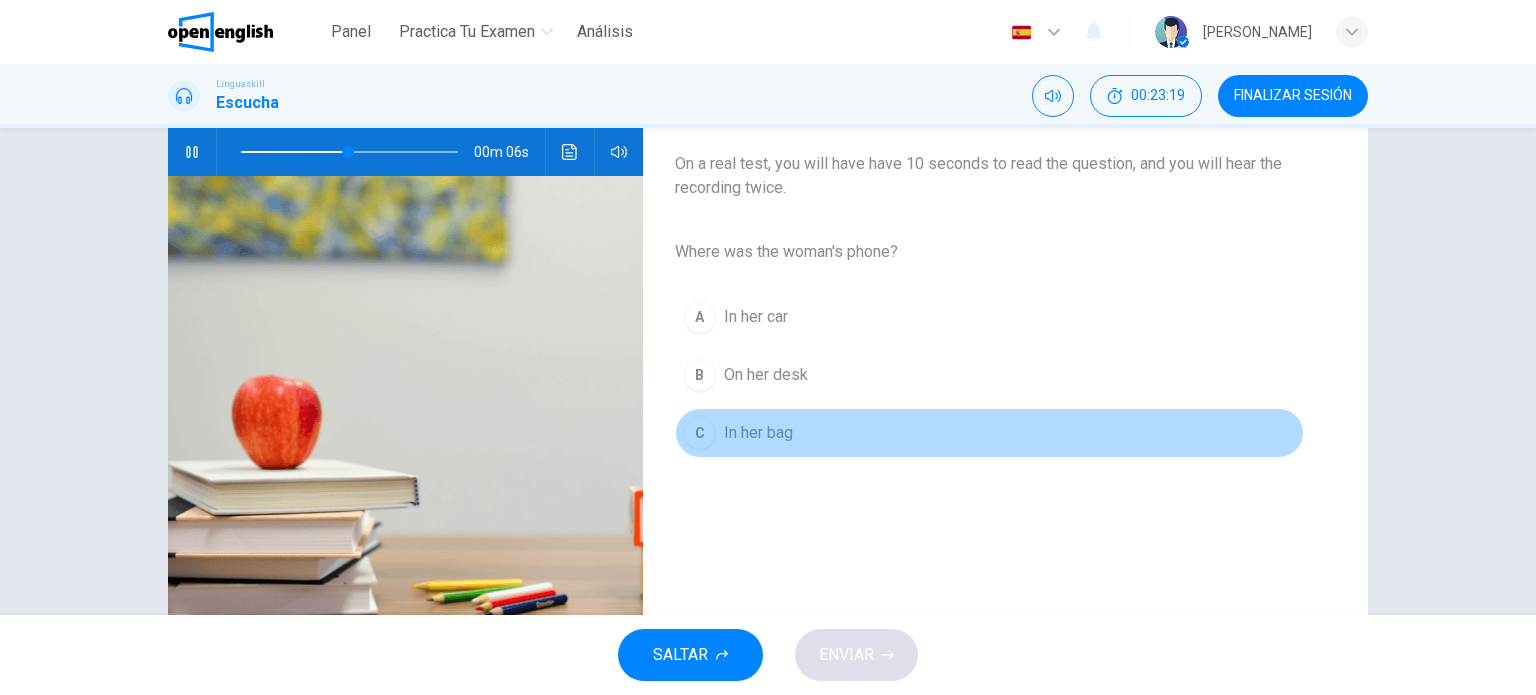 click on "In her bag" at bounding box center (758, 433) 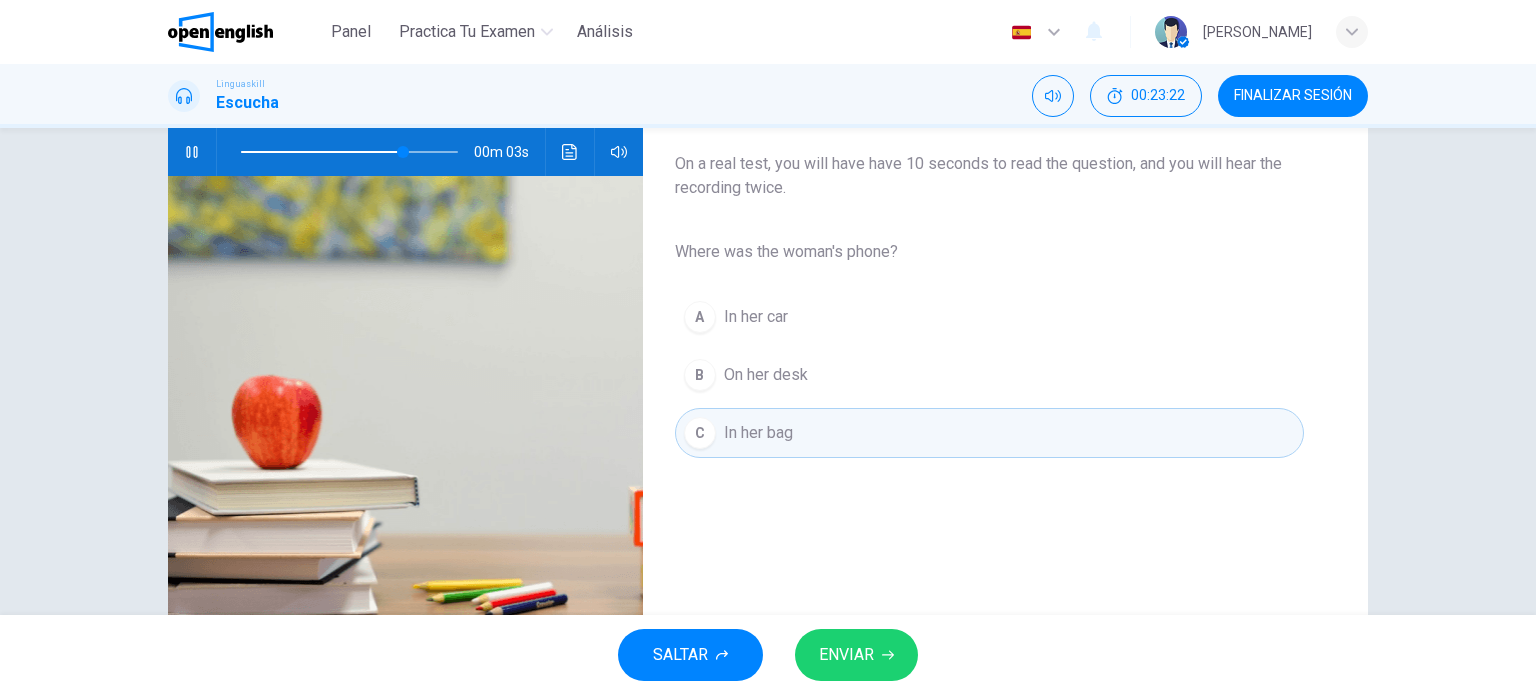 scroll, scrollTop: 288, scrollLeft: 0, axis: vertical 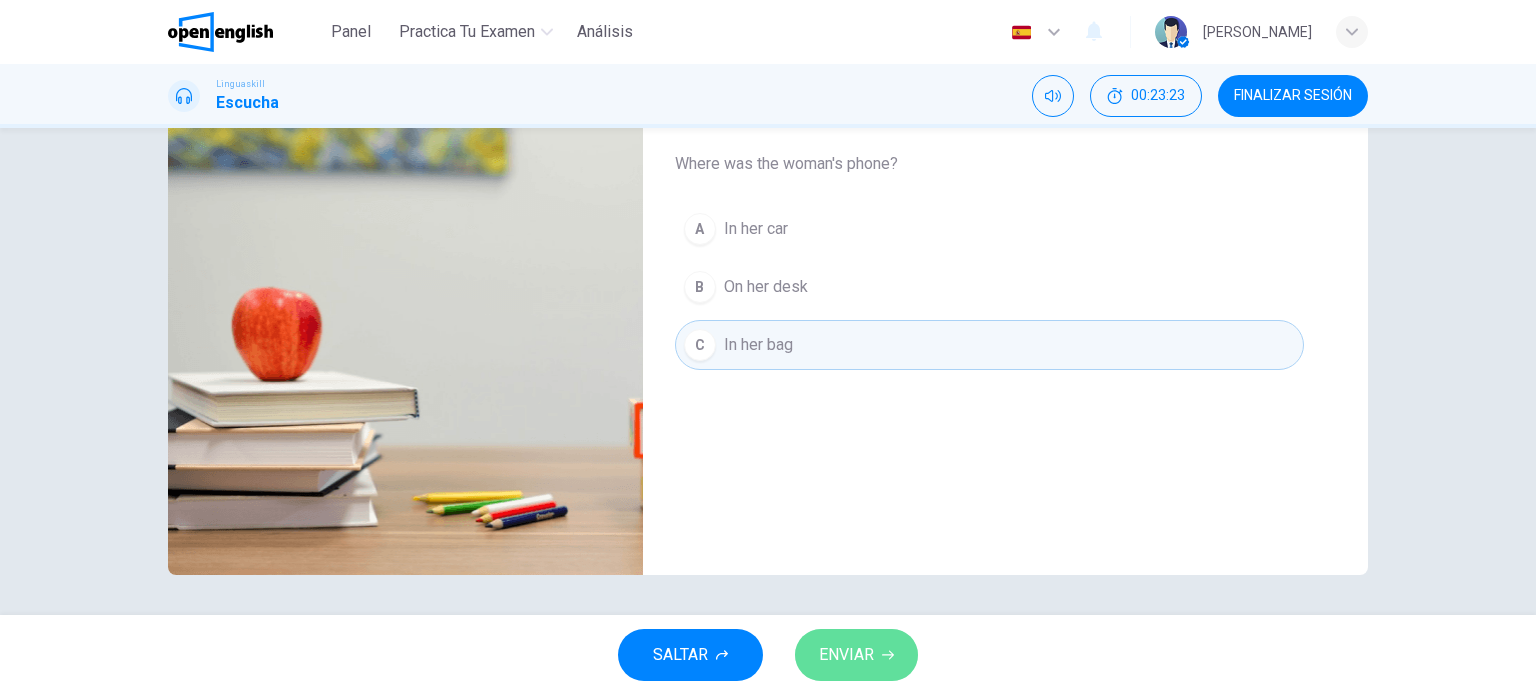 click on "ENVIAR" at bounding box center (846, 655) 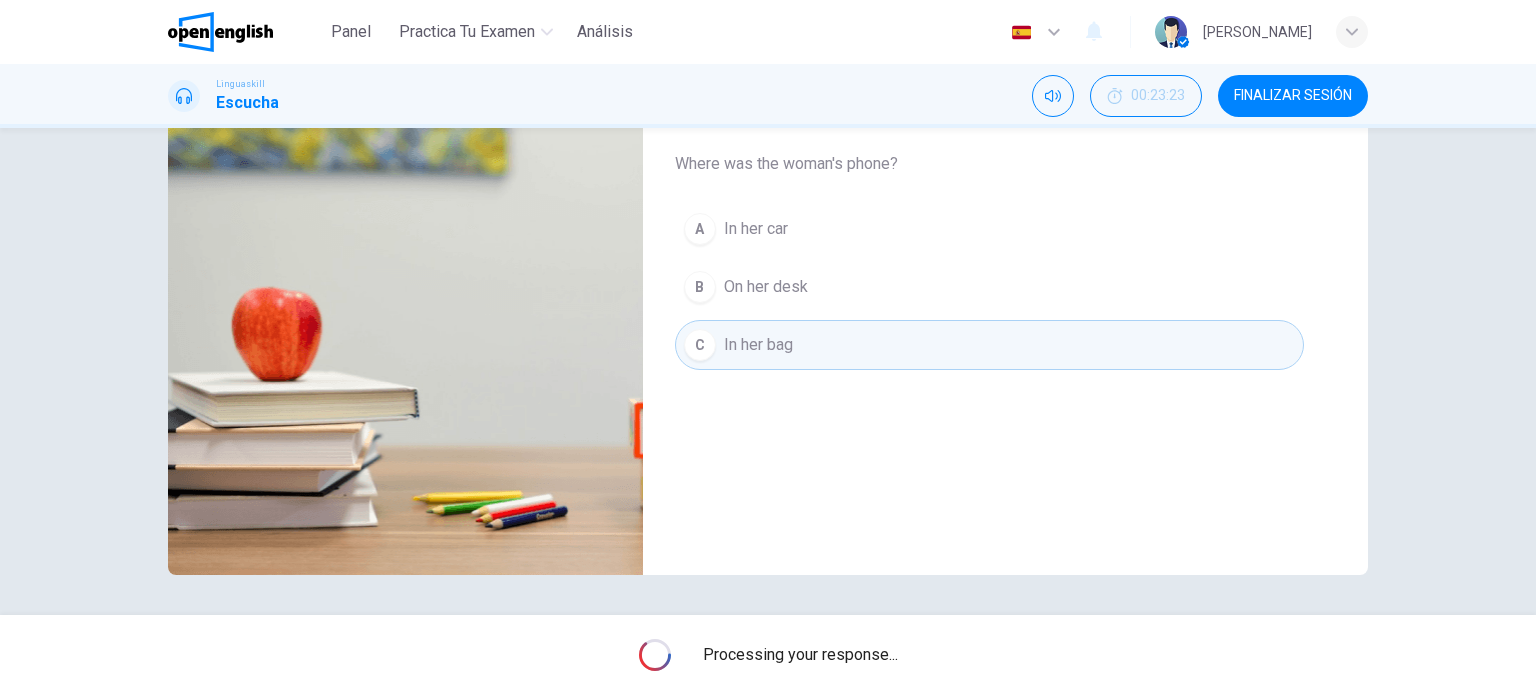 type on "*" 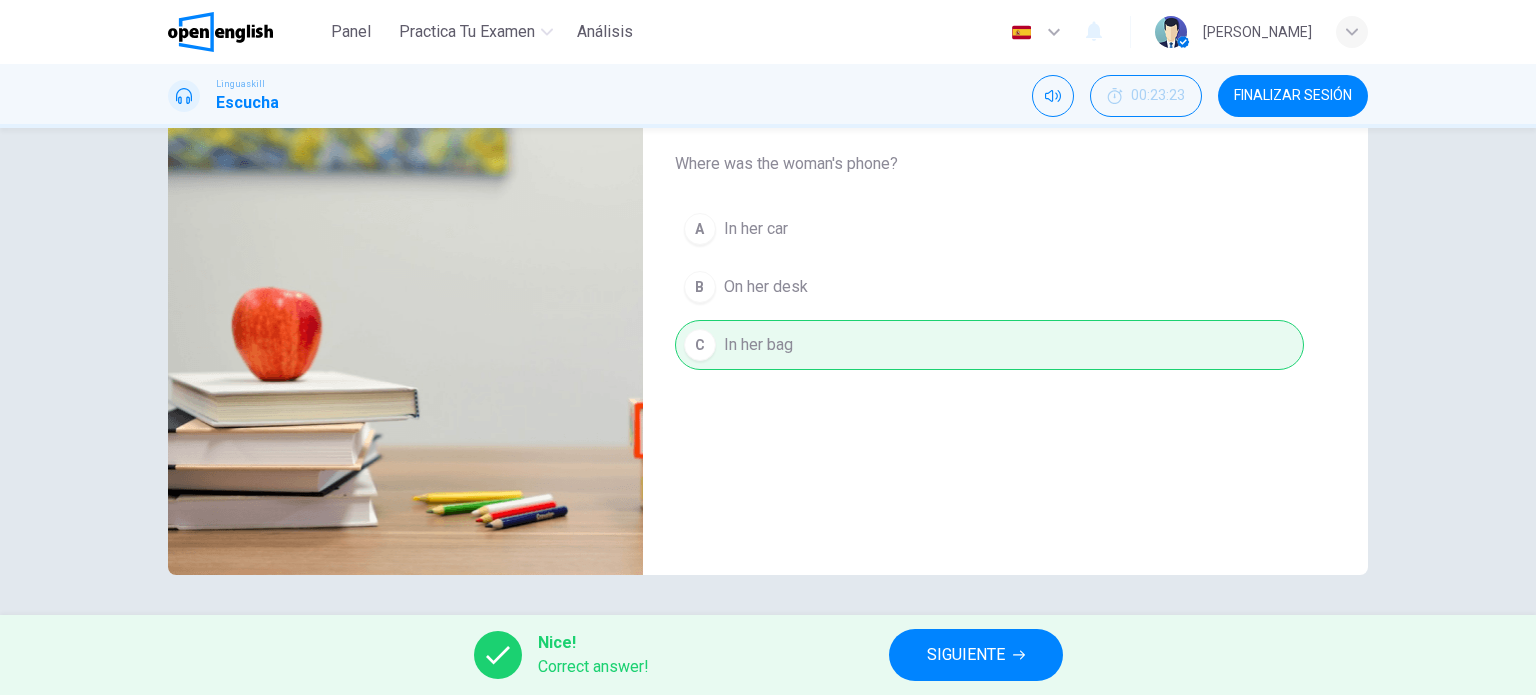 click on "SIGUIENTE" at bounding box center [966, 655] 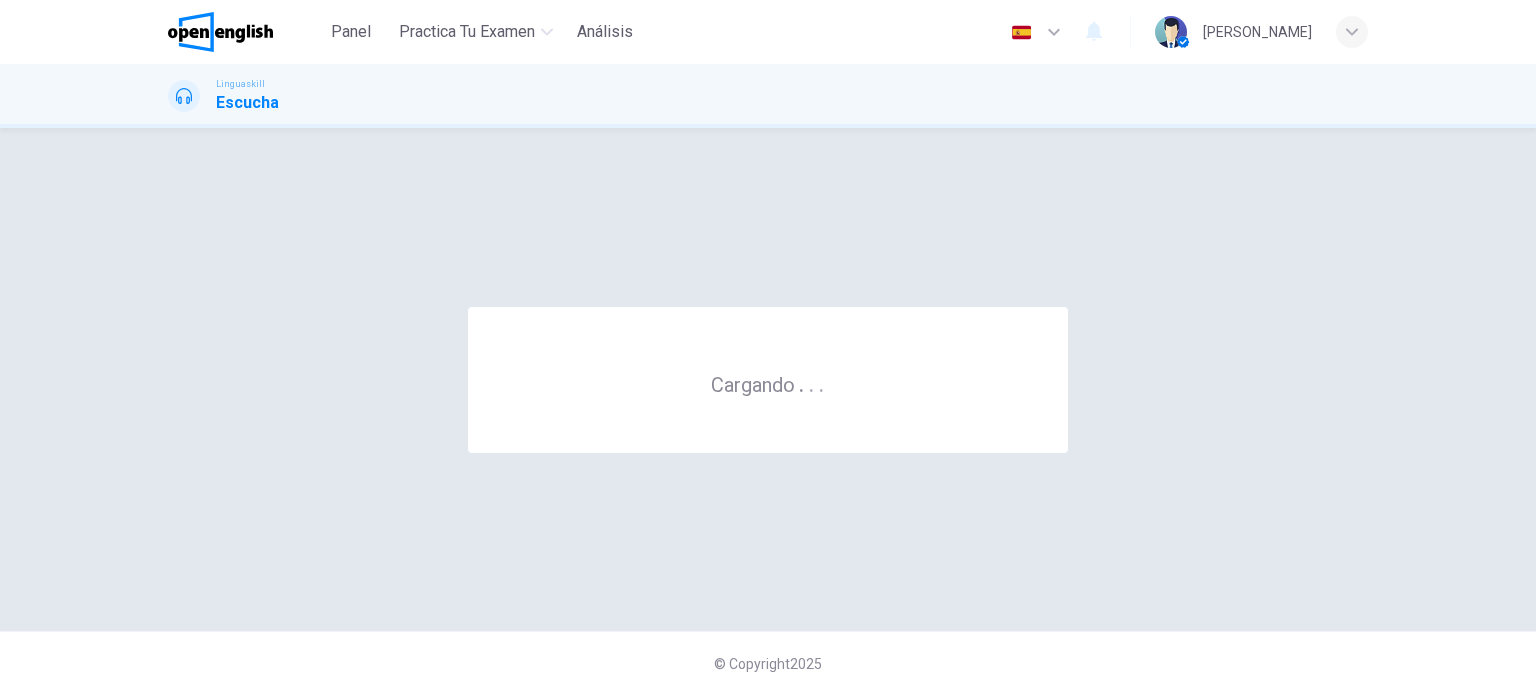 scroll, scrollTop: 0, scrollLeft: 0, axis: both 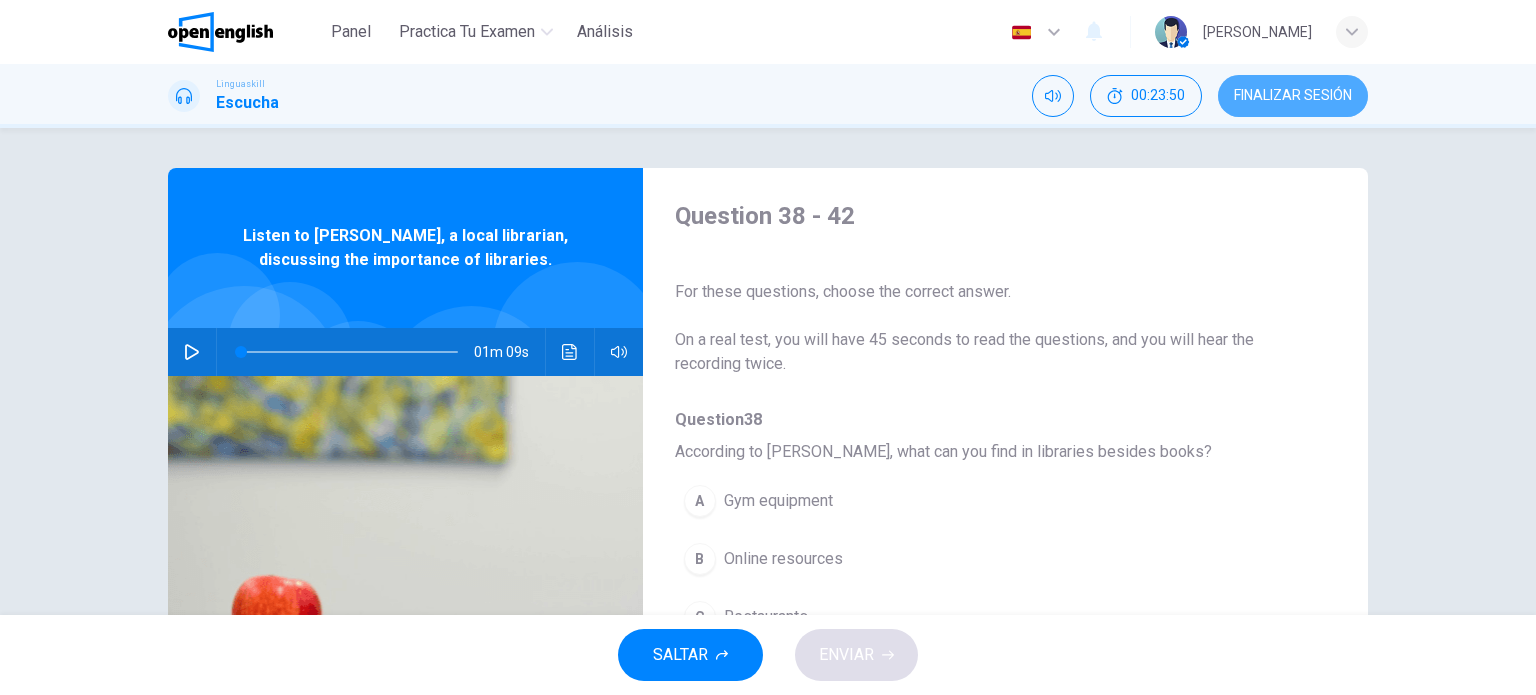 click on "FINALIZAR SESIÓN" at bounding box center (1293, 96) 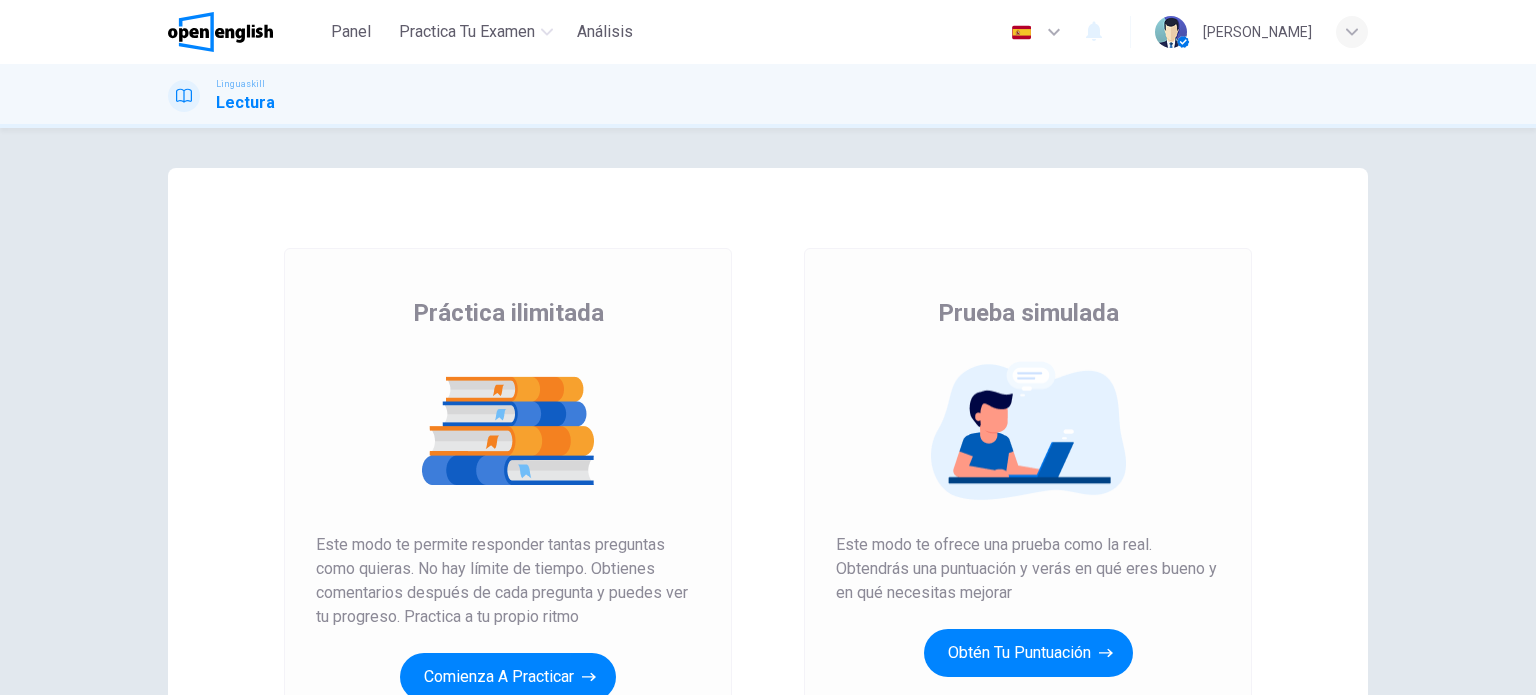 scroll, scrollTop: 0, scrollLeft: 0, axis: both 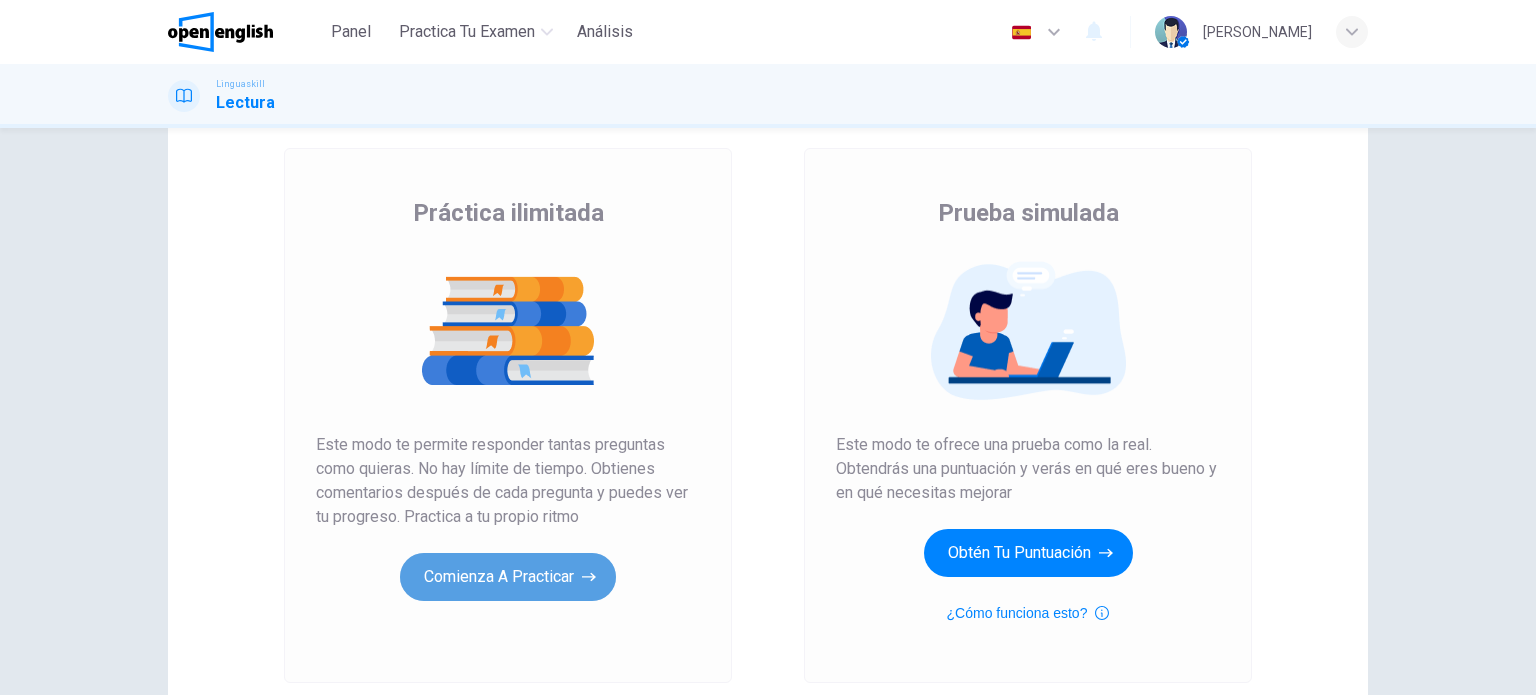 click on "Comienza a practicar" at bounding box center (508, 577) 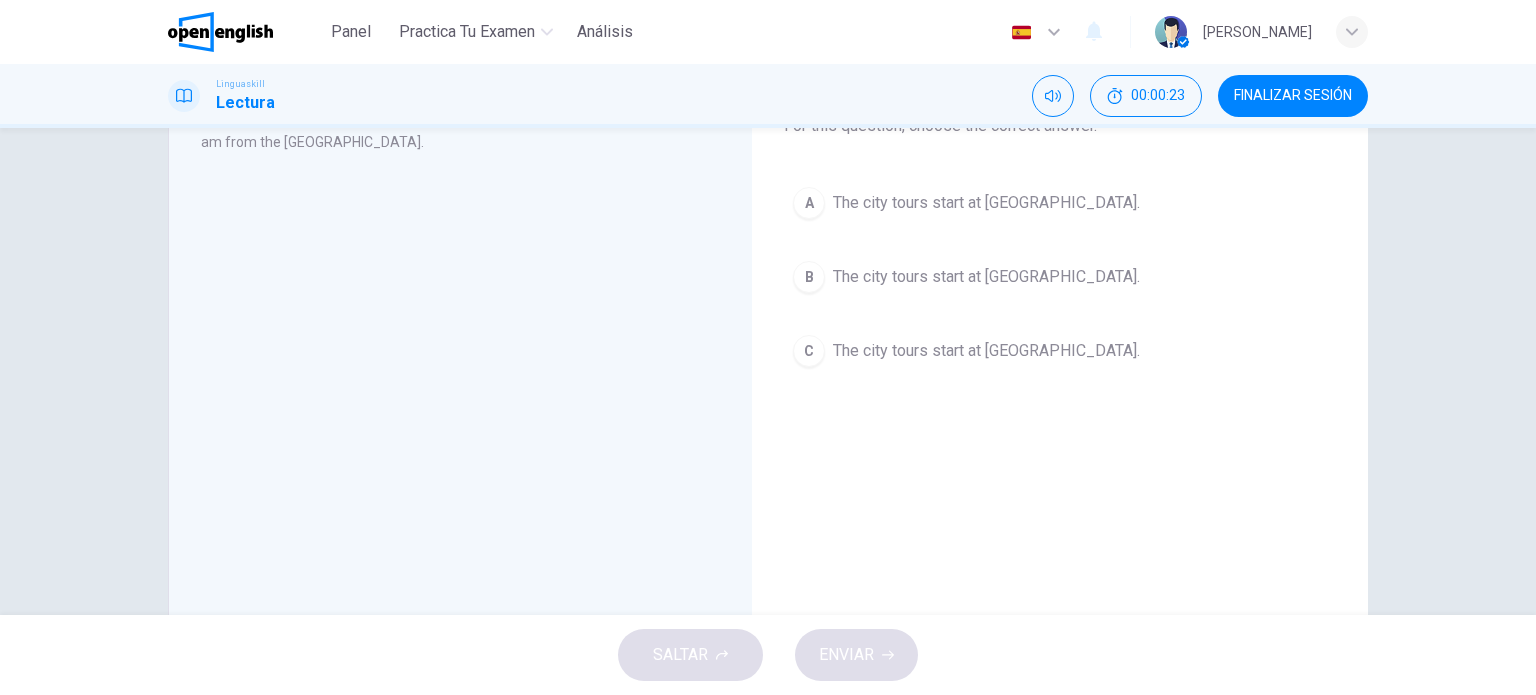 scroll, scrollTop: 88, scrollLeft: 0, axis: vertical 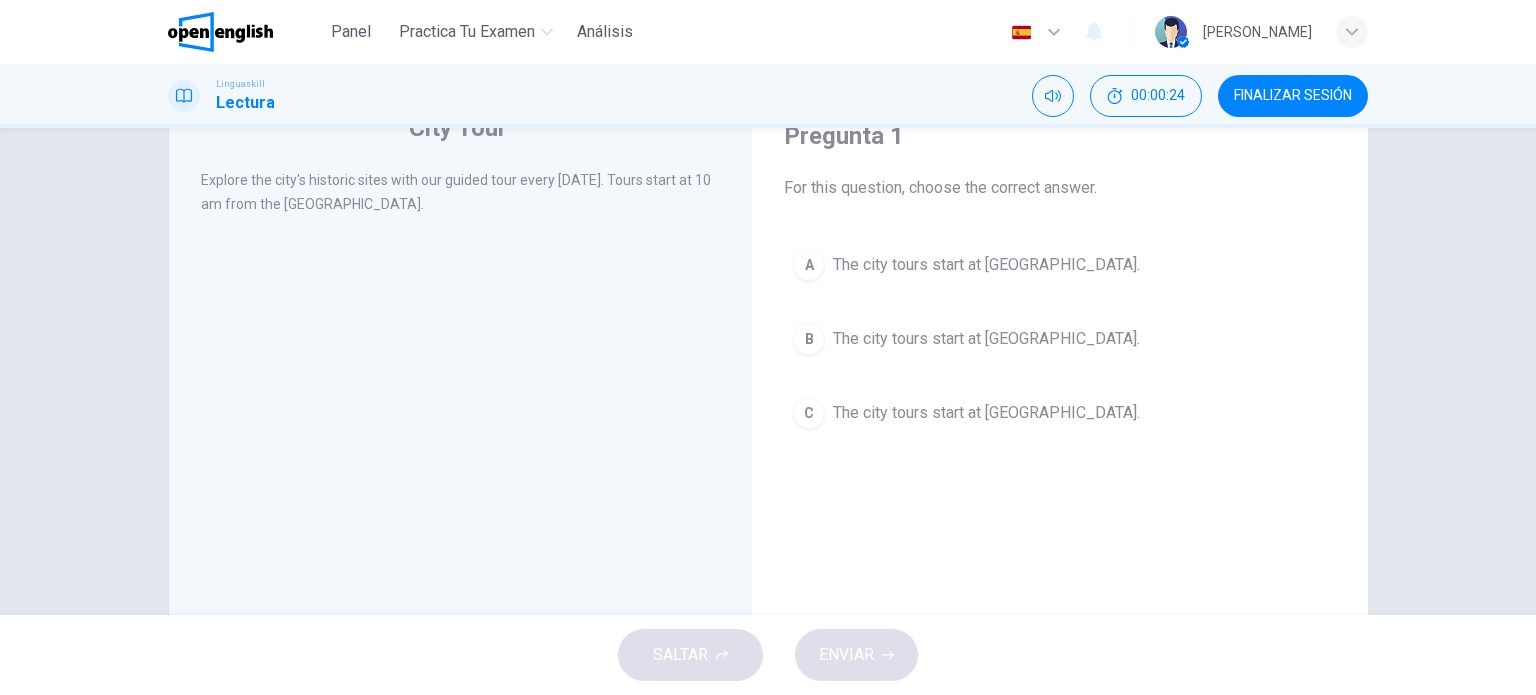click on "The city tours start at City Museum." at bounding box center [986, 265] 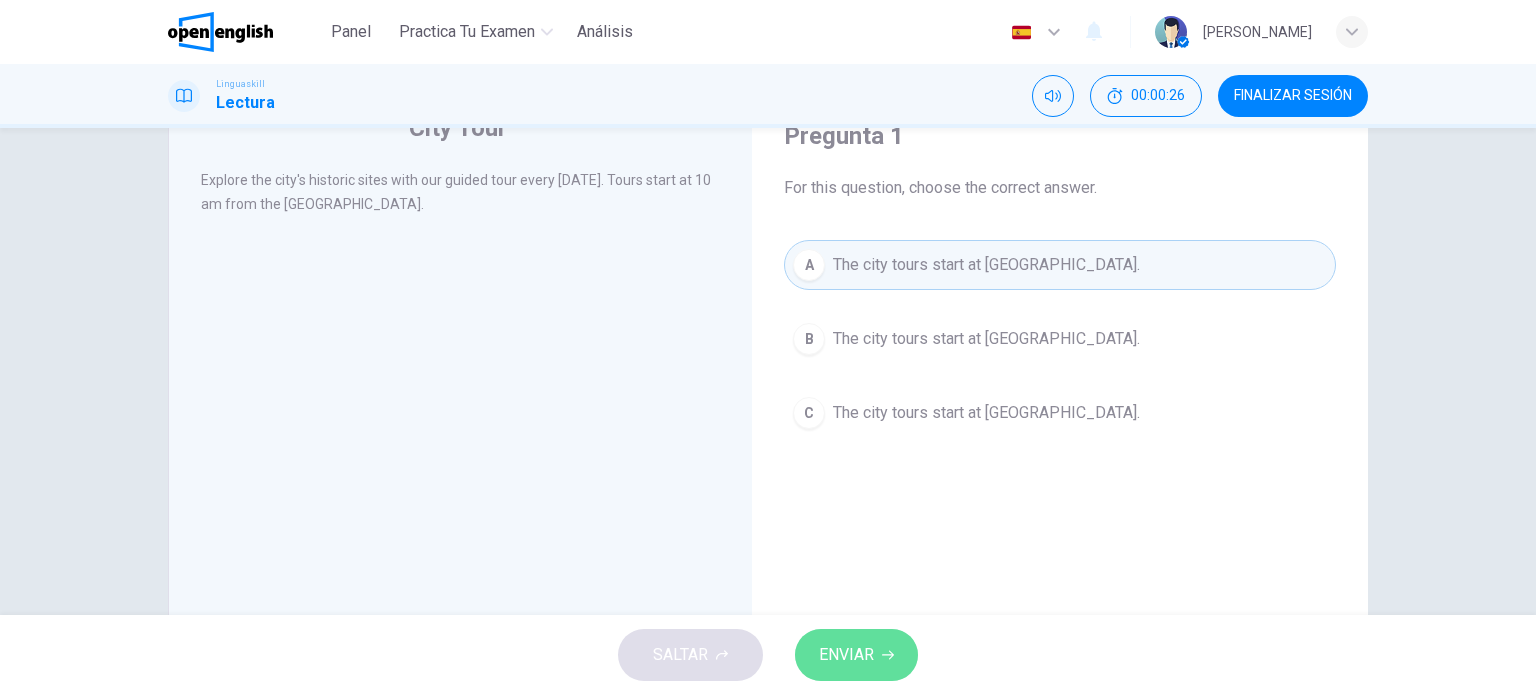click on "ENVIAR" at bounding box center [846, 655] 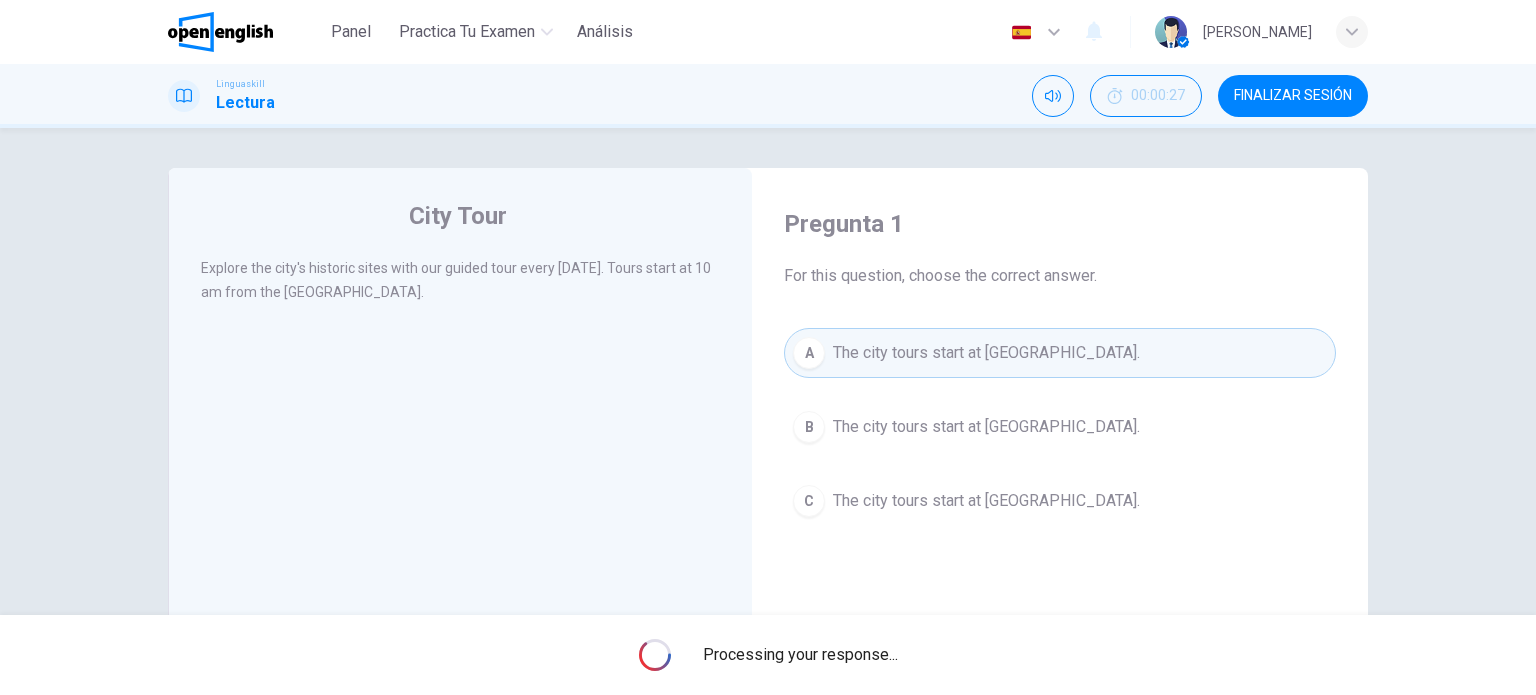 scroll, scrollTop: 0, scrollLeft: 0, axis: both 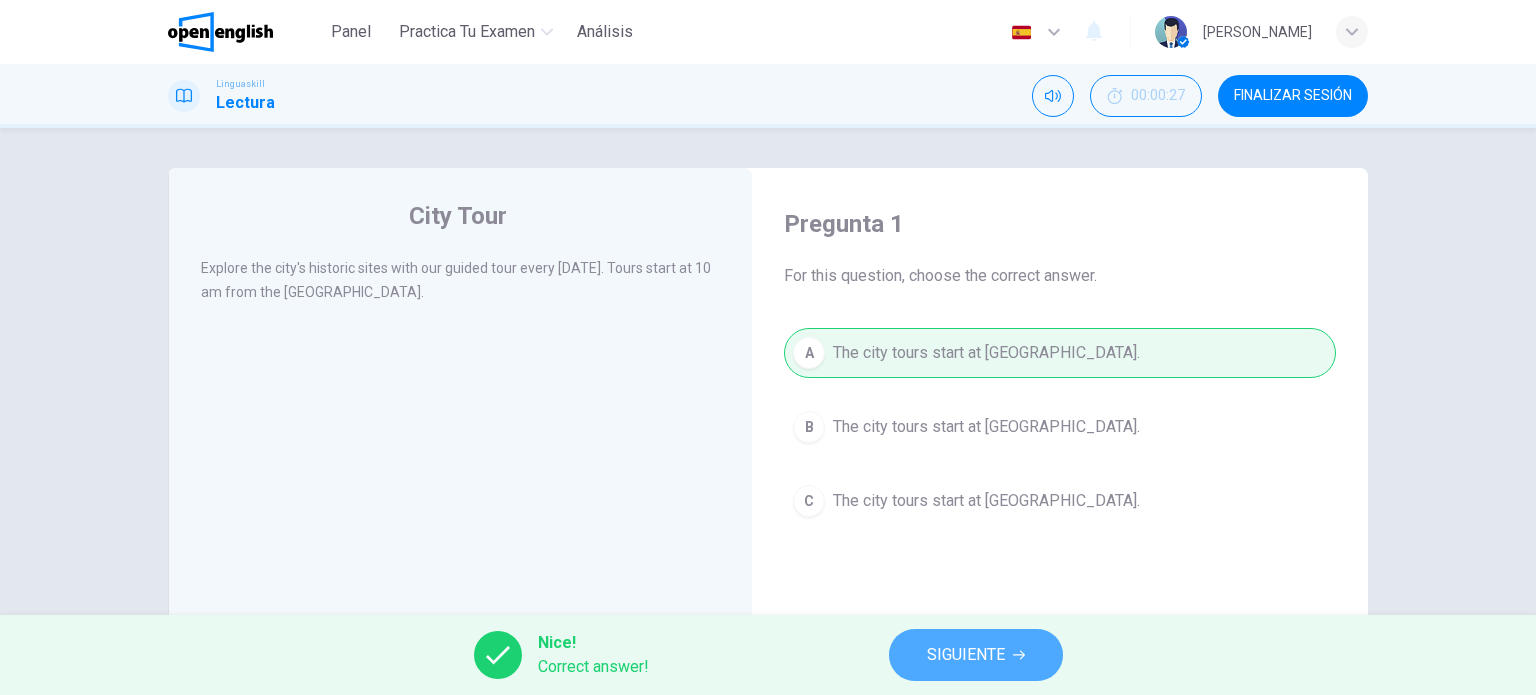 click on "SIGUIENTE" at bounding box center (966, 655) 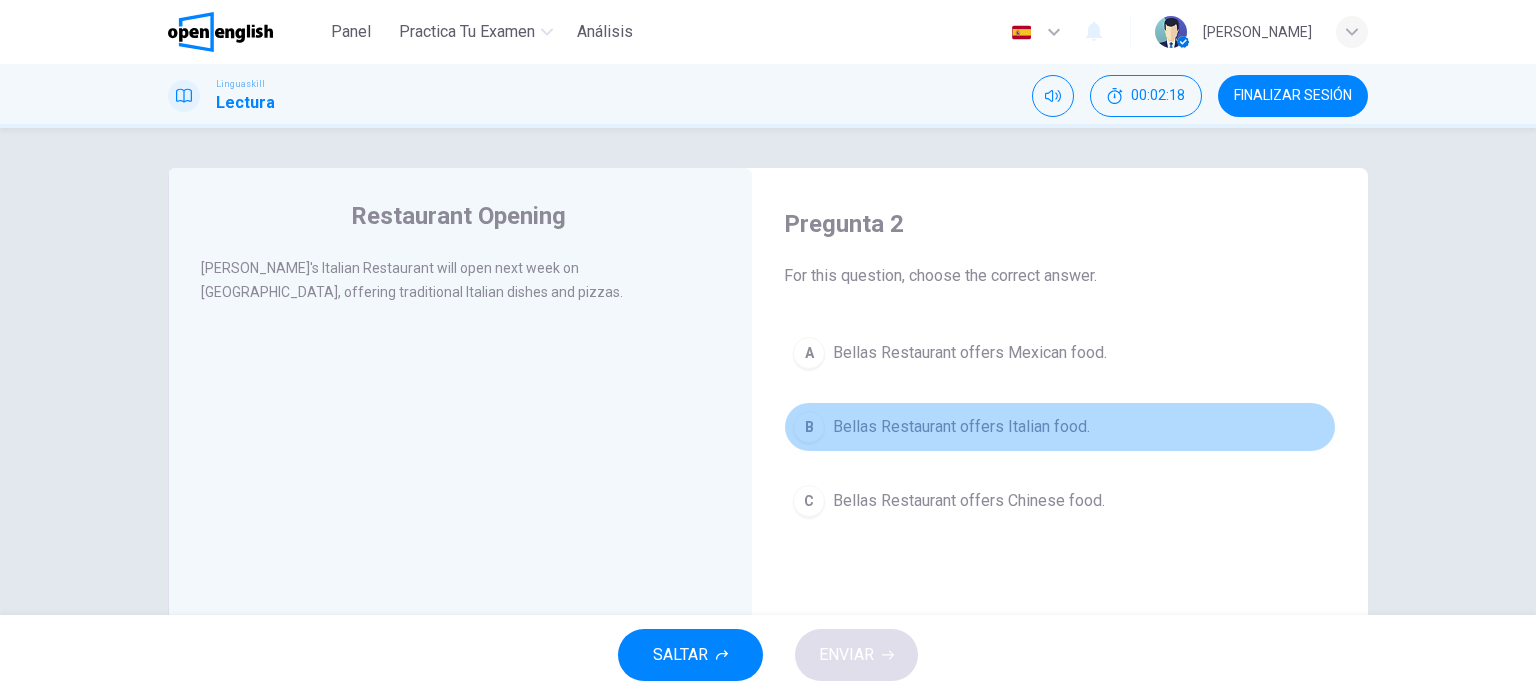 click on "Bellas Restaurant offers Italian food." at bounding box center (961, 427) 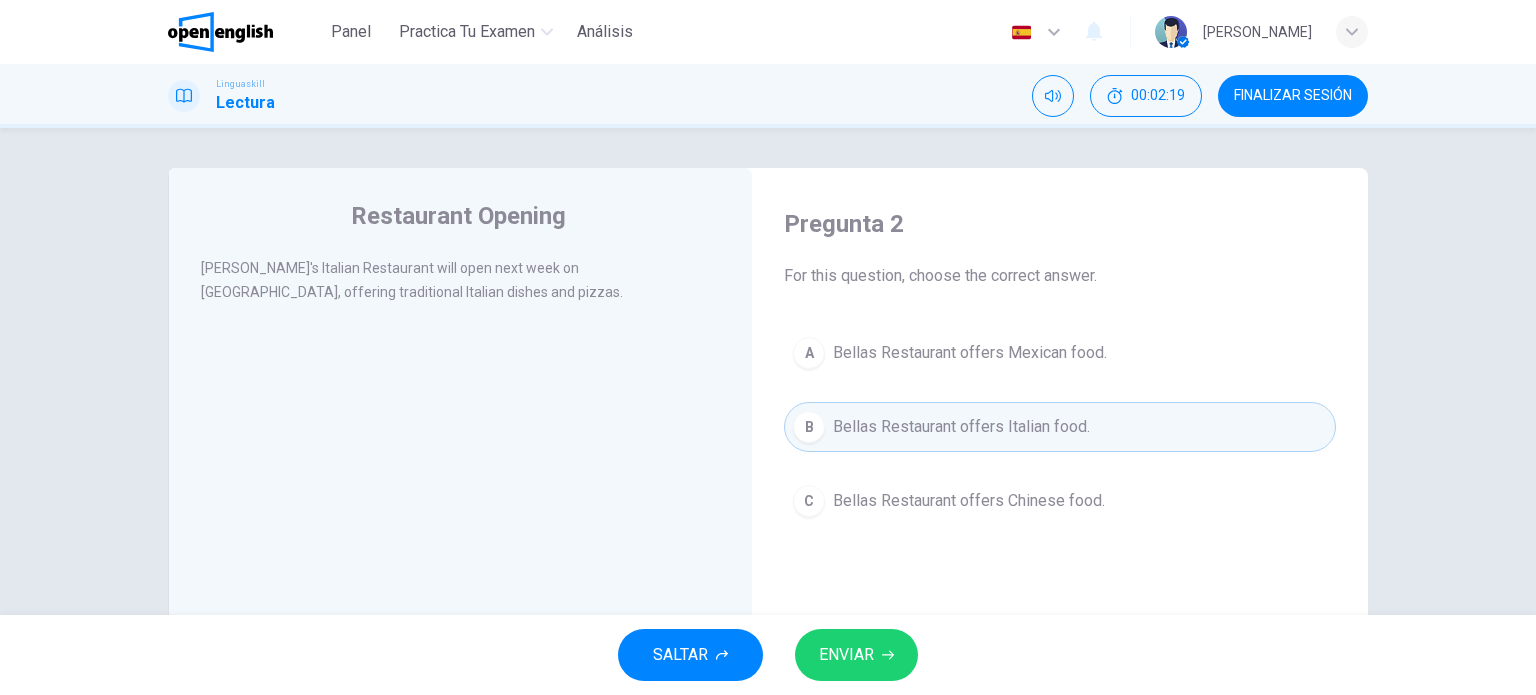 click on "ENVIAR" at bounding box center [856, 655] 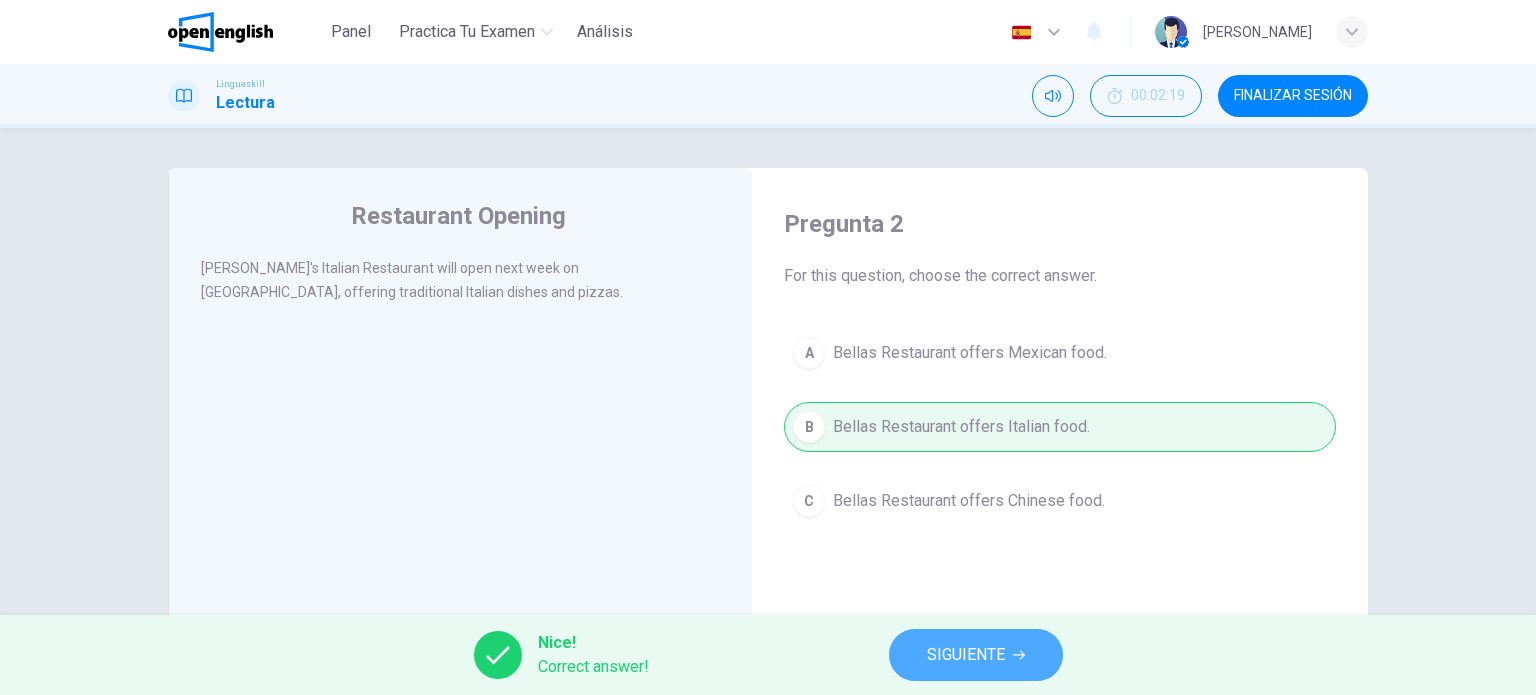 click on "SIGUIENTE" at bounding box center [976, 655] 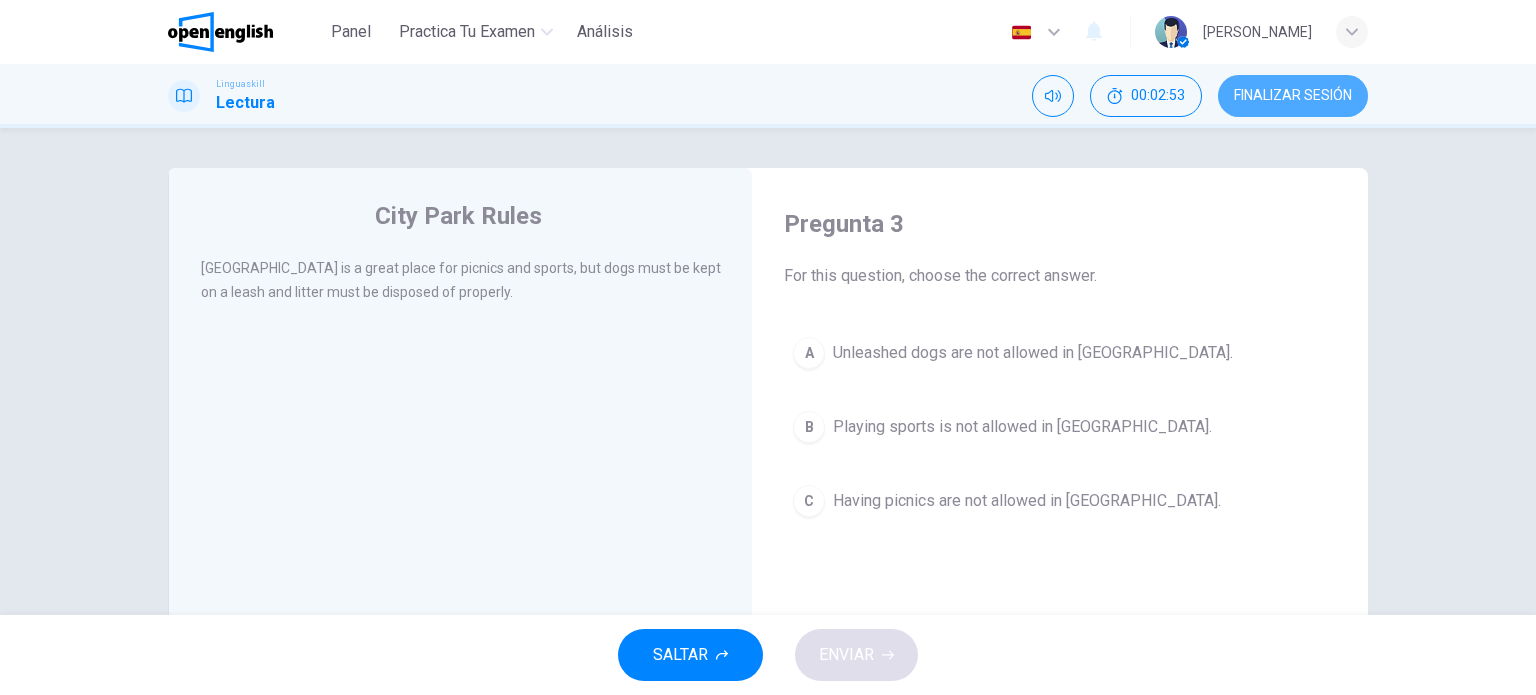 click on "FINALIZAR SESIÓN" at bounding box center [1293, 96] 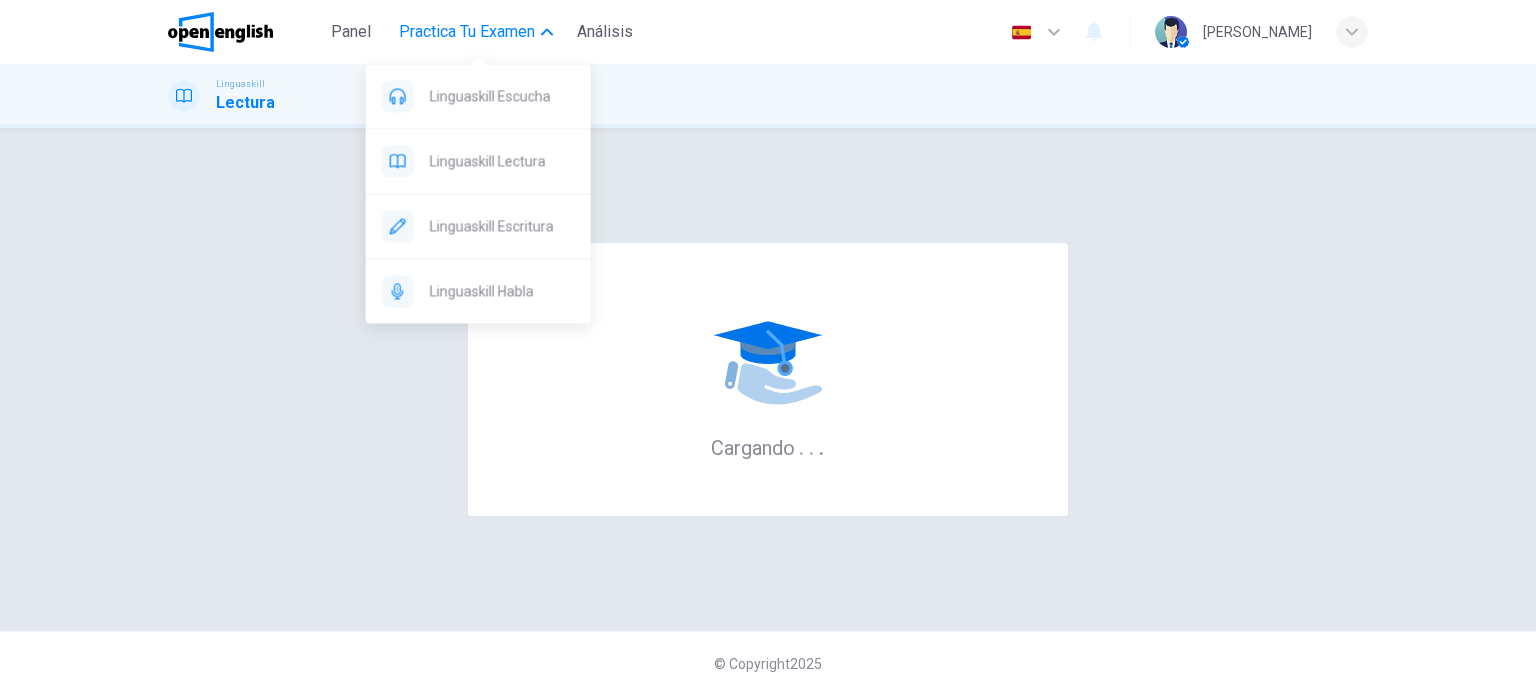 click on "Practica tu examen" at bounding box center (476, 32) 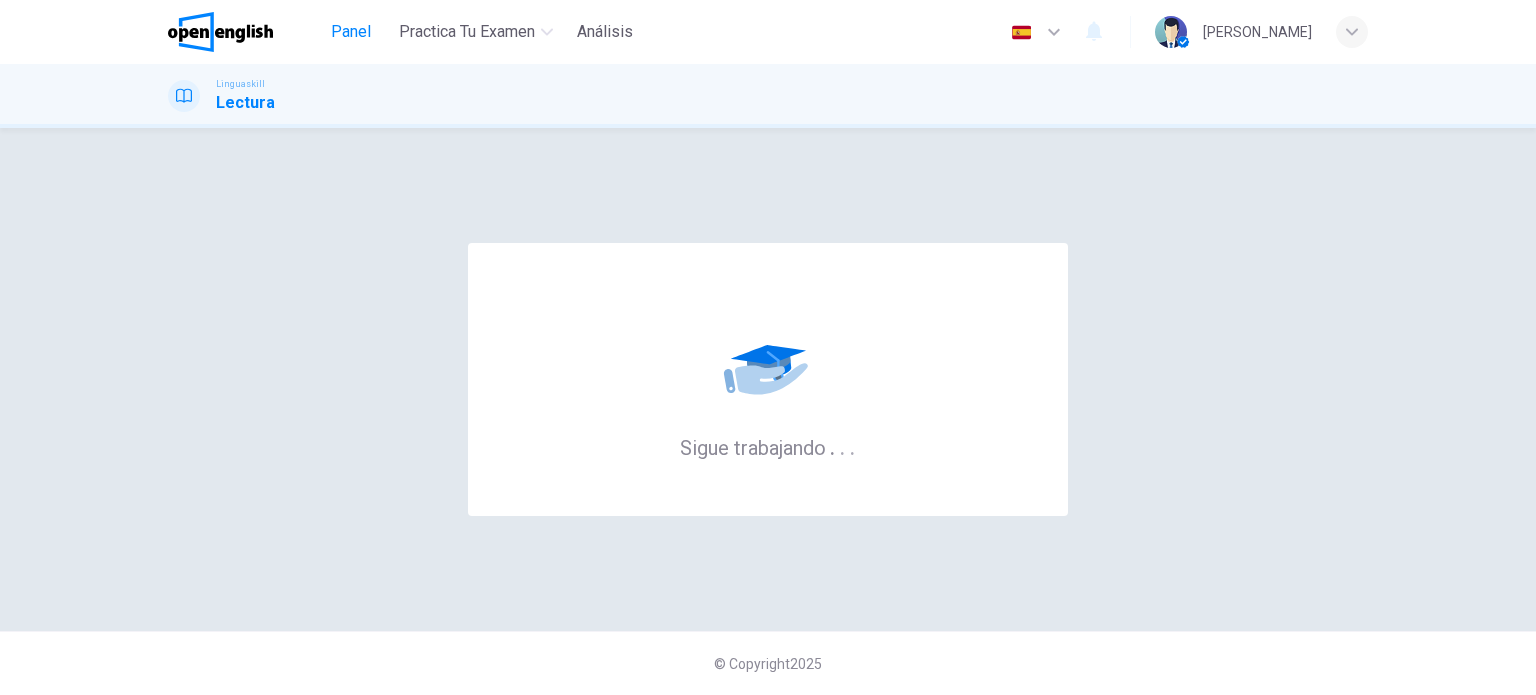 click on "Panel" at bounding box center (351, 32) 